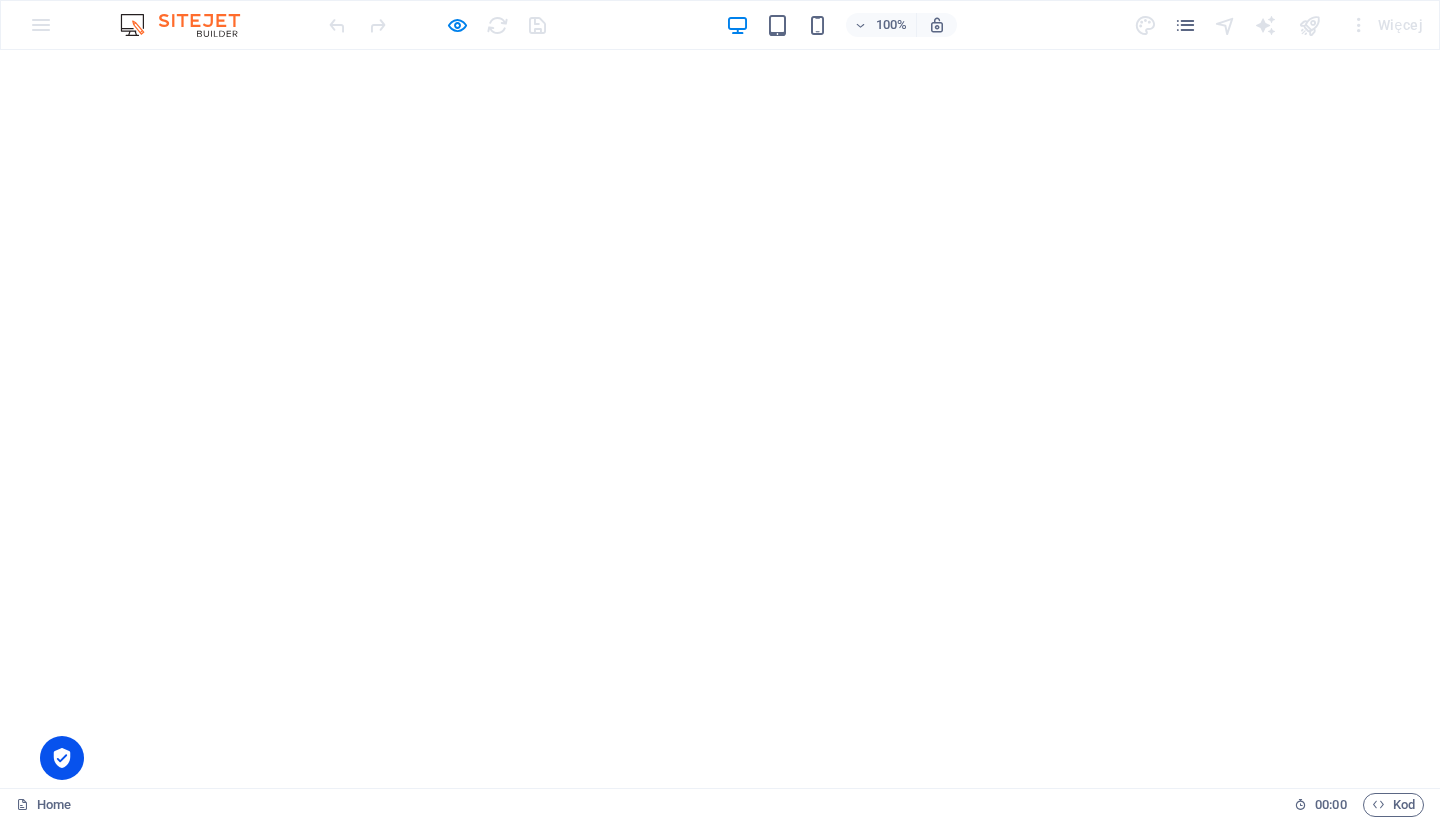 scroll, scrollTop: 0, scrollLeft: 0, axis: both 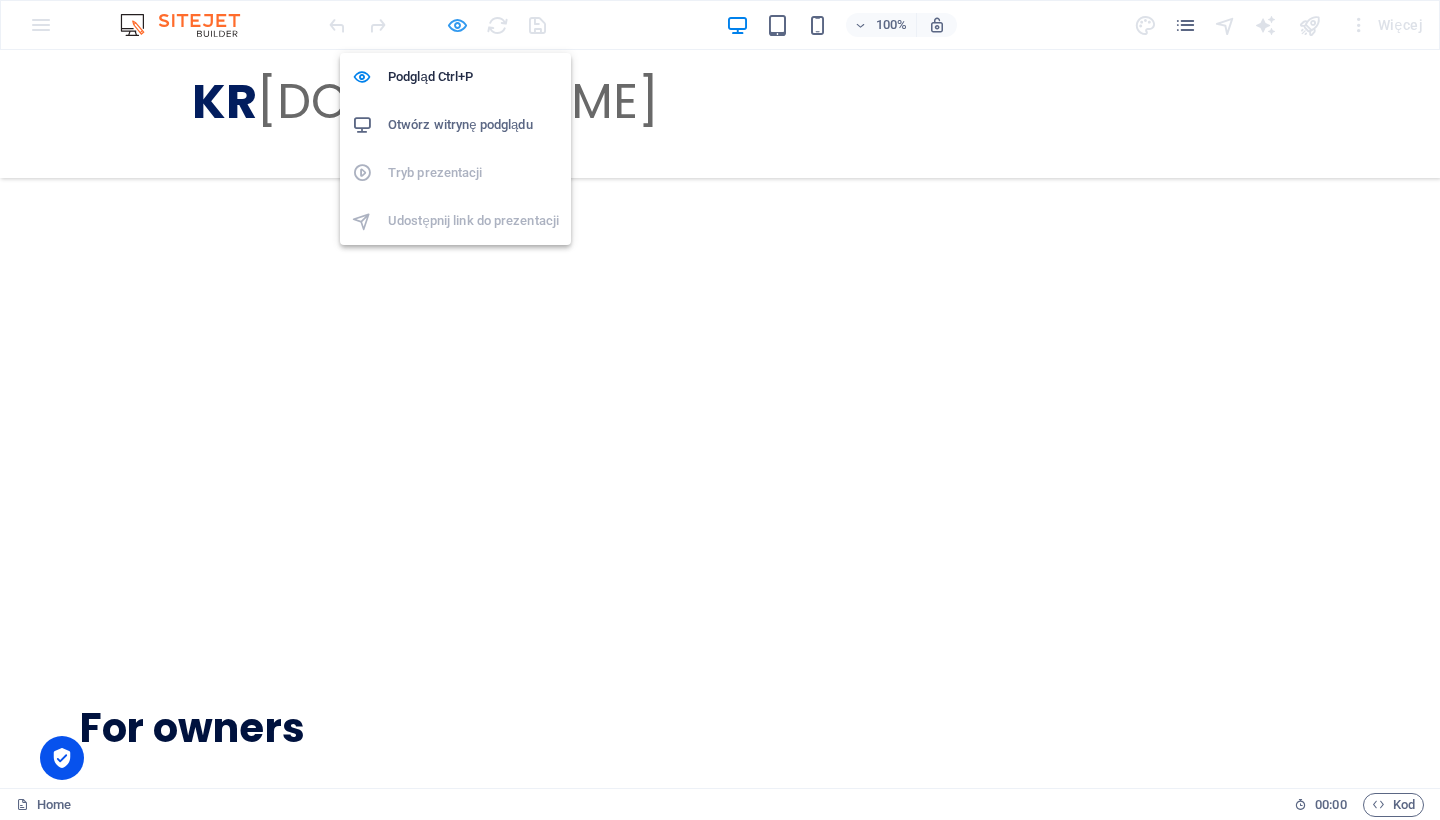 click at bounding box center (457, 25) 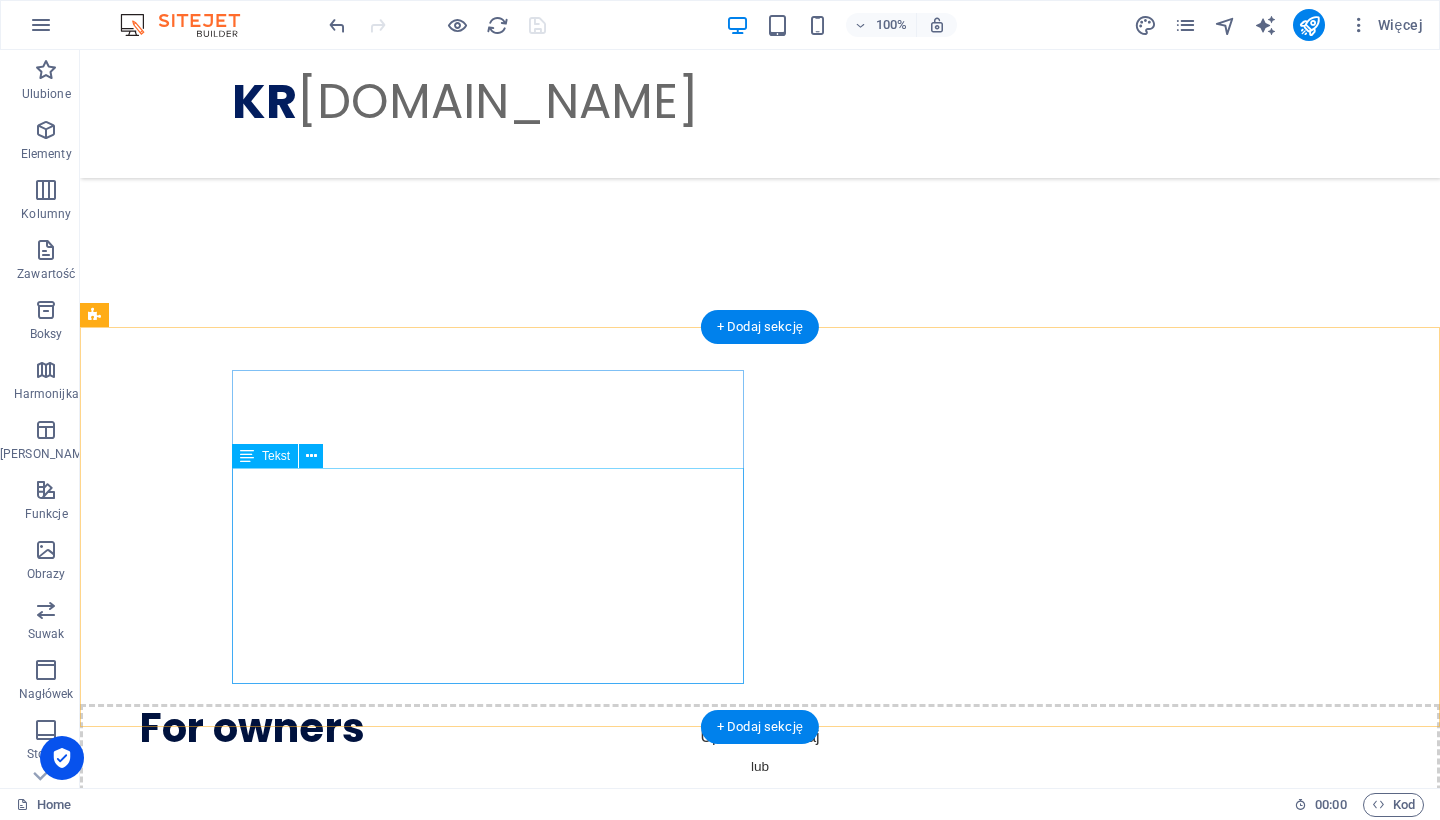 click on "I started vacation rental with my own apartment in [DATE]... yes, before Airbnb was found. I developed a group of co-workers and owners, who trusted me their properties. After so many years of experience,I know how to prepare an apartment, attract guests and make their stay as pleasant as possible. A few words about me - I love jazz and early music, play double base and sing in a choir, I like wise books, travel (nature, culture), dancing tango,  and getting to know people." at bounding box center (640, 1272) 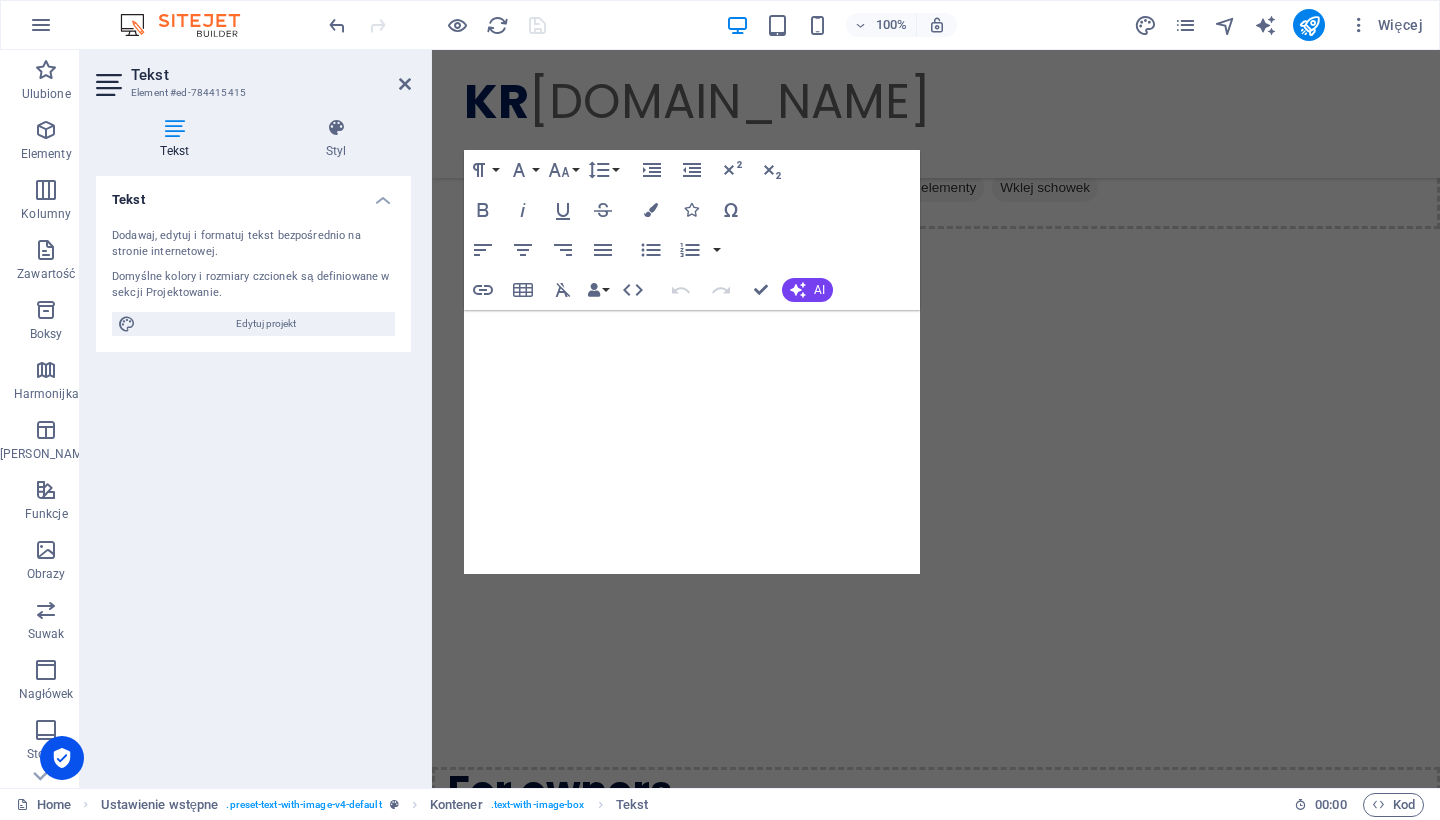 scroll, scrollTop: 1832, scrollLeft: 0, axis: vertical 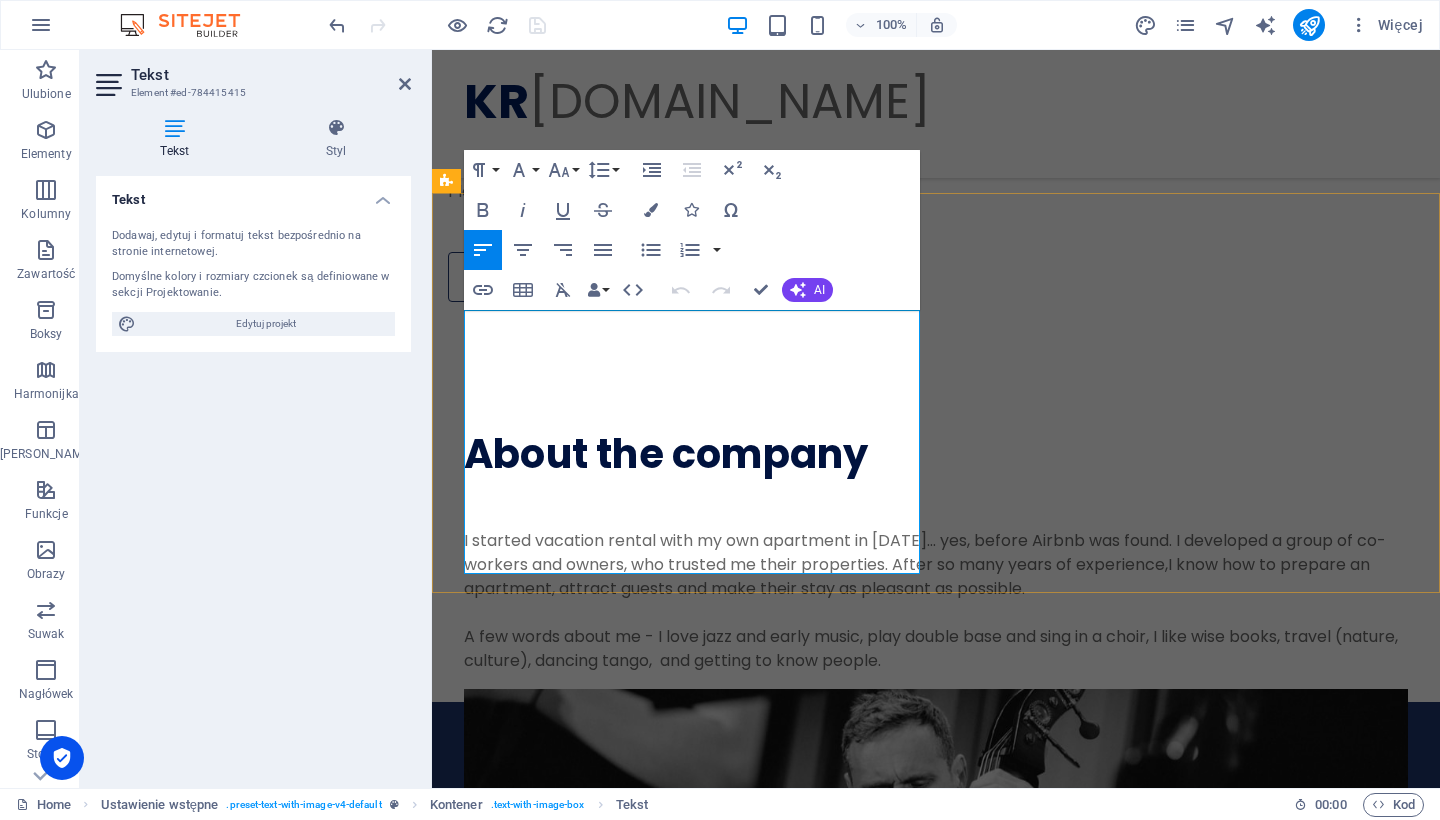 click on "I started vacation rental with my own apartment in [DATE]... yes, before Airbnb was found. I developed a group of co-workers and owners, who trusted me their properties. After so many years of experience,I know how to prepare an apartment, attract guests and make their stay as pleasant as possible." at bounding box center [936, 565] 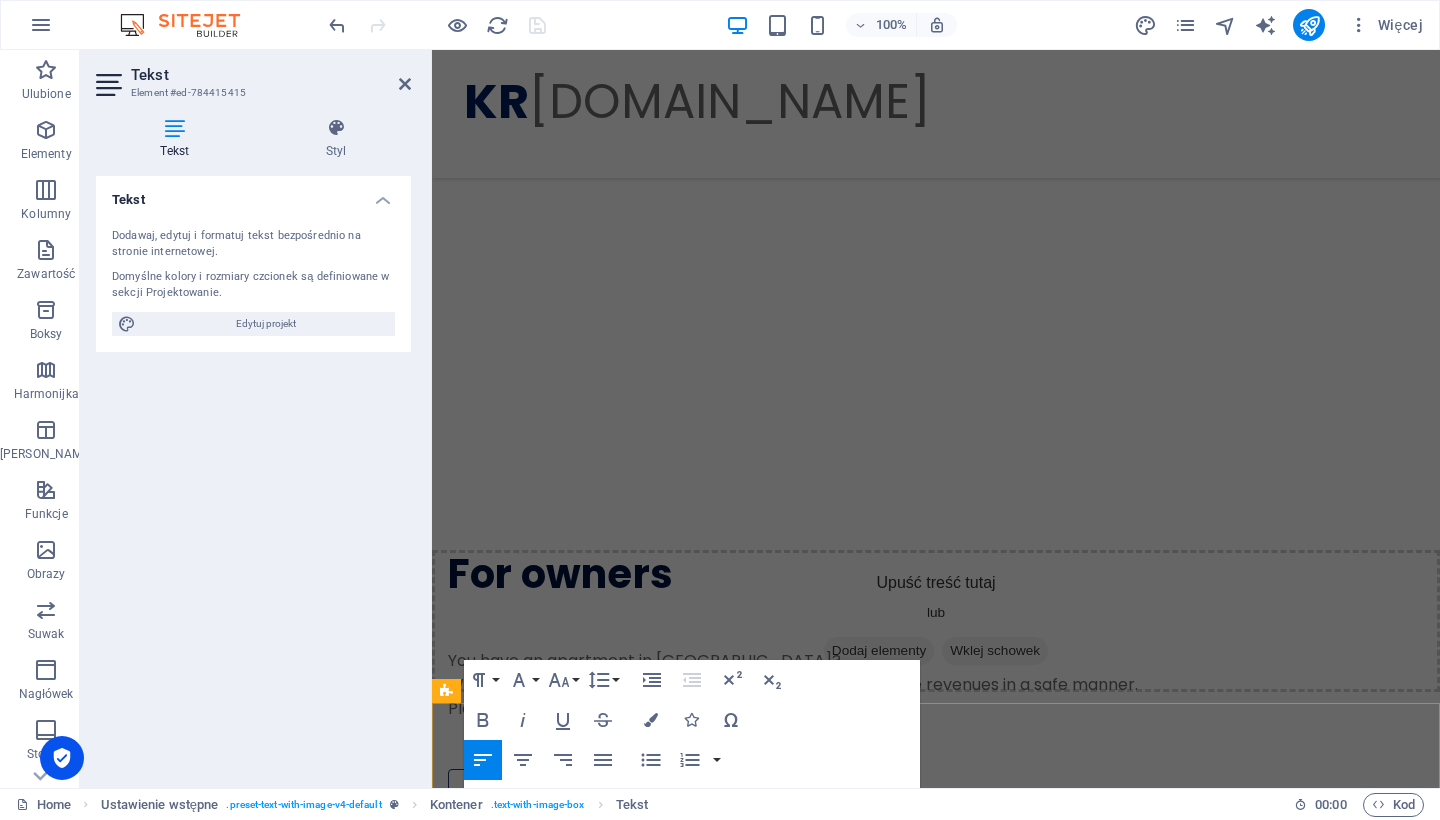 scroll, scrollTop: 1298, scrollLeft: 0, axis: vertical 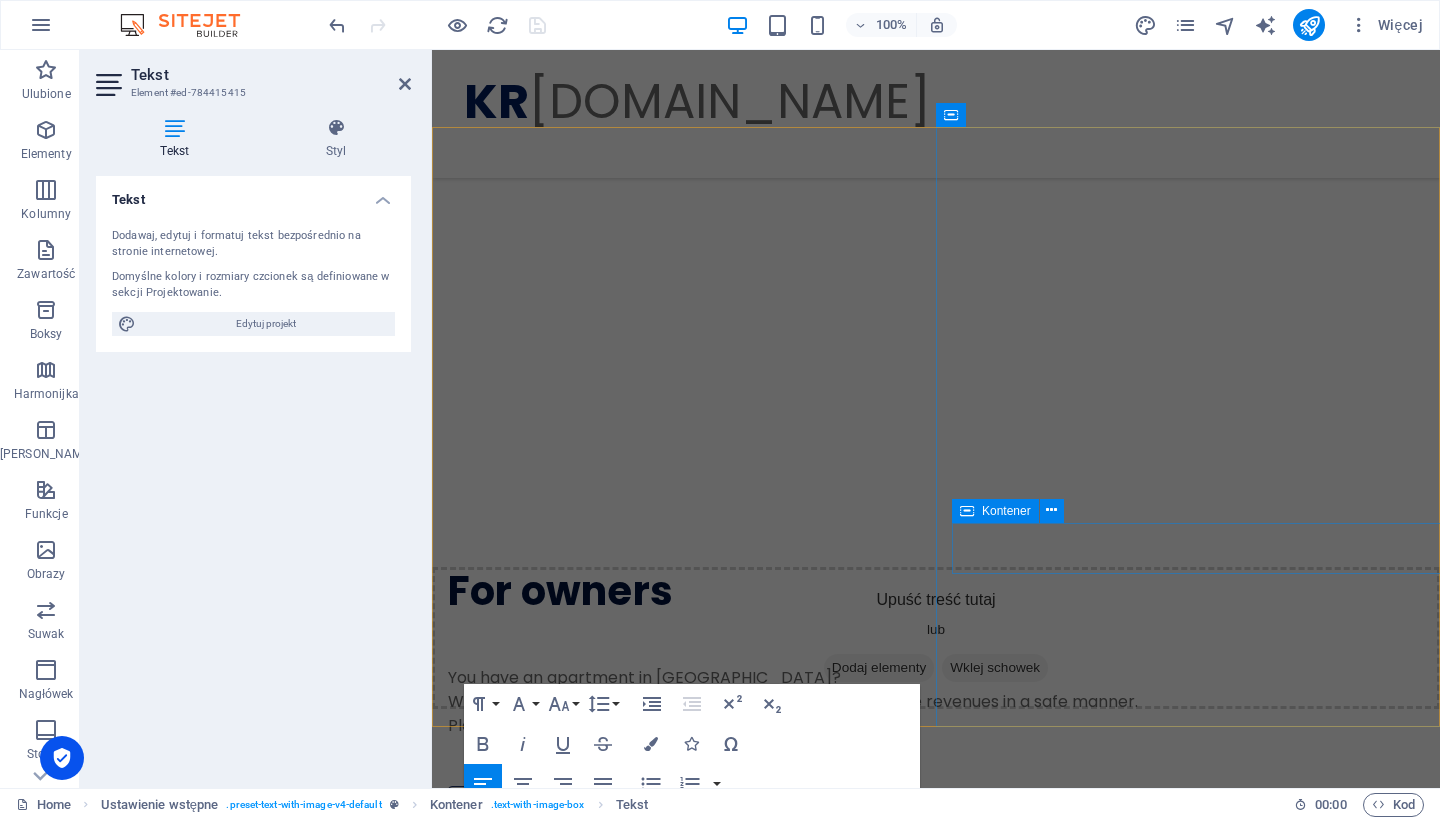 click on "Contact us" at bounding box center (944, 811) 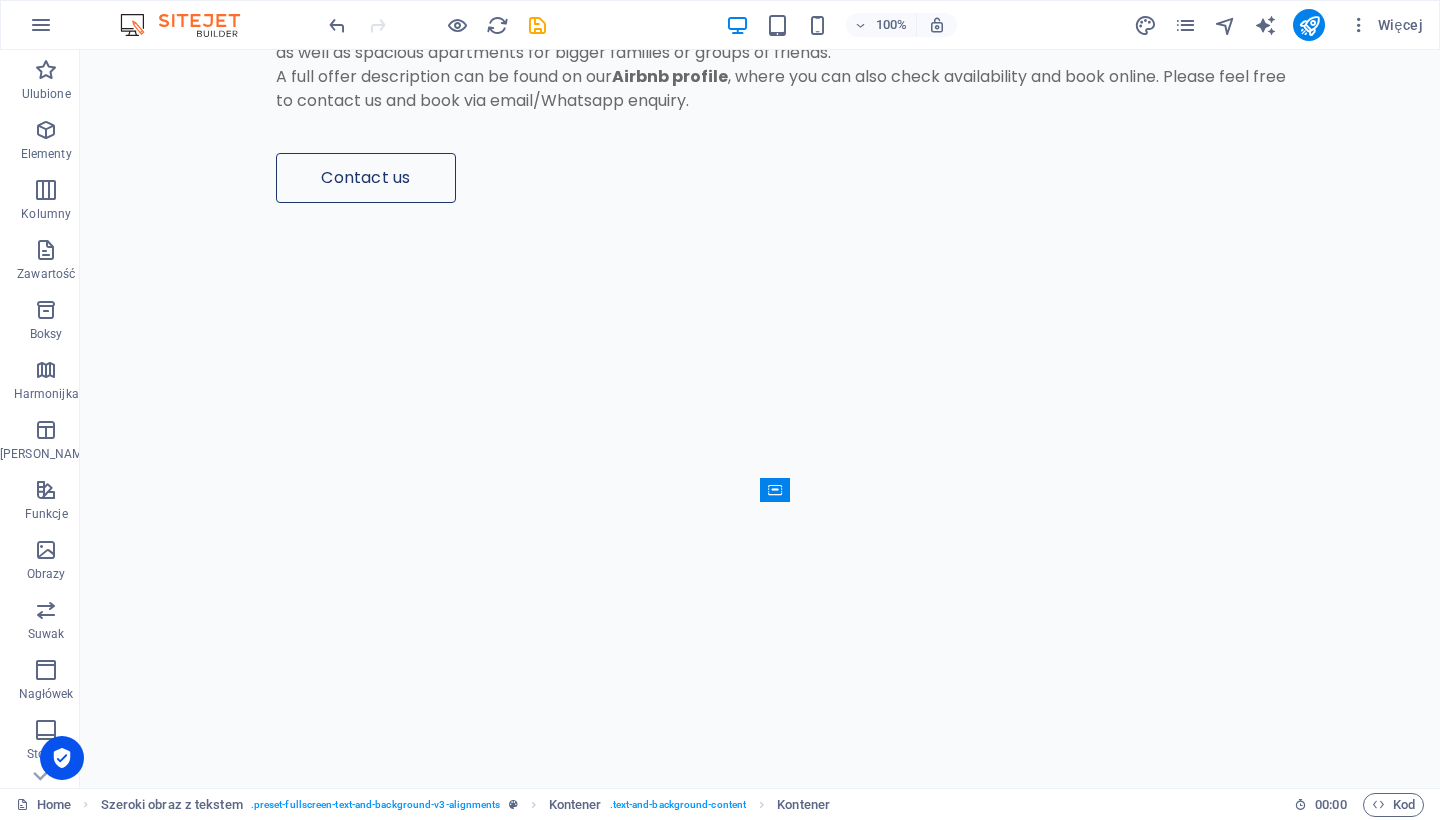 scroll, scrollTop: 314, scrollLeft: 0, axis: vertical 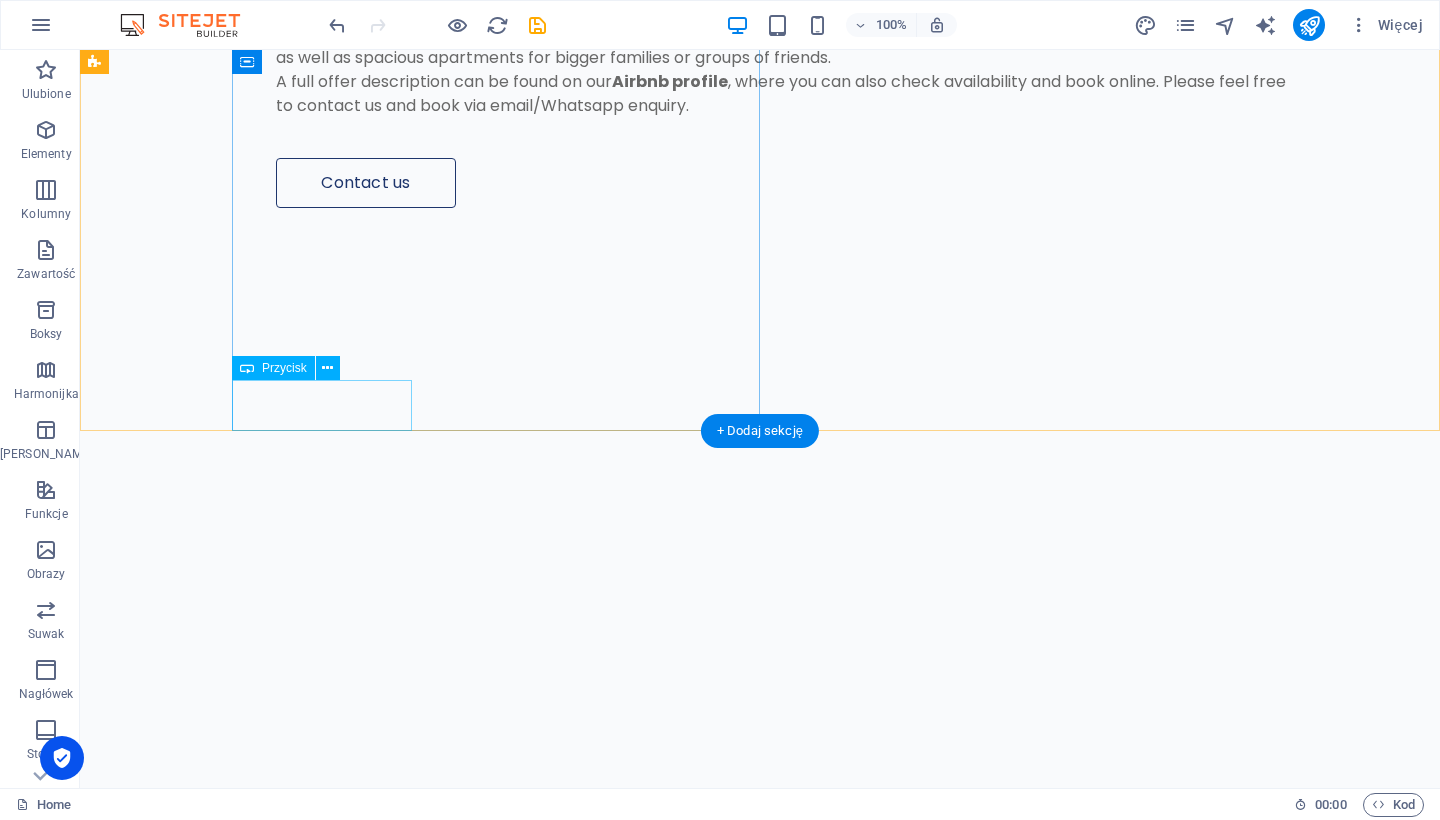 click on "Contact us" at bounding box center [791, 183] 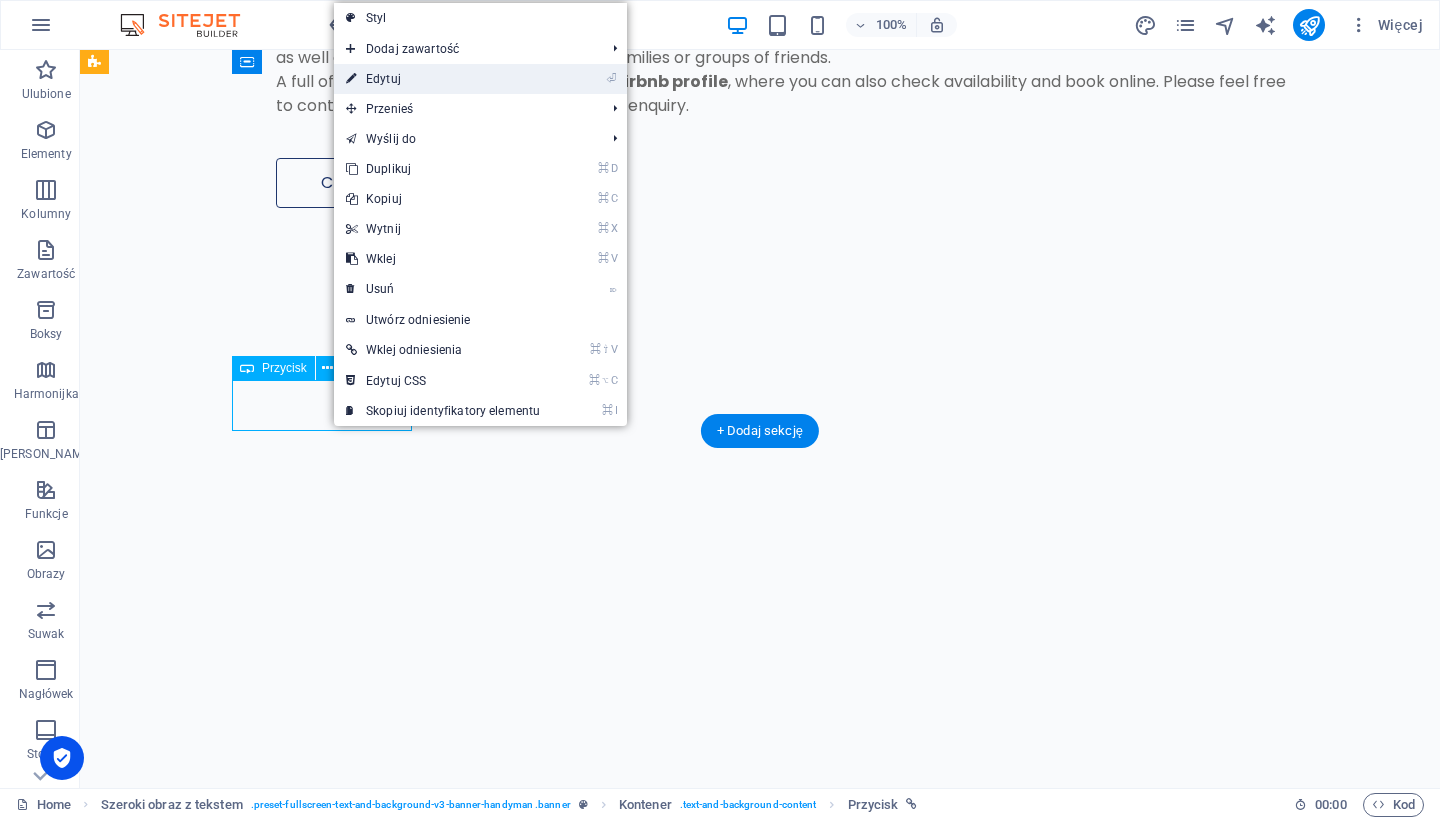 click on "⏎  Edytuj" at bounding box center [443, 79] 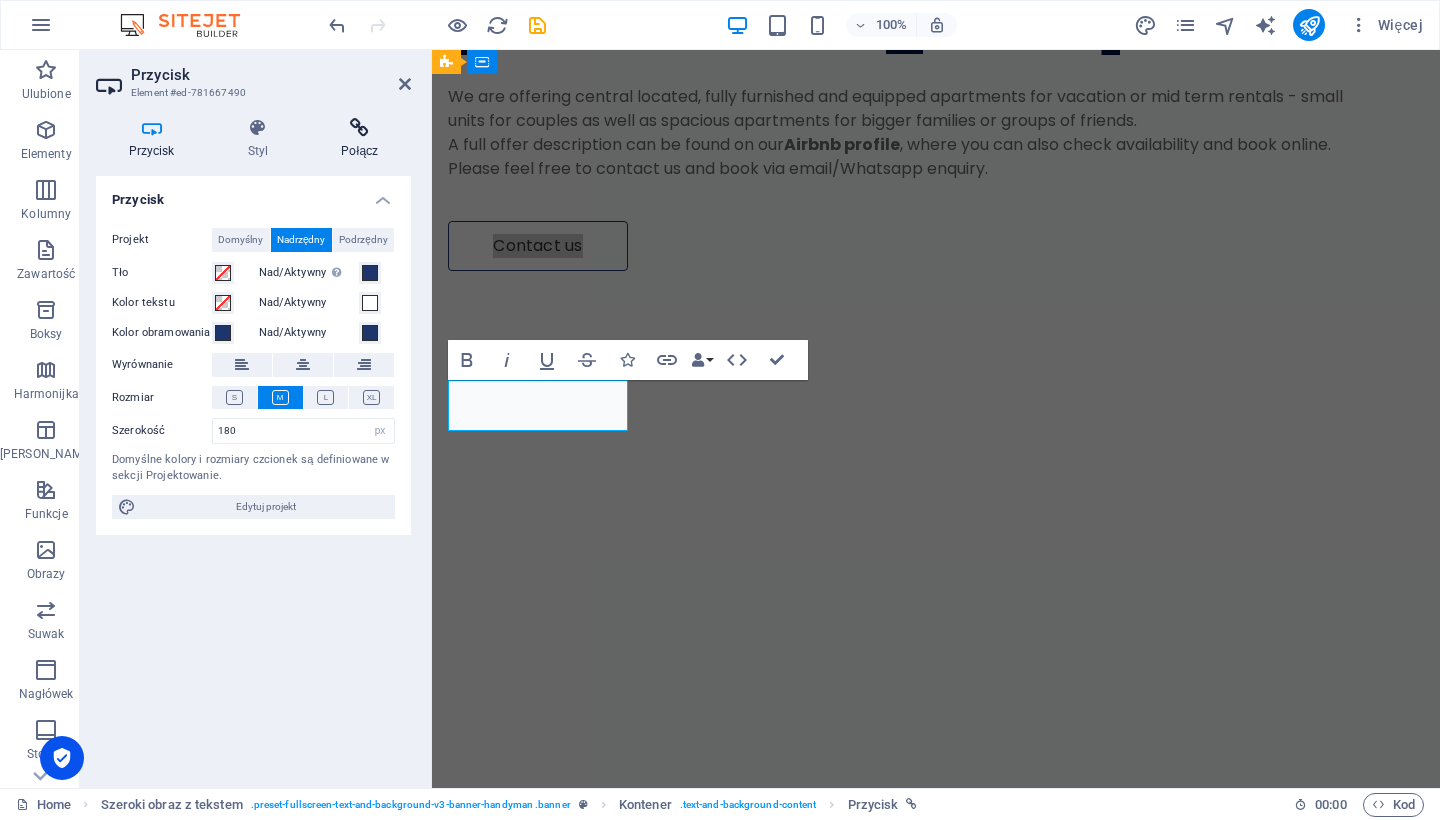 click on "Połącz" at bounding box center [360, 139] 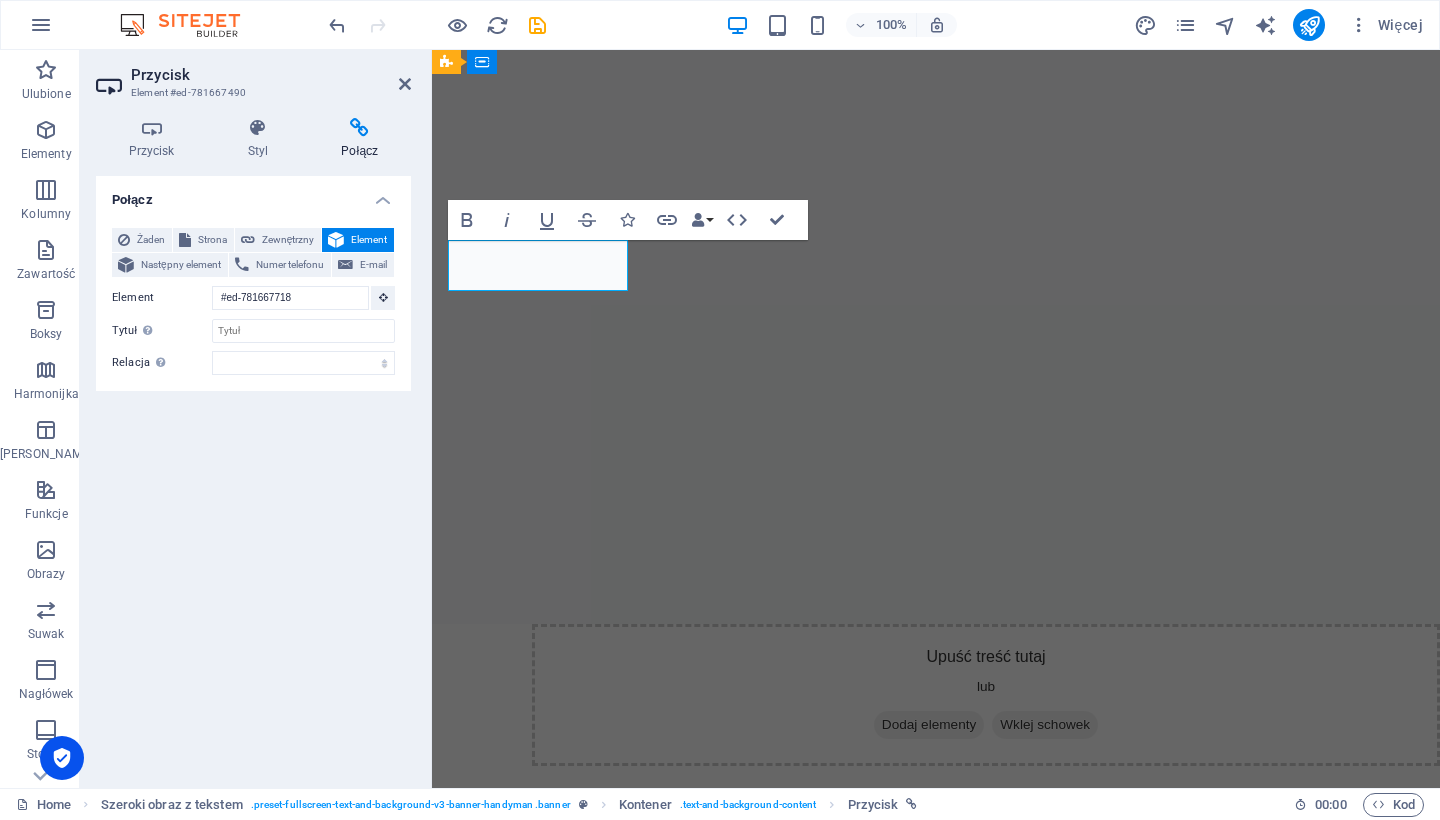 scroll, scrollTop: 314, scrollLeft: 0, axis: vertical 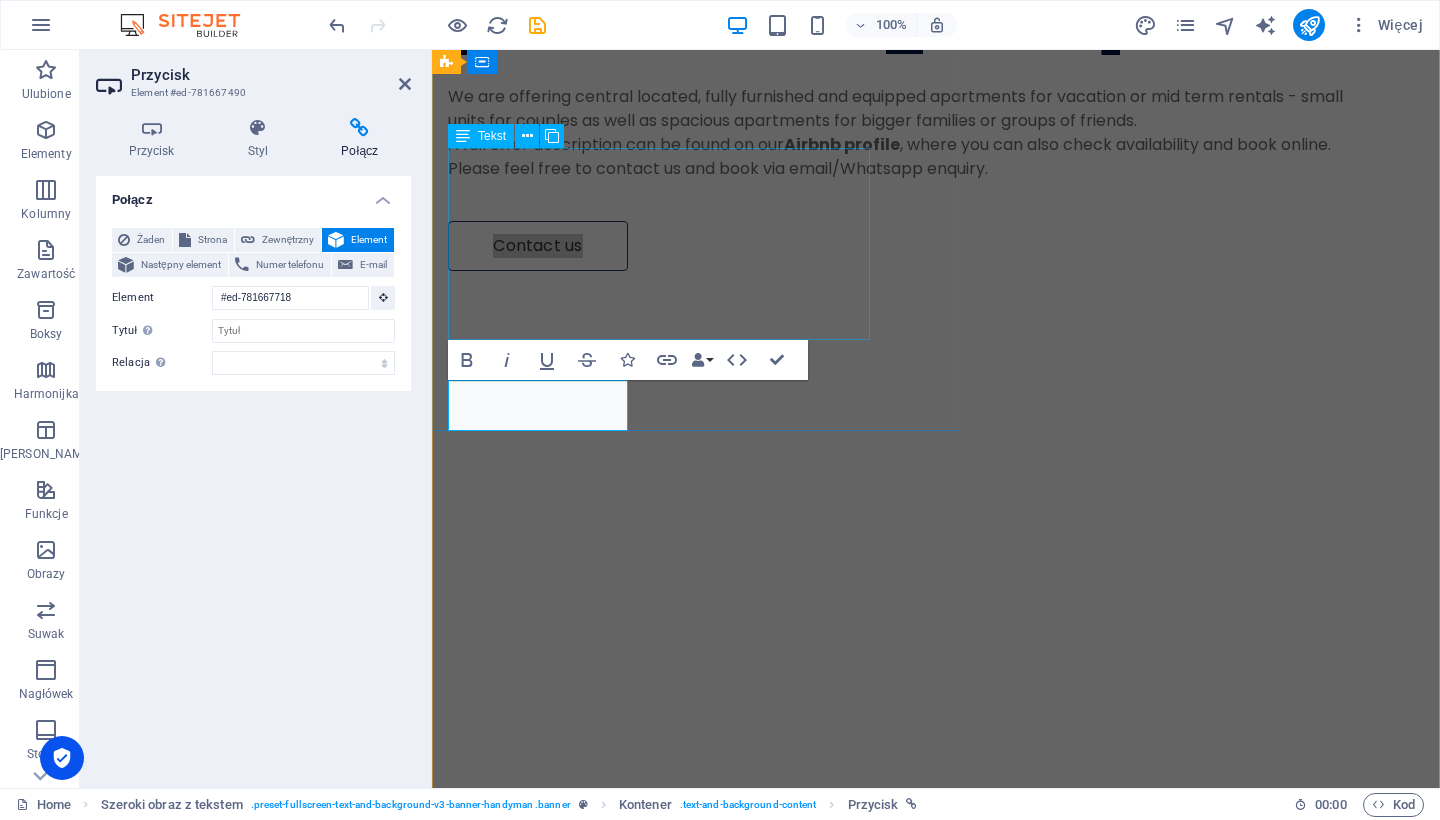 click on "We are offering central located, fully furnished and equipped apartments for vacation or mid term rentals - small units for couples as well as spacious apartments for bigger families or groups of friends.  A full offer description can be found on our  Airbnb profile , where you can also check availability and book online. Please feel free to contact us and book via email/Whatsapp enquiry." at bounding box center (899, 133) 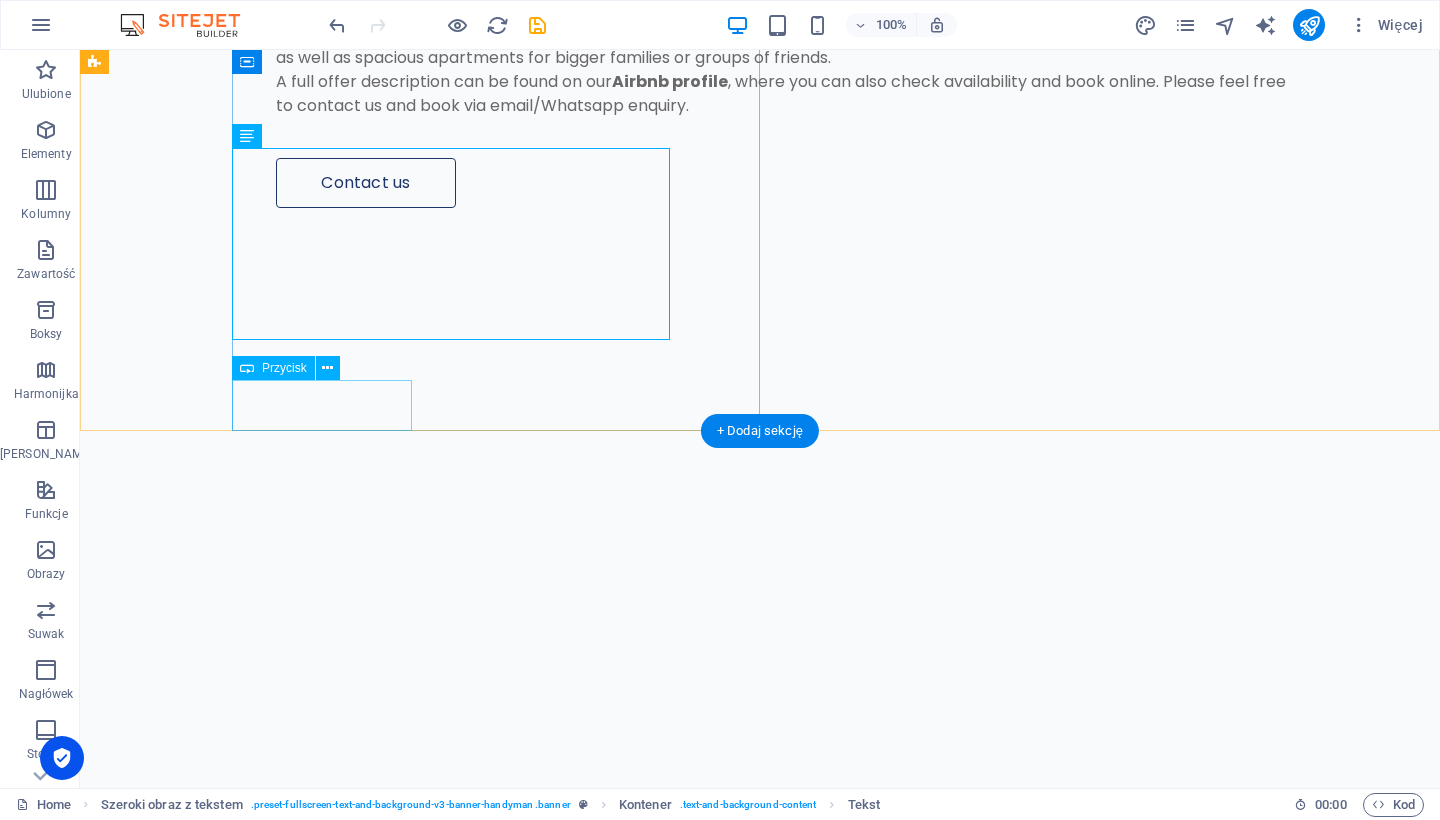 click on "Contact us" at bounding box center (791, 183) 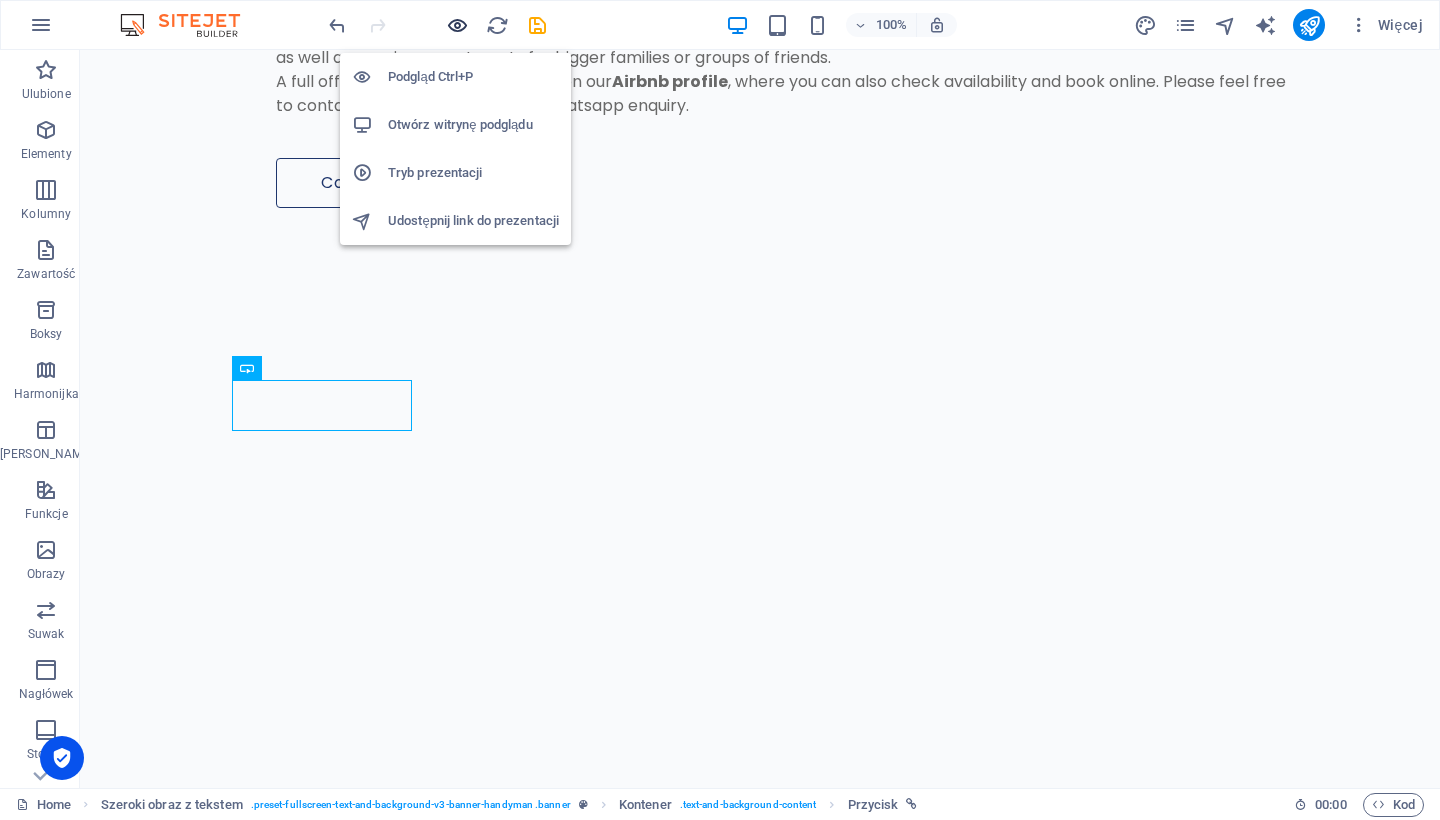 click at bounding box center [457, 25] 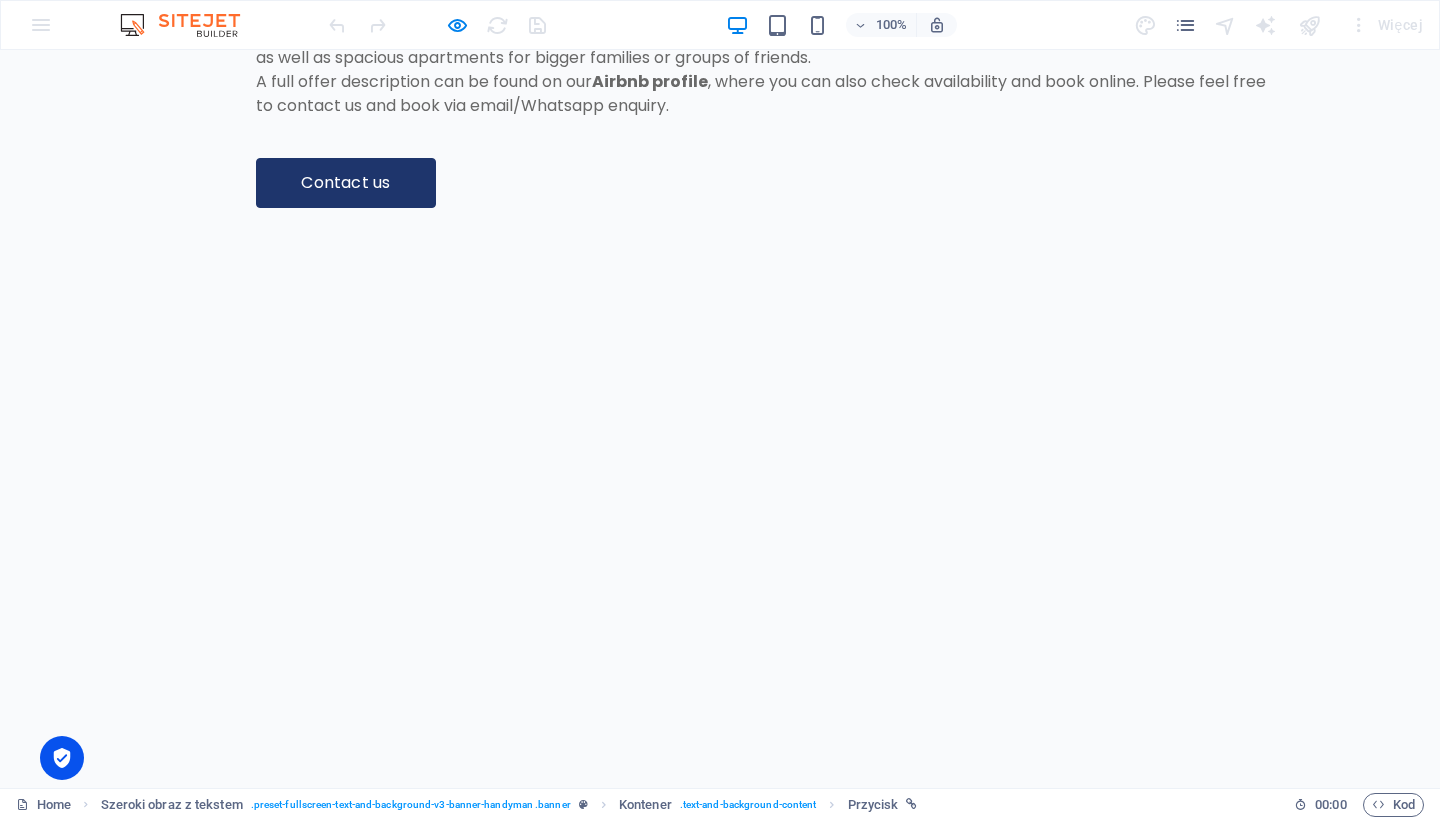 click on "Contact us" at bounding box center (346, 183) 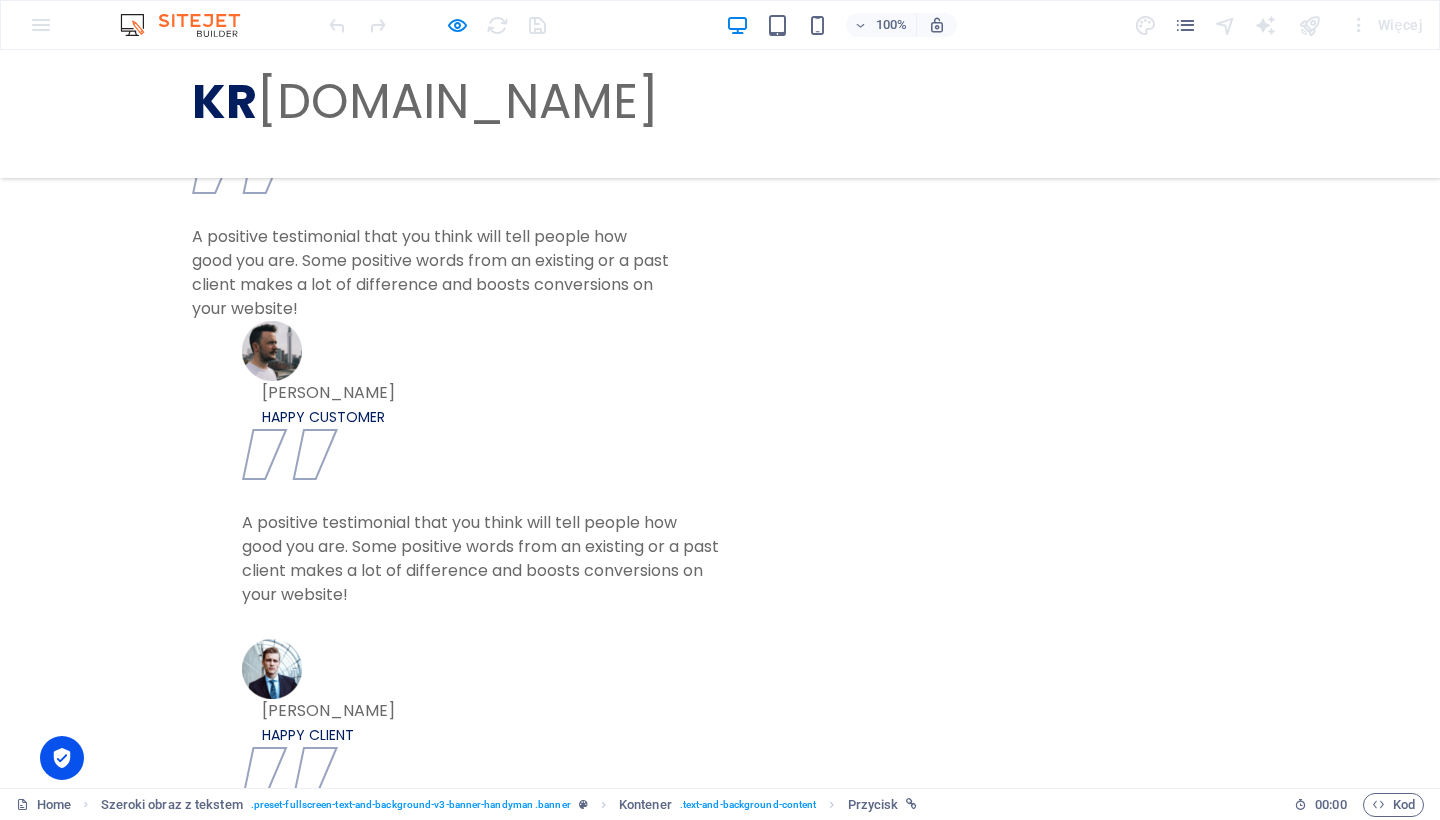 scroll, scrollTop: 3298, scrollLeft: 0, axis: vertical 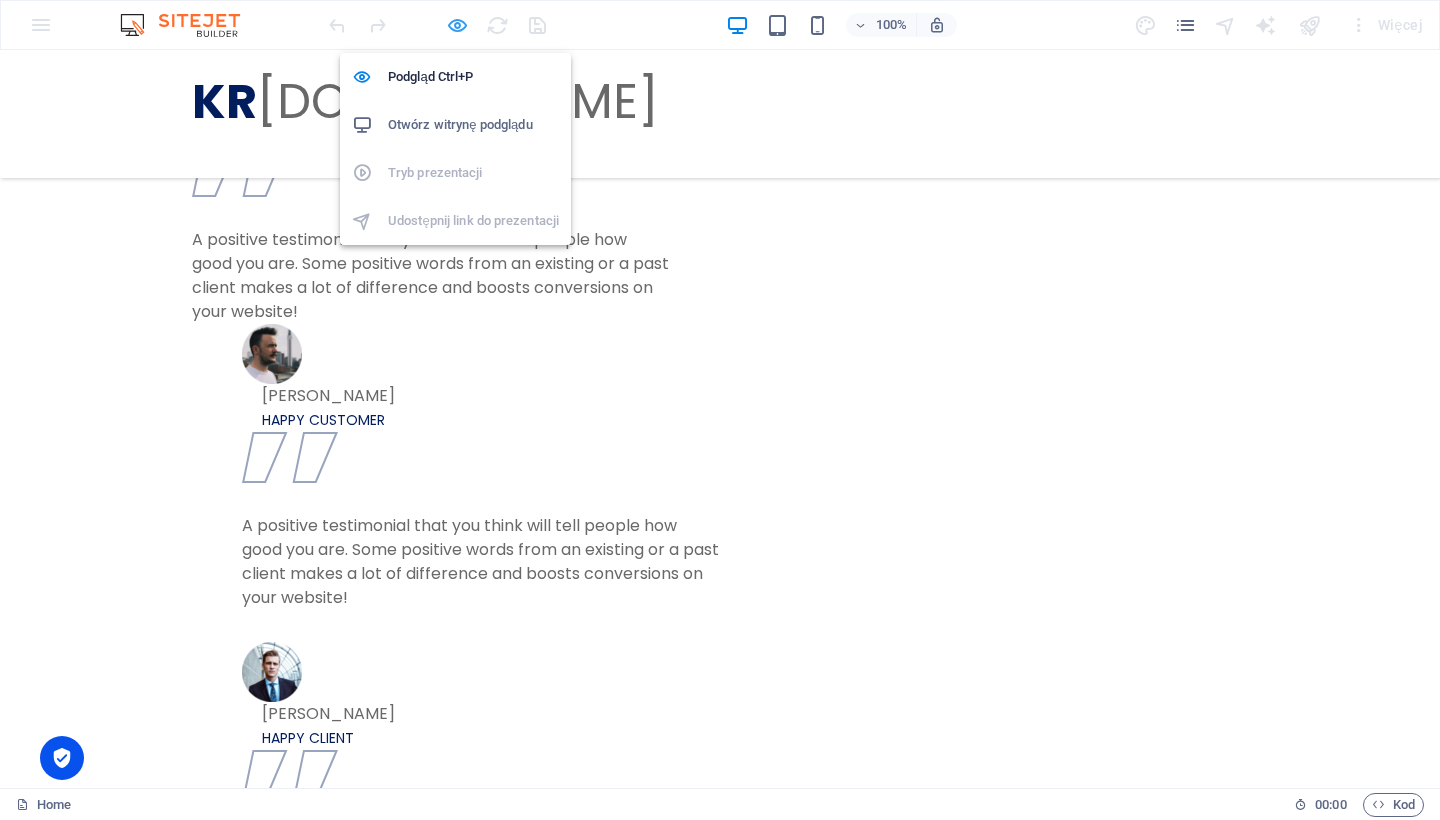 click at bounding box center (457, 25) 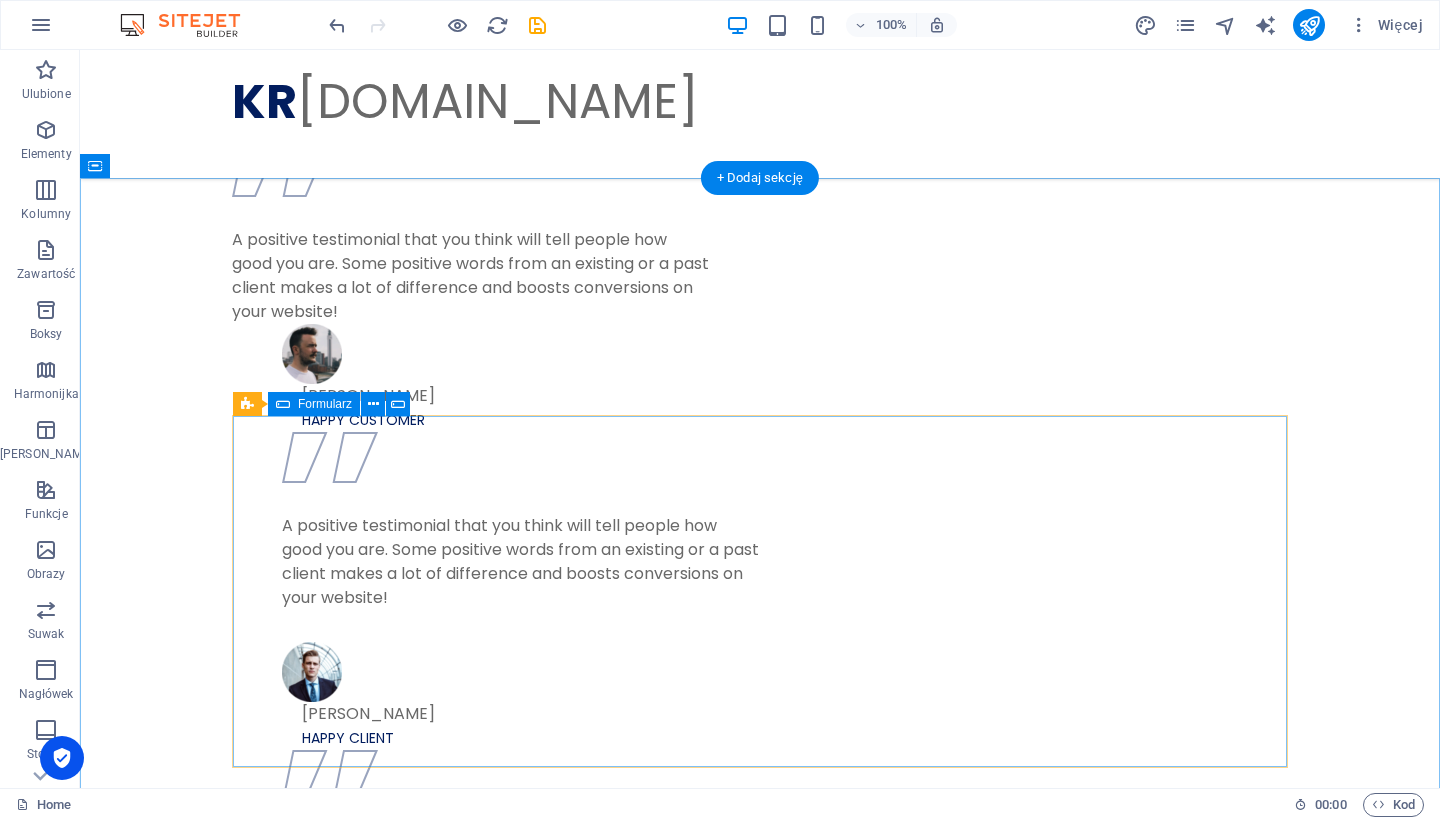 click on "Formularz" at bounding box center [325, 404] 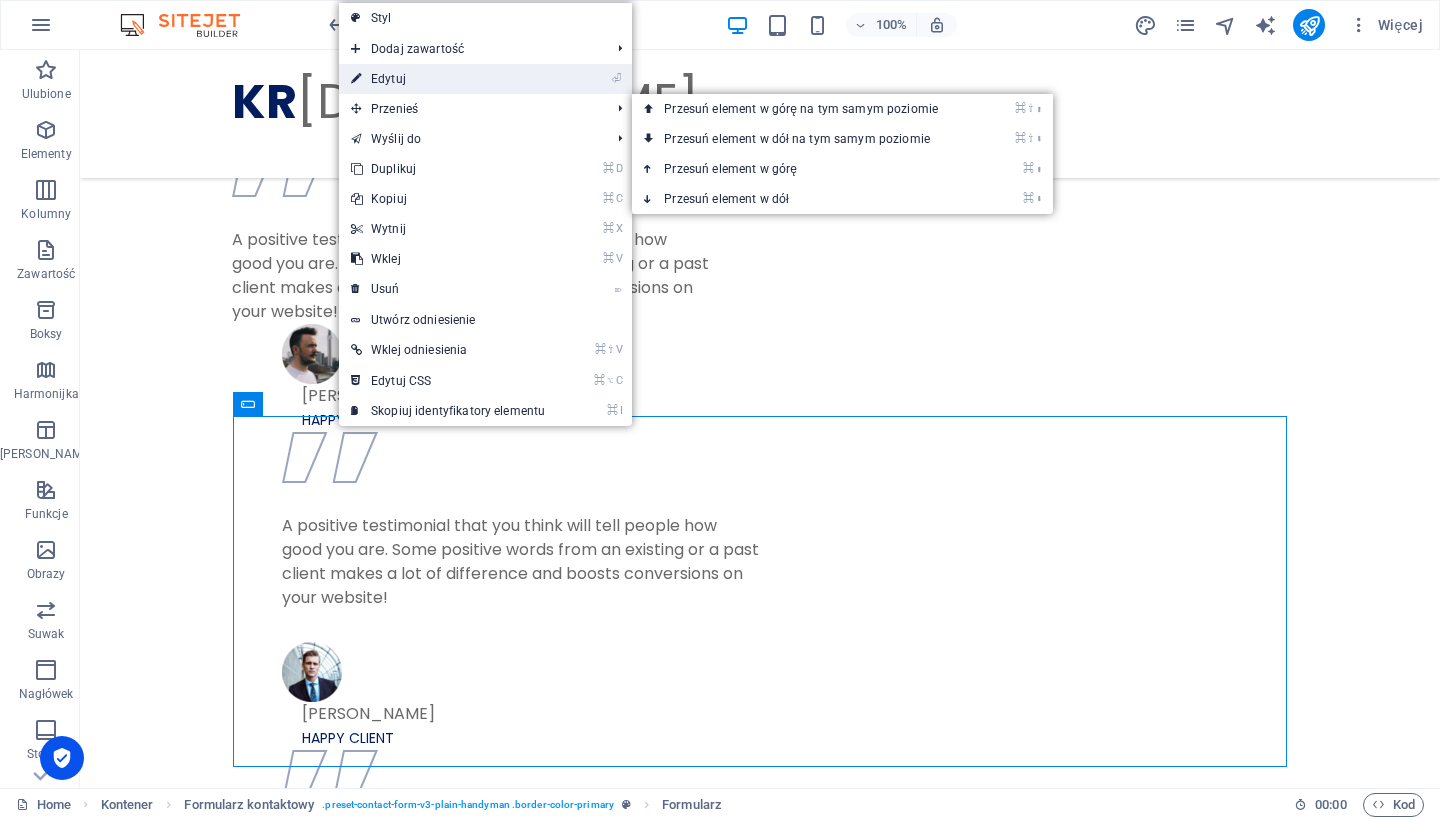 click on "⏎  Edytuj" at bounding box center [448, 79] 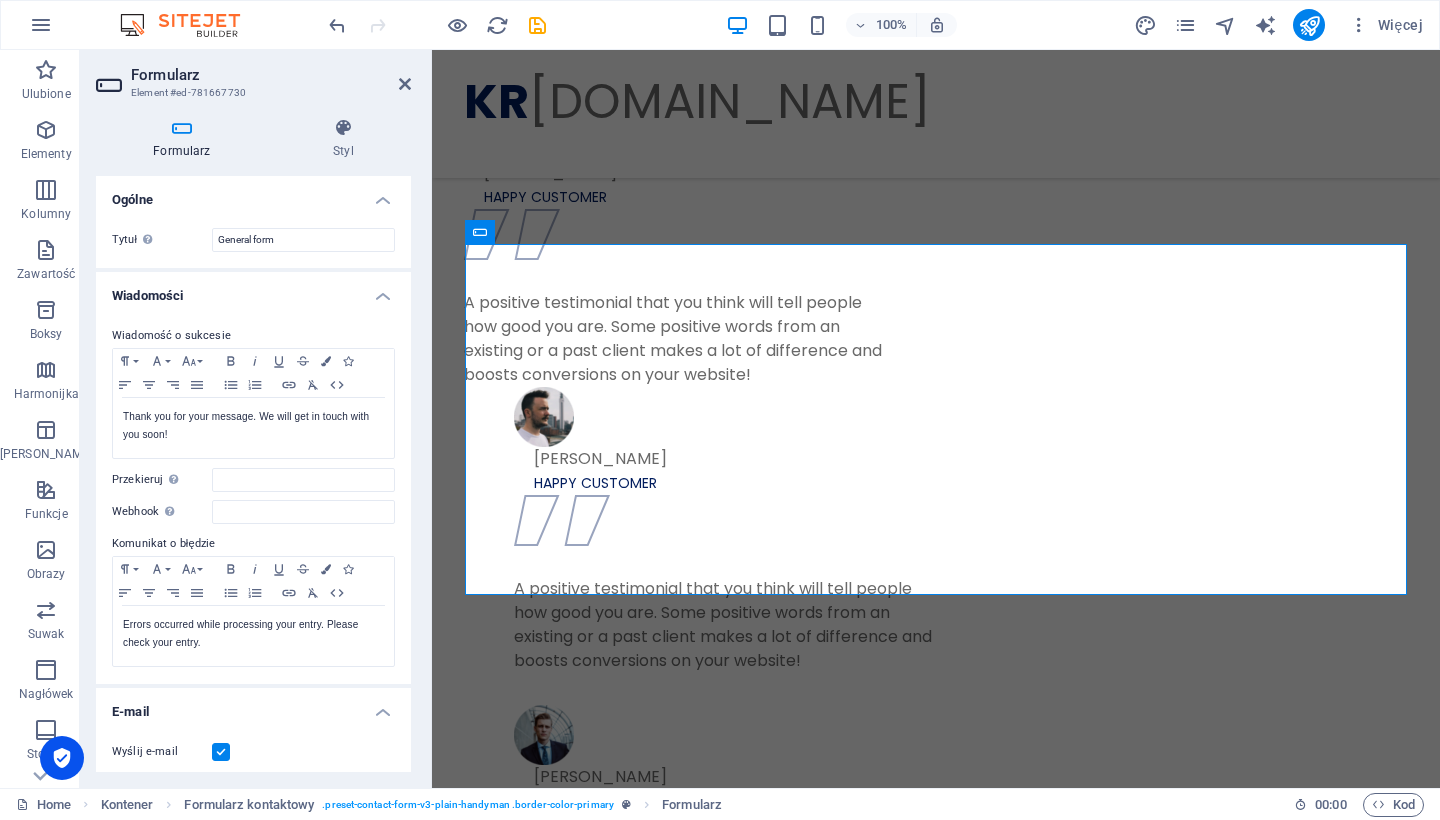 scroll, scrollTop: 4070, scrollLeft: 0, axis: vertical 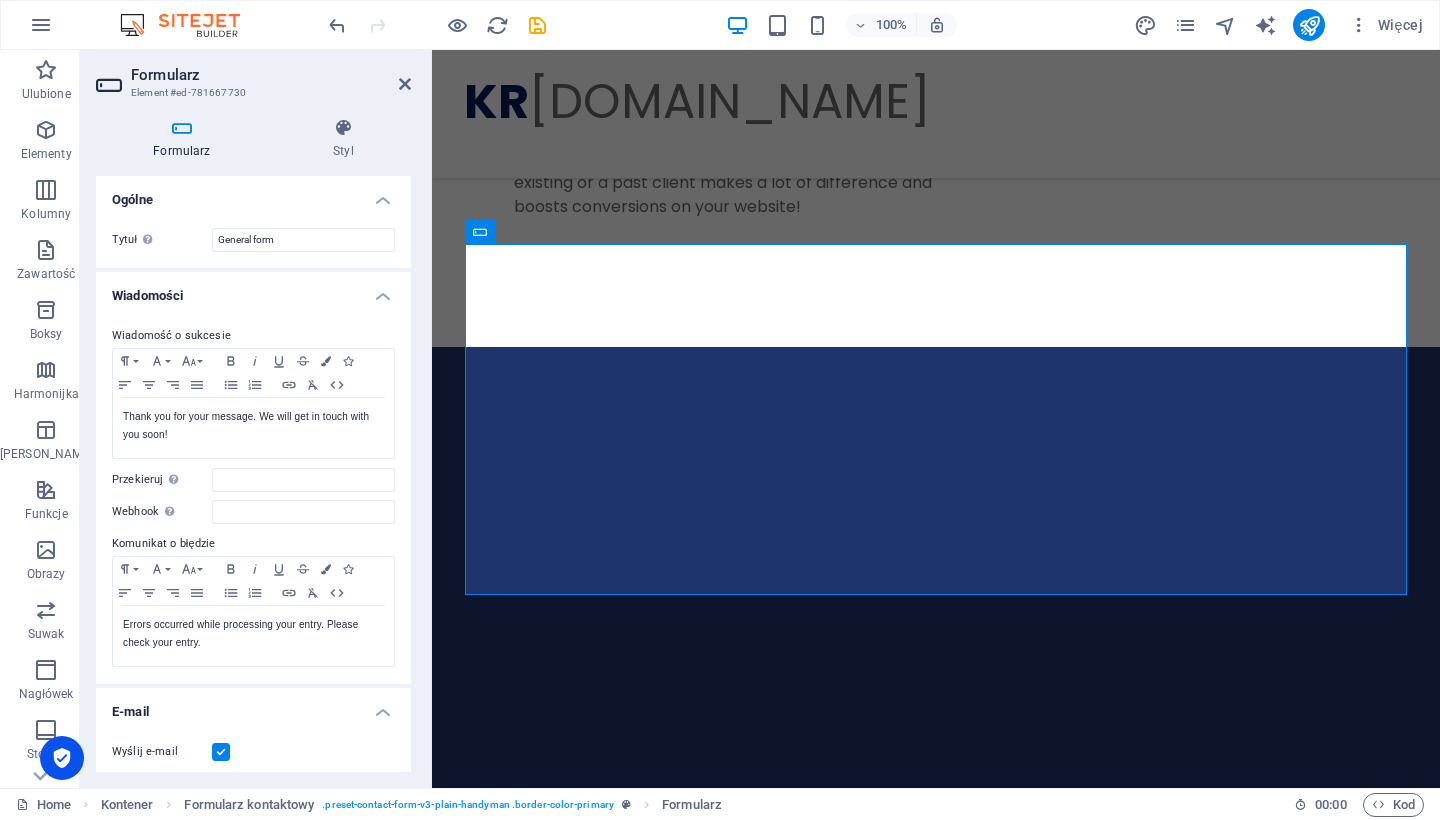 click on "Wiadomości" at bounding box center [253, 290] 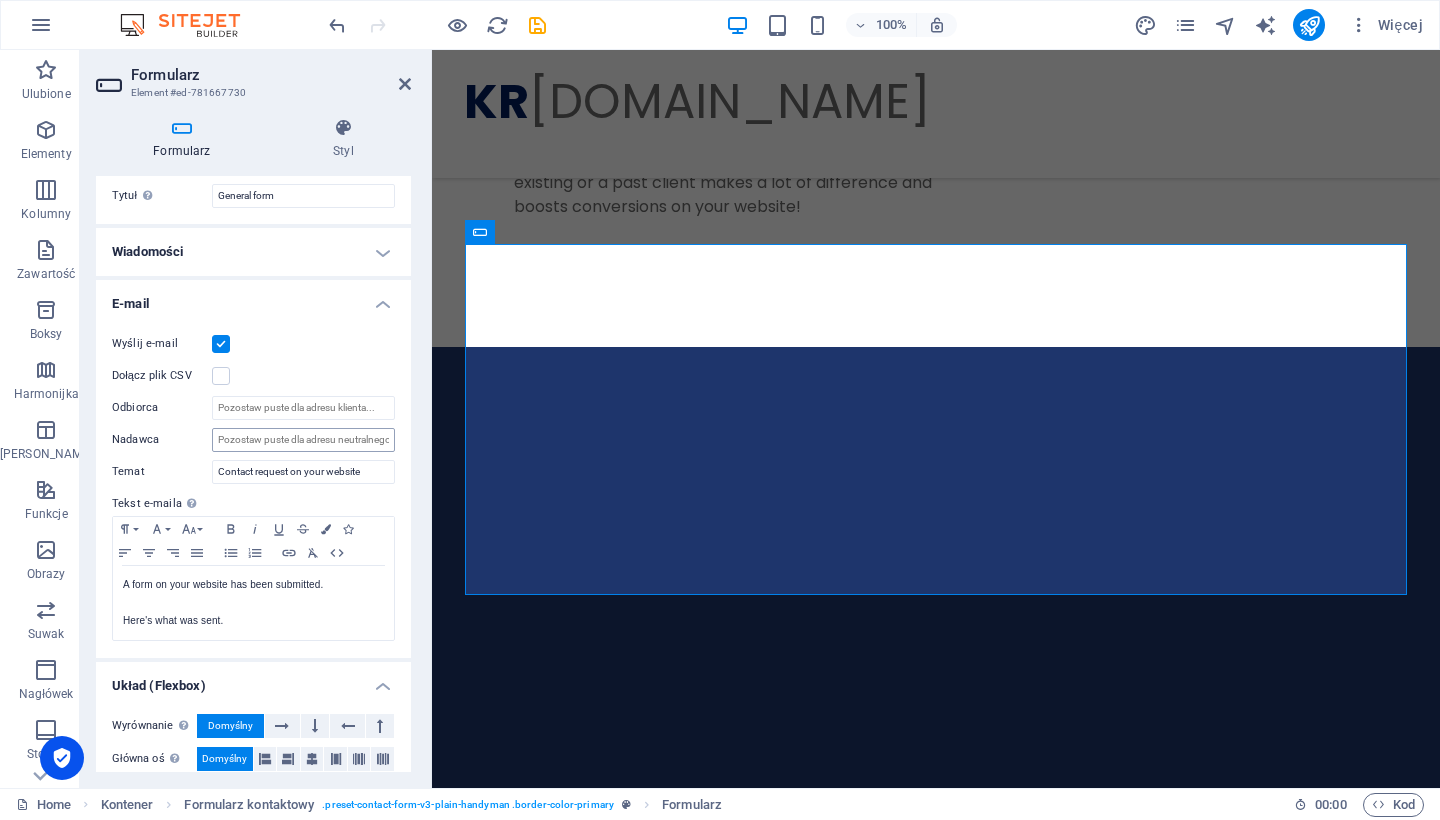 scroll, scrollTop: 49, scrollLeft: 0, axis: vertical 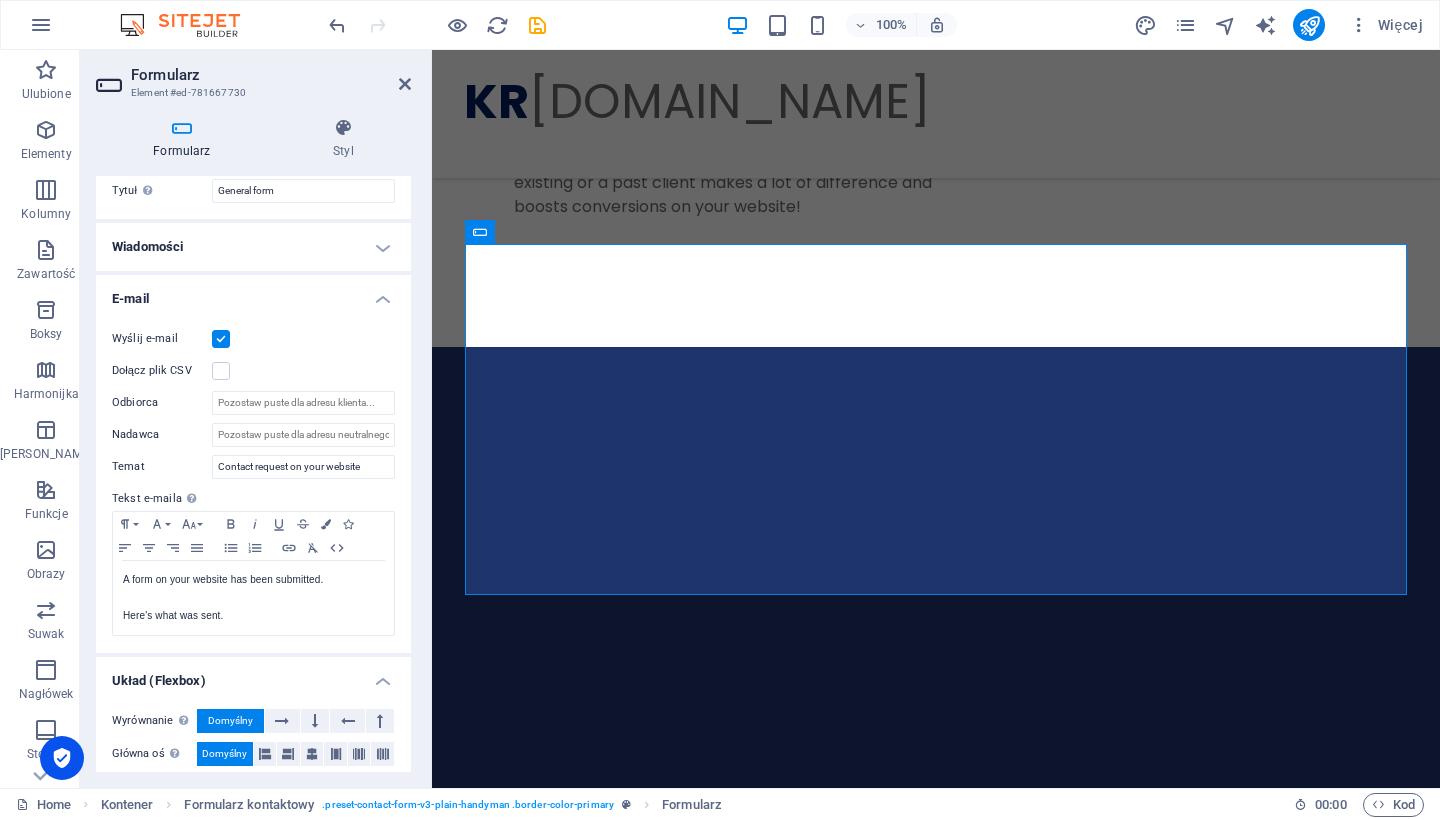 click on "E-mail" at bounding box center [253, 293] 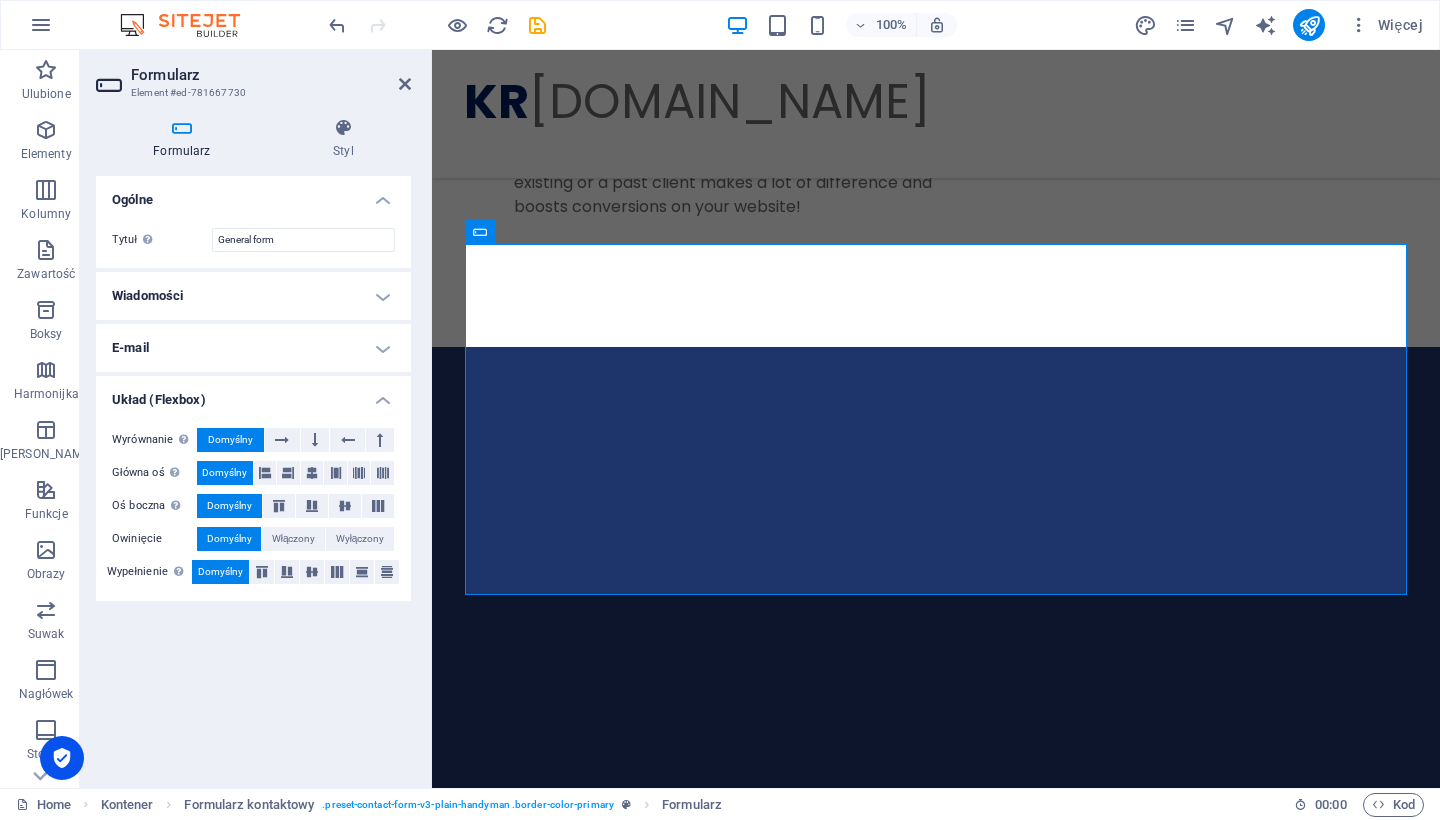 scroll, scrollTop: 0, scrollLeft: 0, axis: both 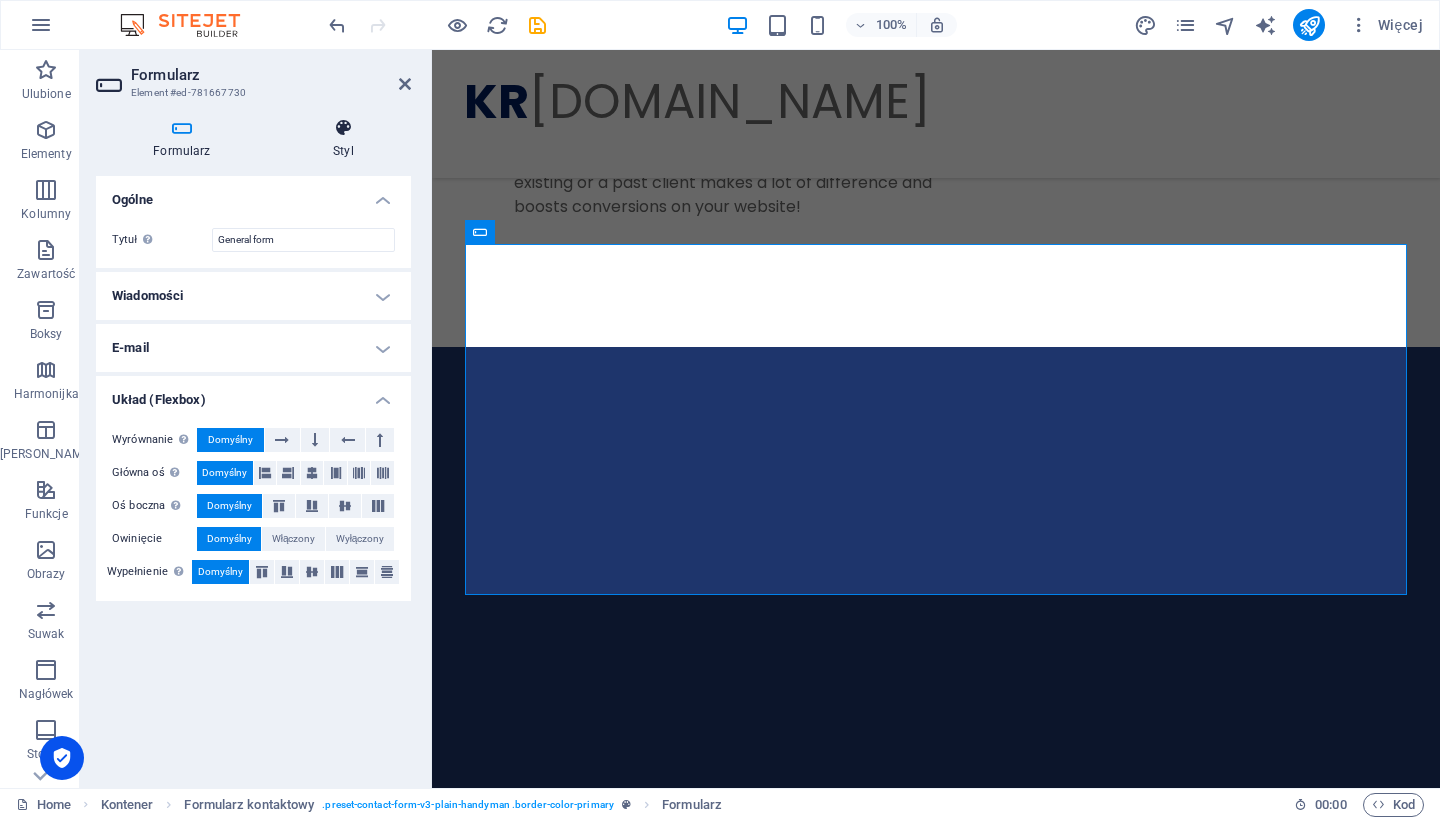 click on "Styl" at bounding box center (343, 139) 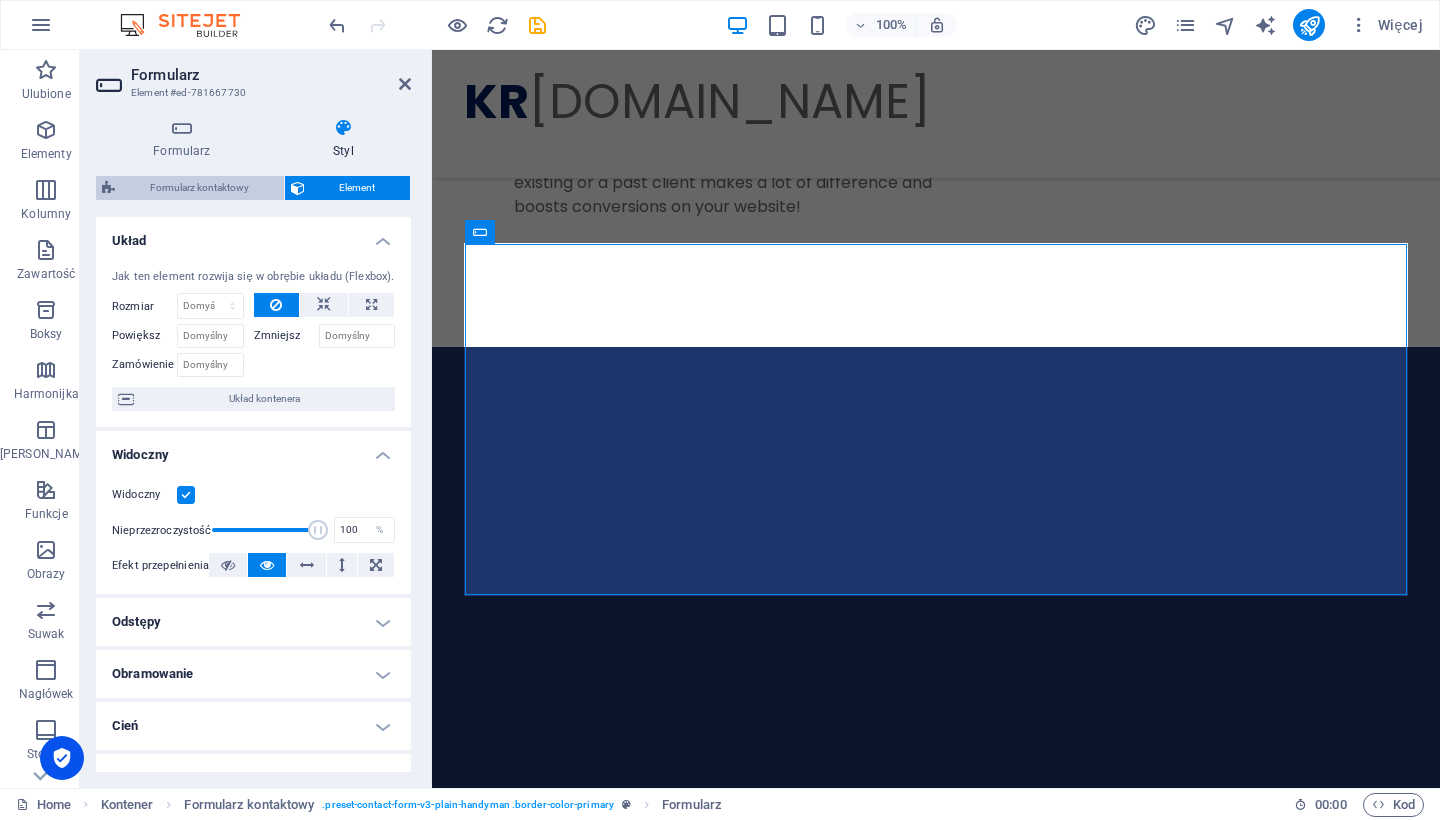 click on "Formularz kontaktowy" at bounding box center [199, 188] 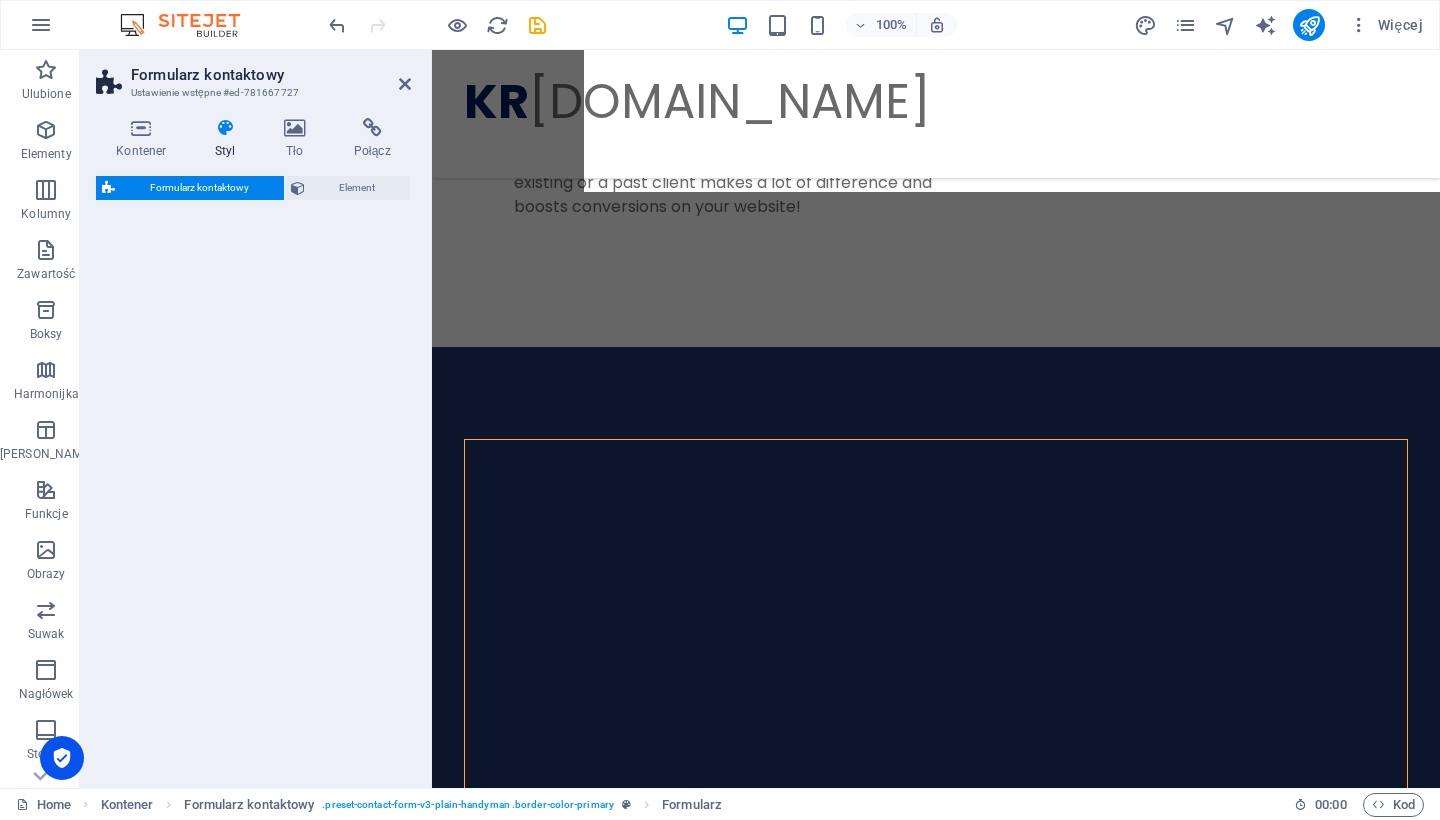 select on "px" 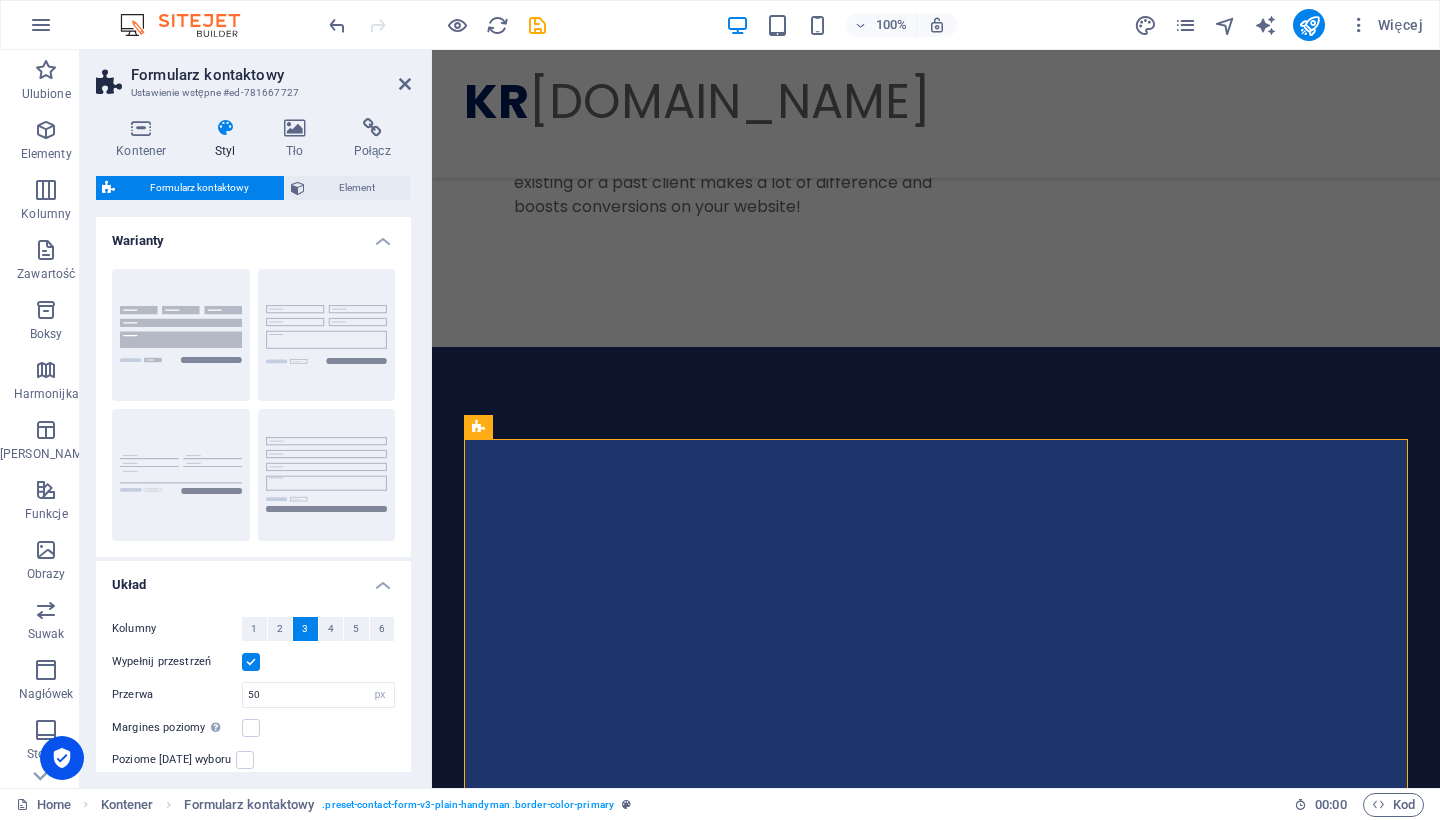 scroll, scrollTop: 3874, scrollLeft: 0, axis: vertical 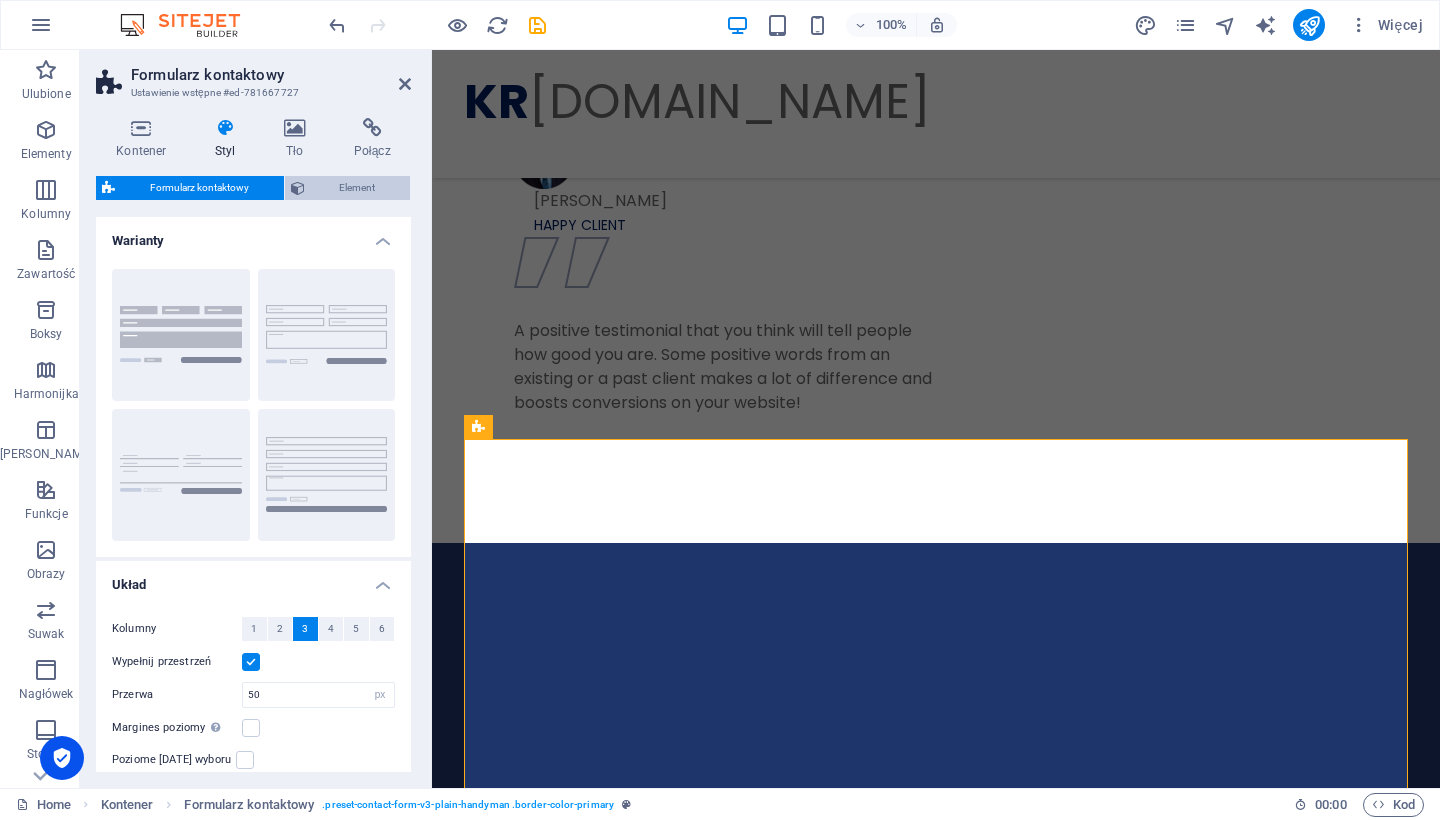 click on "Element" at bounding box center (358, 188) 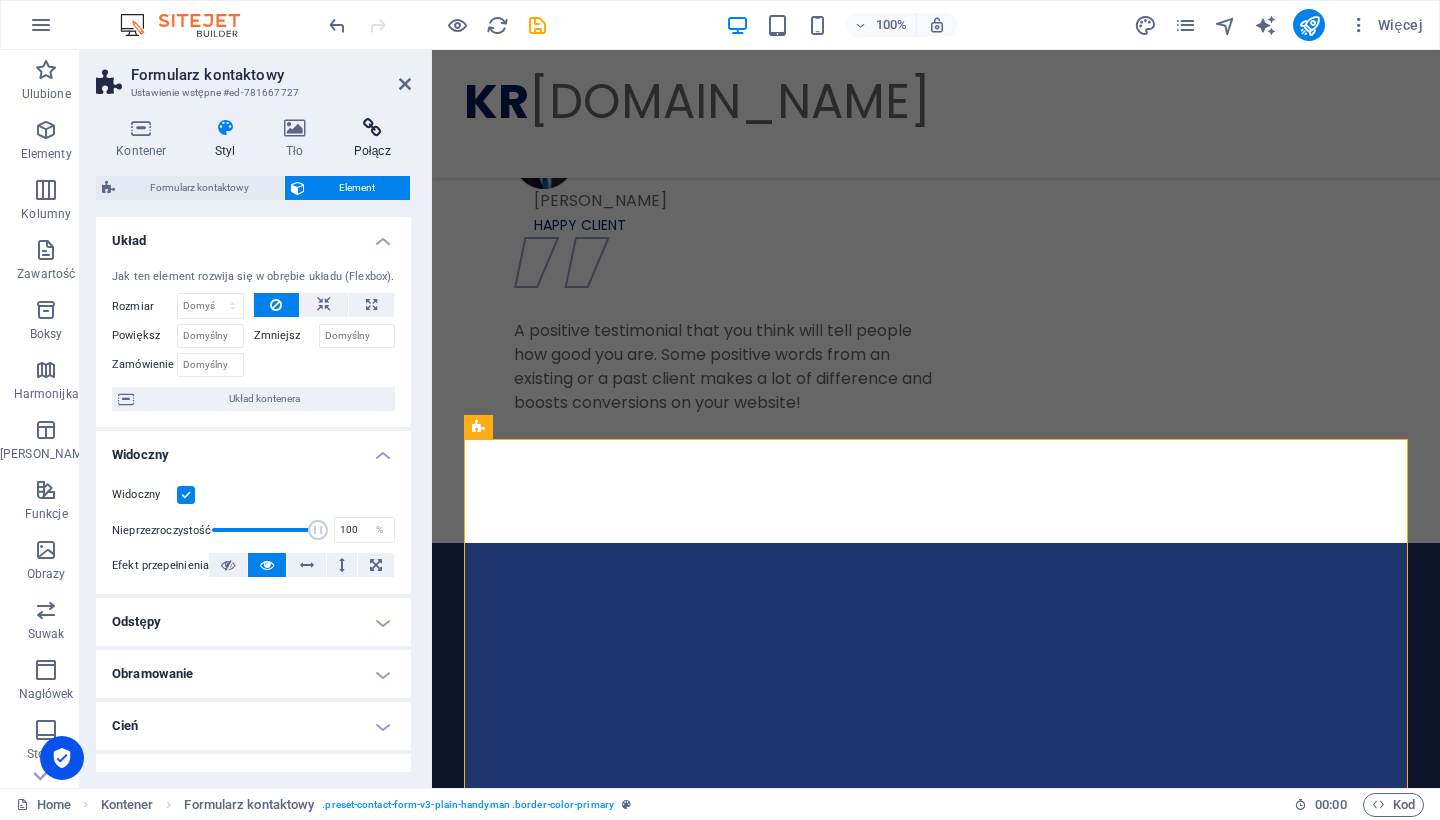 click on "Połącz" at bounding box center (372, 139) 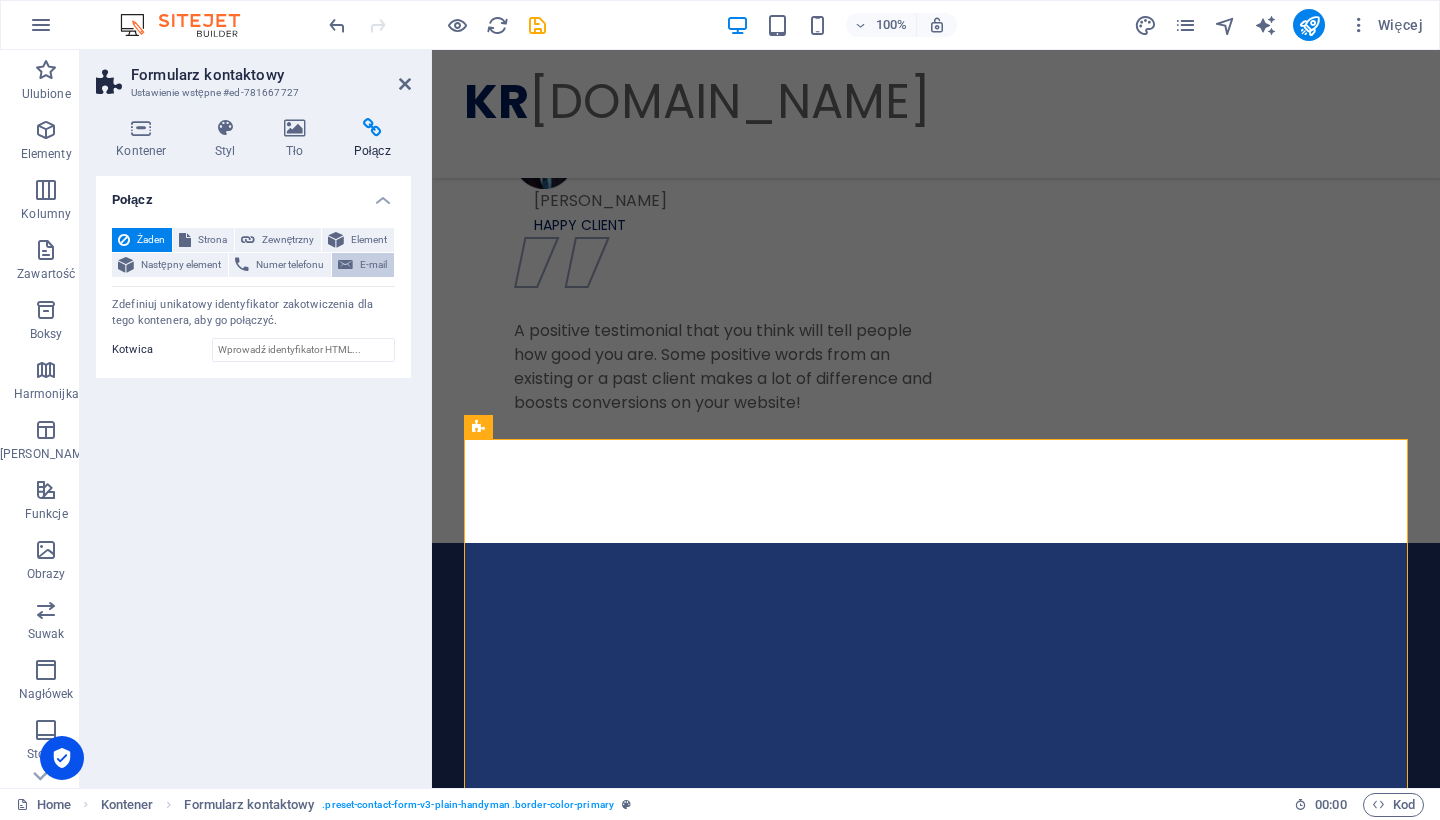 click on "E-mail" at bounding box center [373, 265] 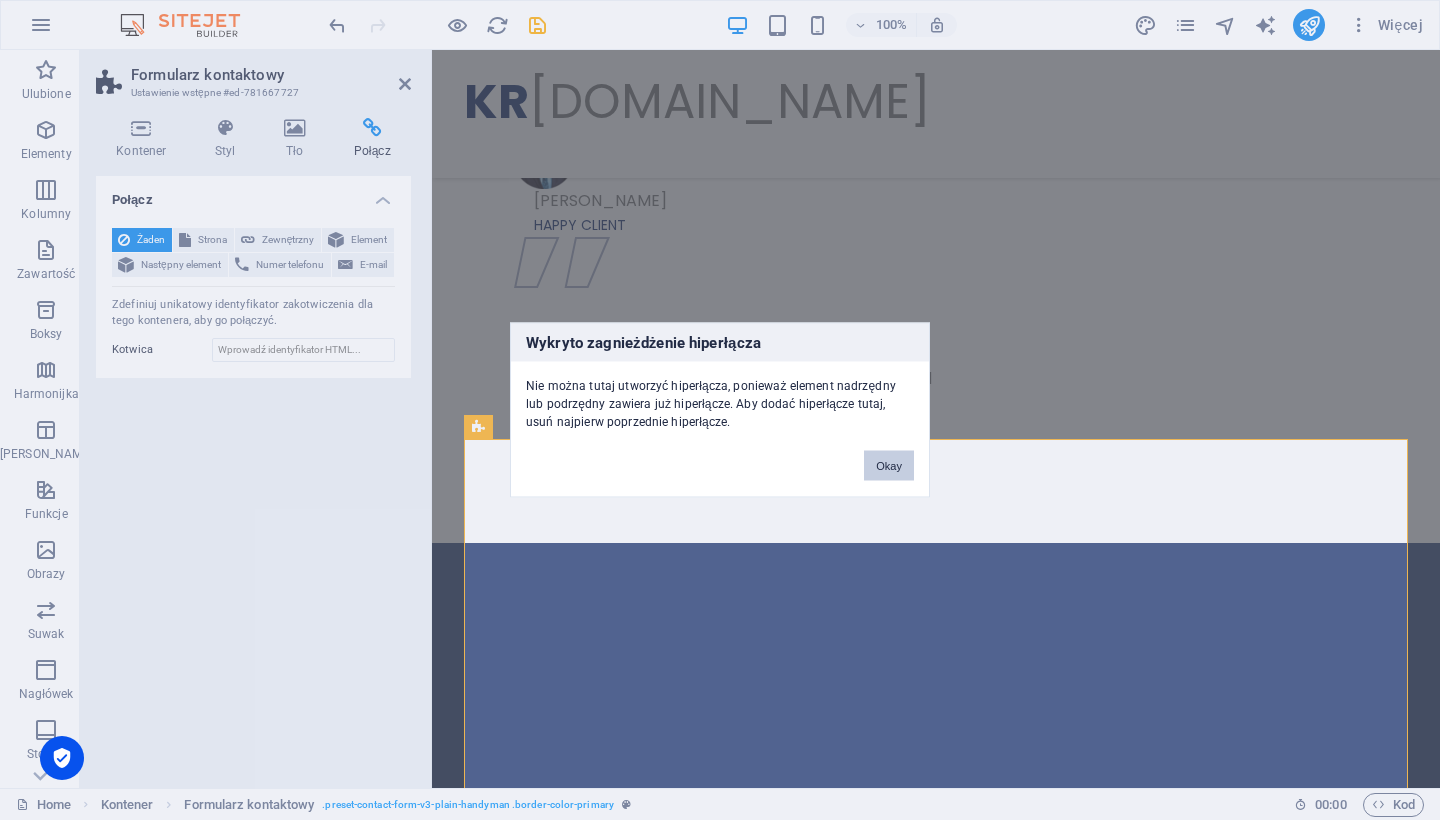 click on "Okay" at bounding box center (889, 466) 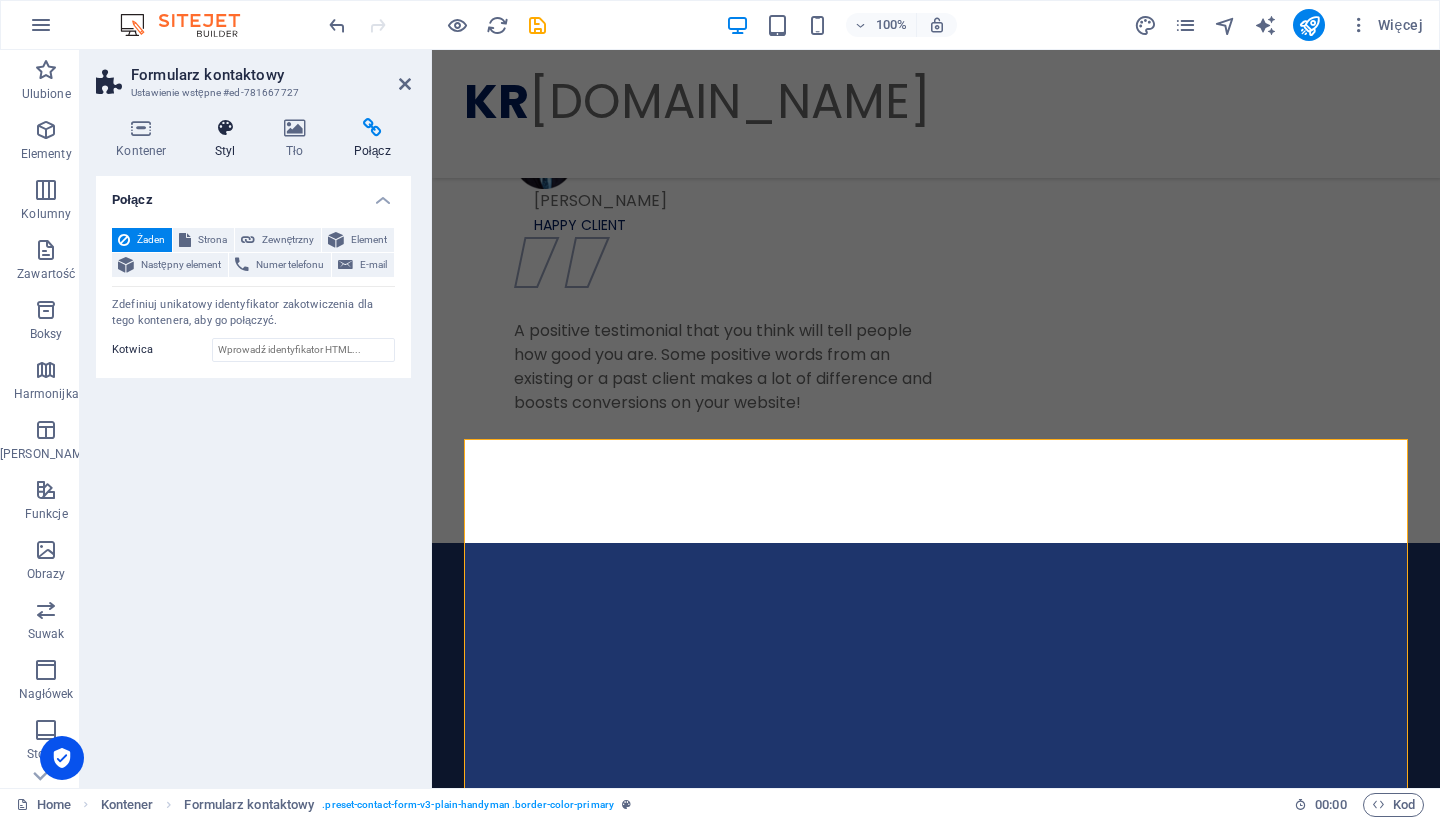 click at bounding box center (225, 128) 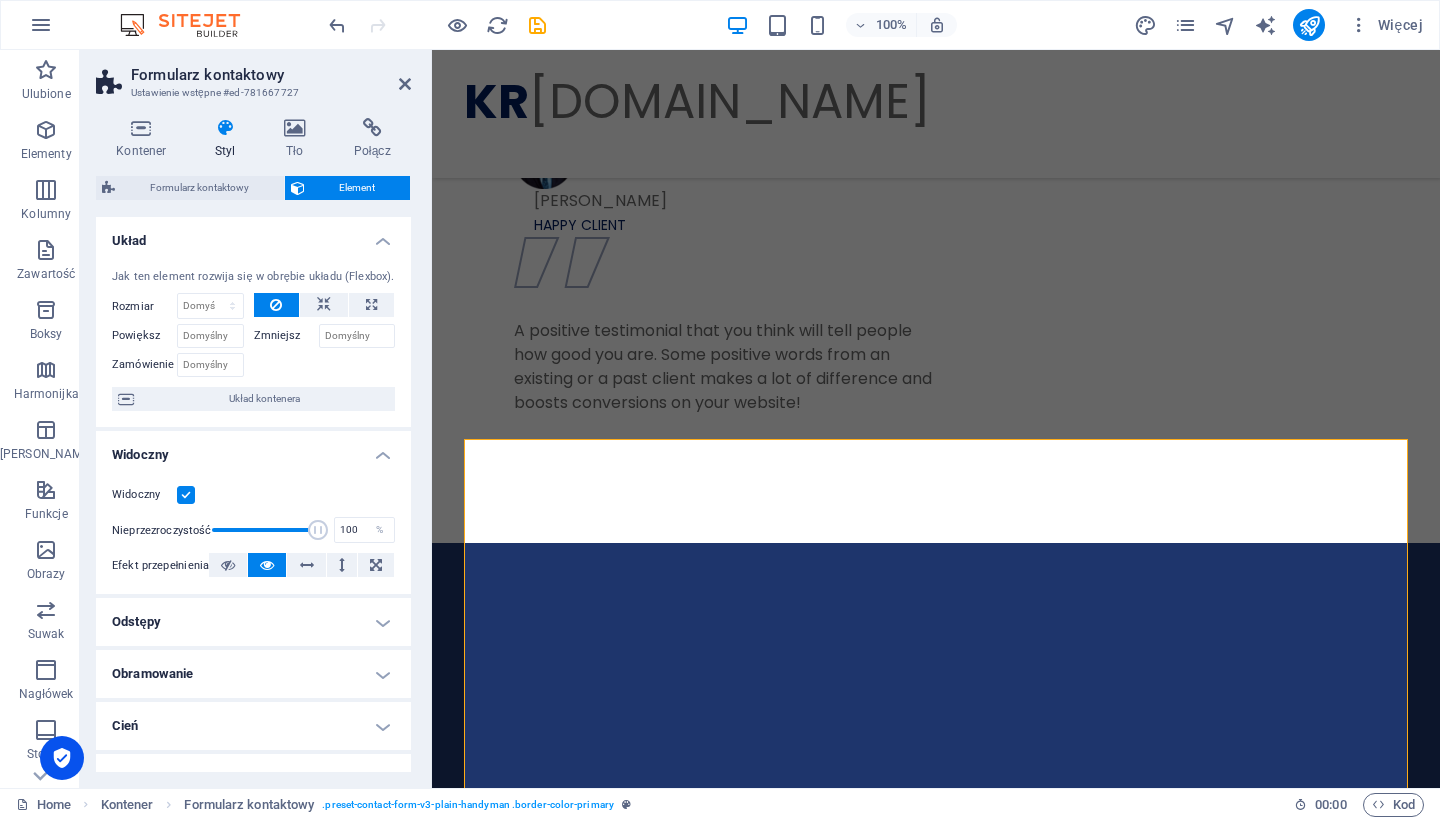 scroll, scrollTop: 0, scrollLeft: 0, axis: both 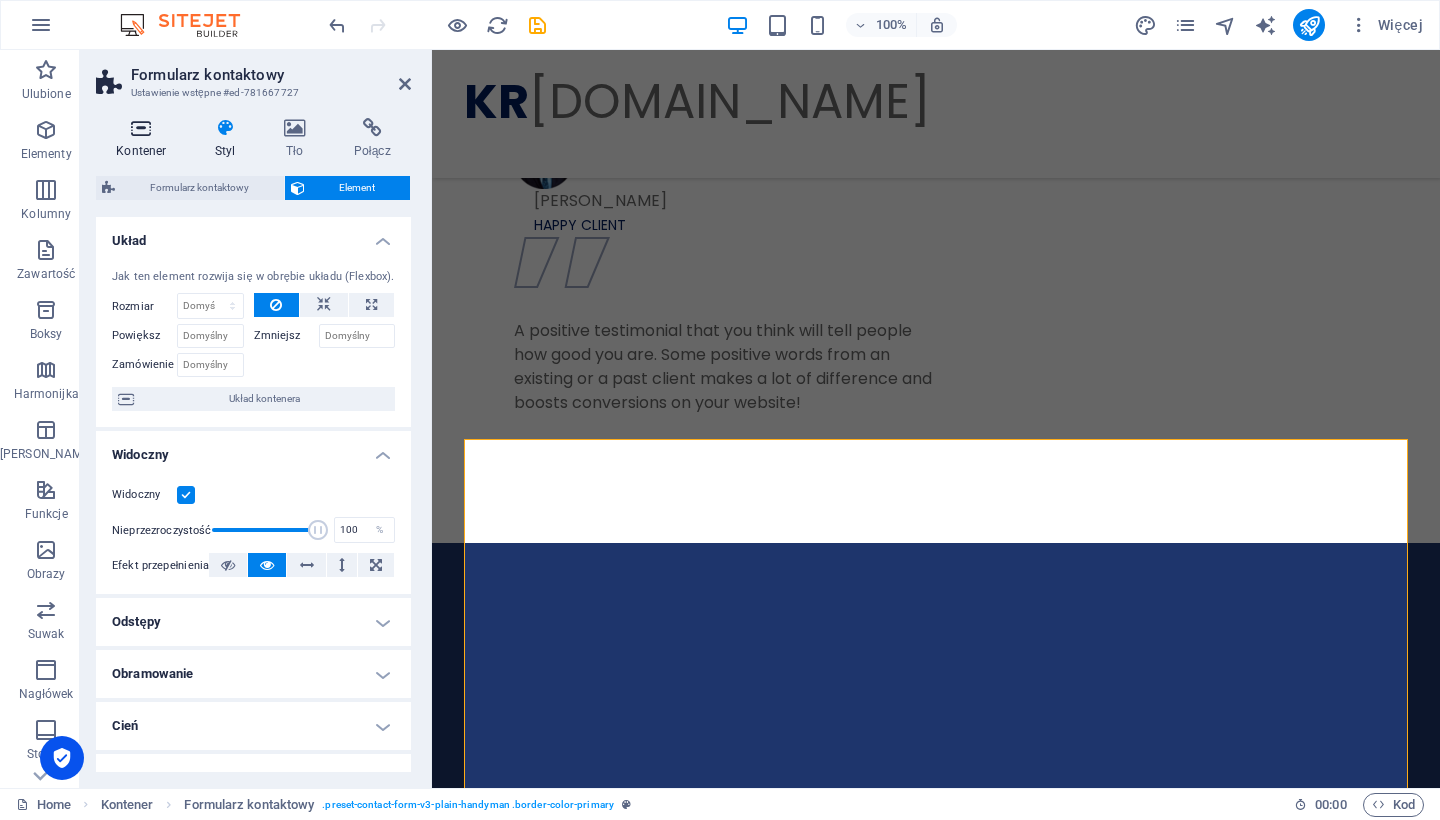 click at bounding box center (141, 128) 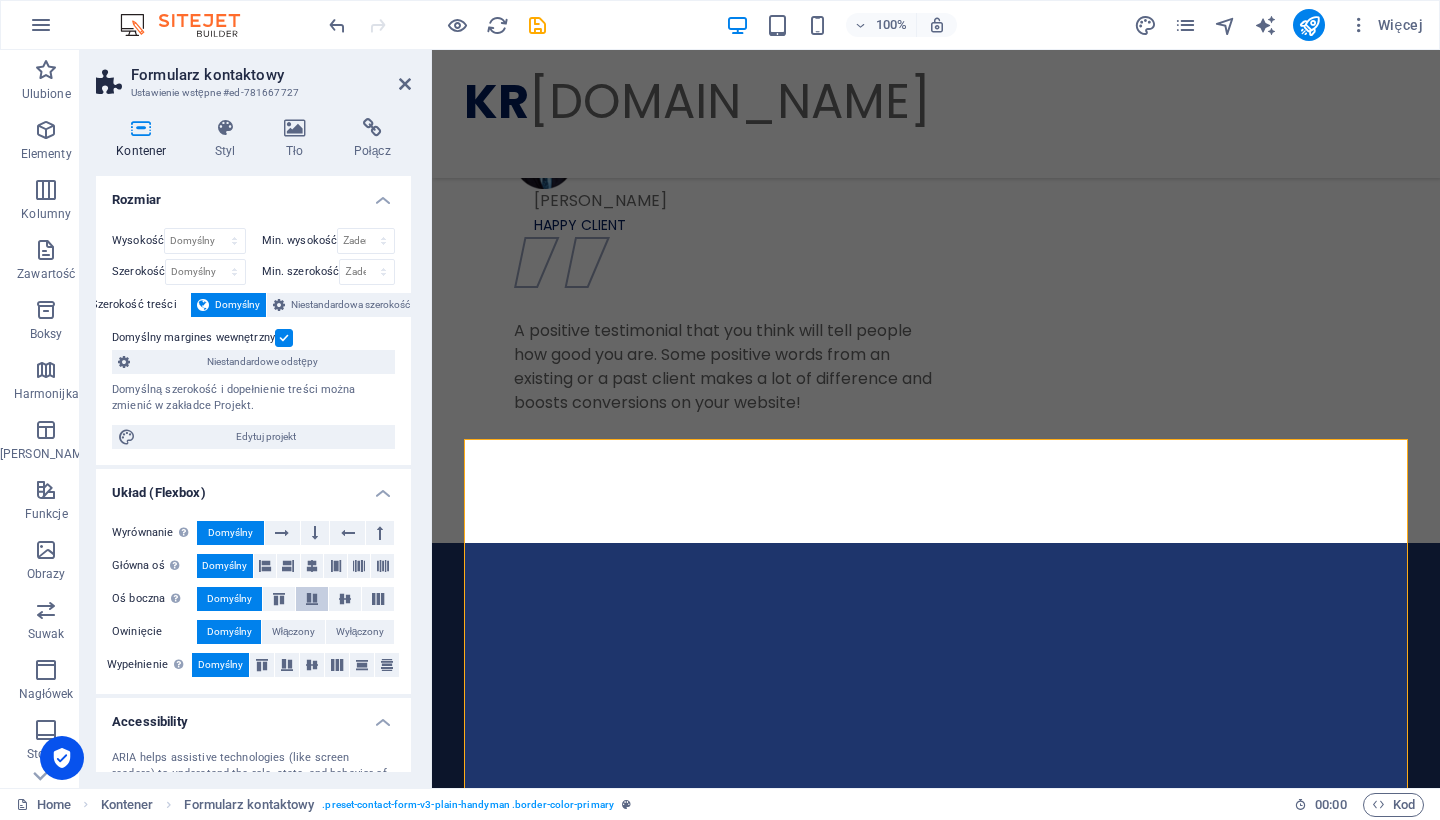 scroll, scrollTop: 0, scrollLeft: 0, axis: both 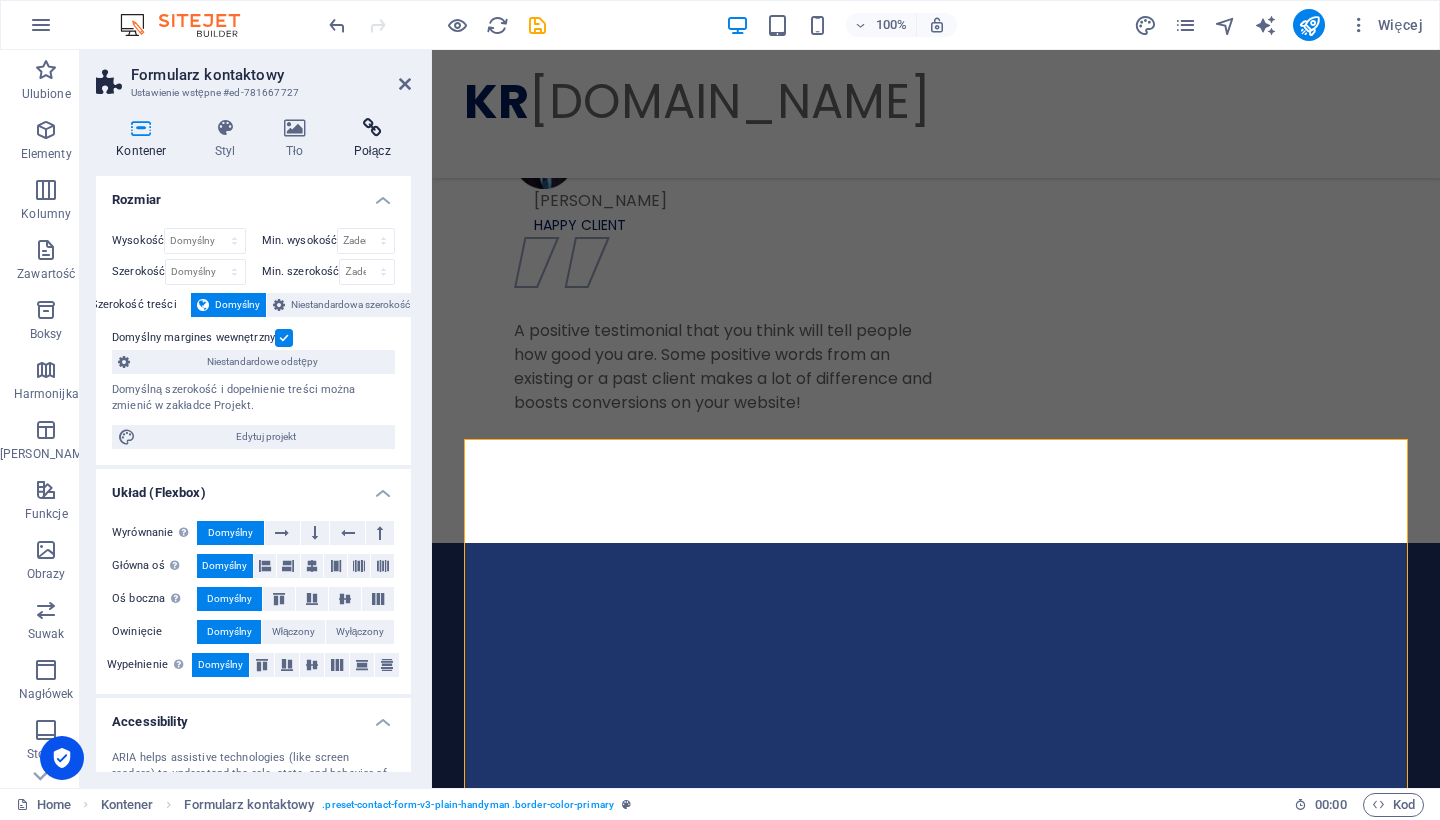 click at bounding box center [372, 128] 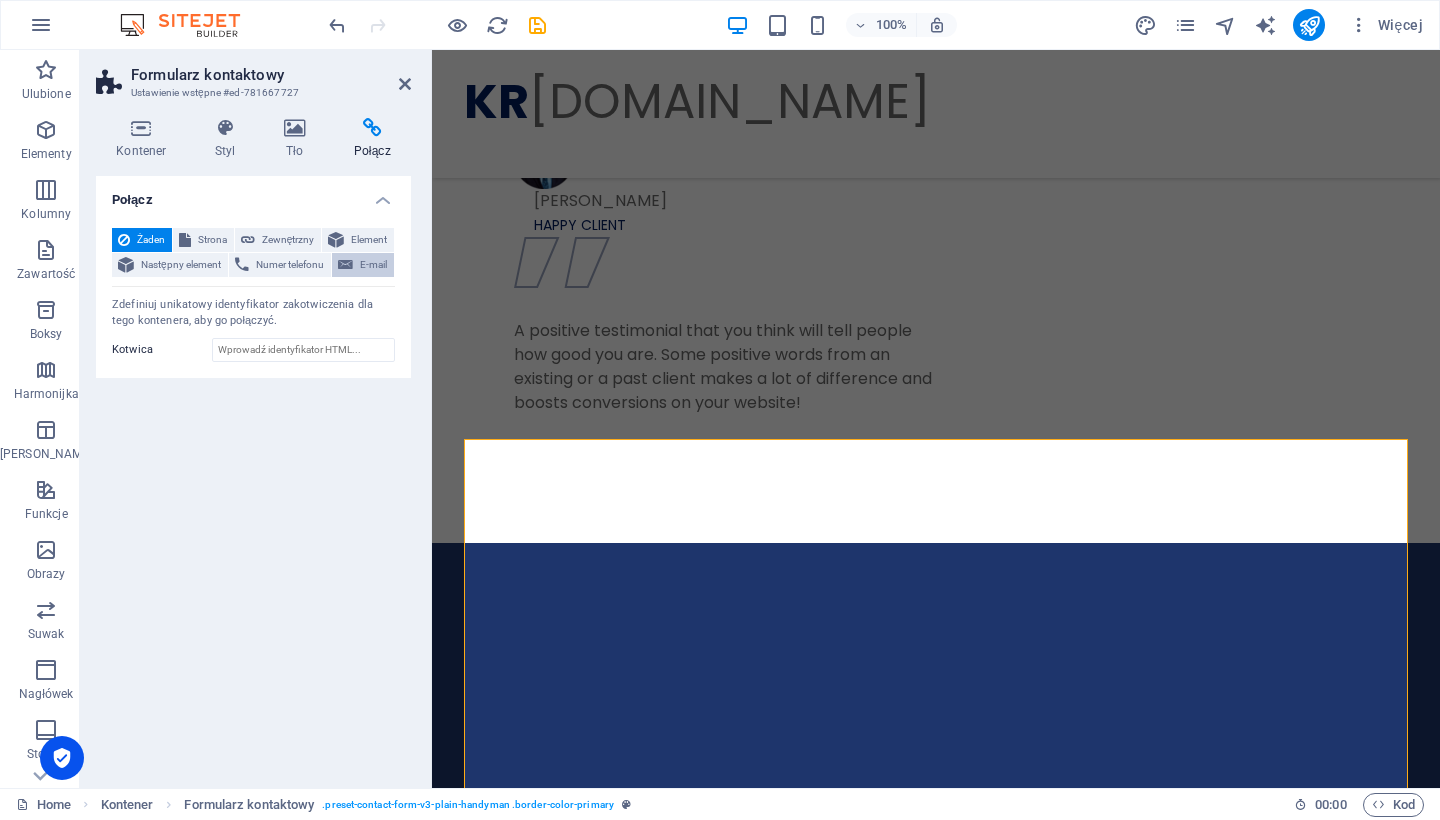 click at bounding box center (345, 265) 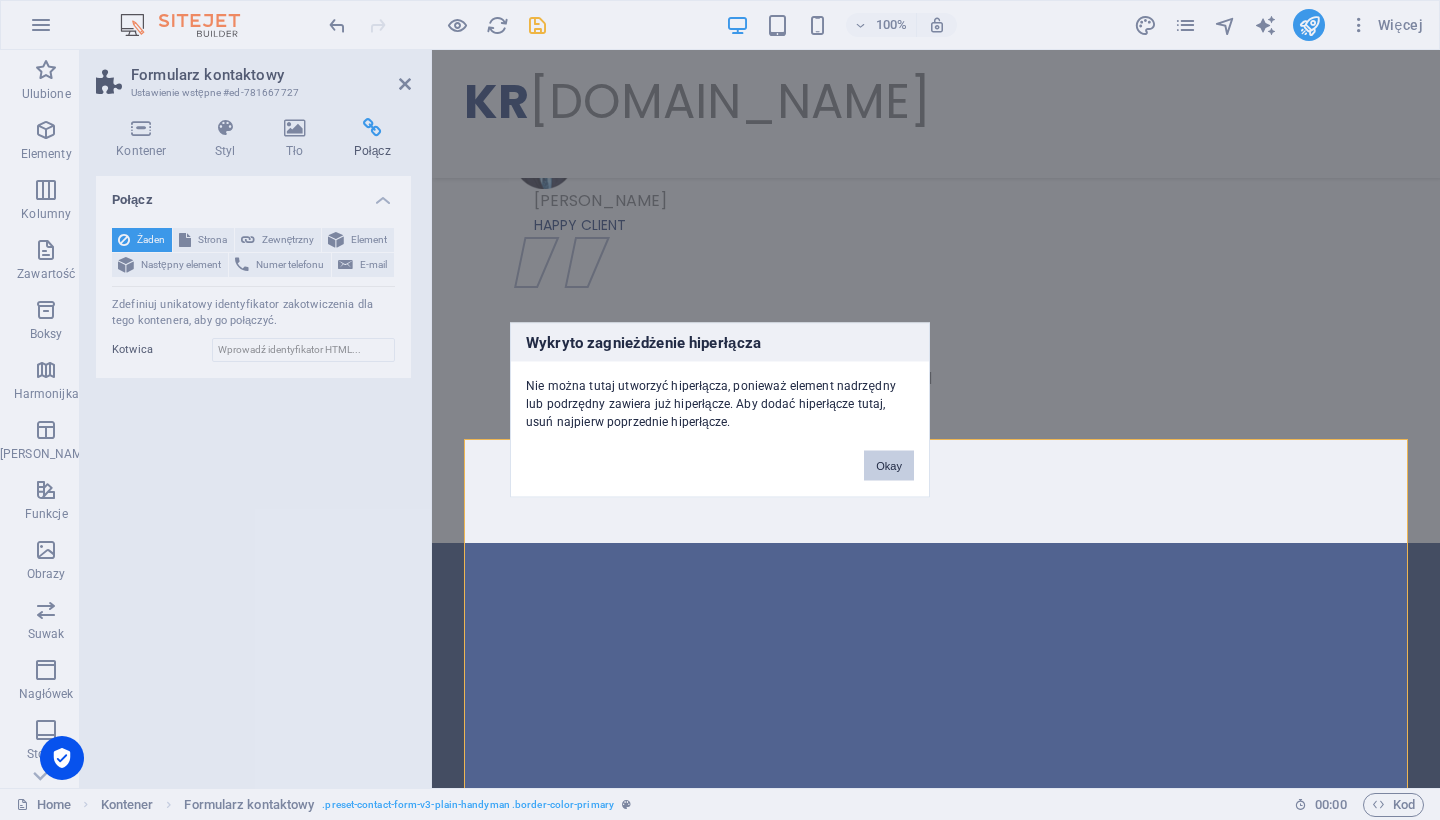 click on "Okay" at bounding box center [889, 466] 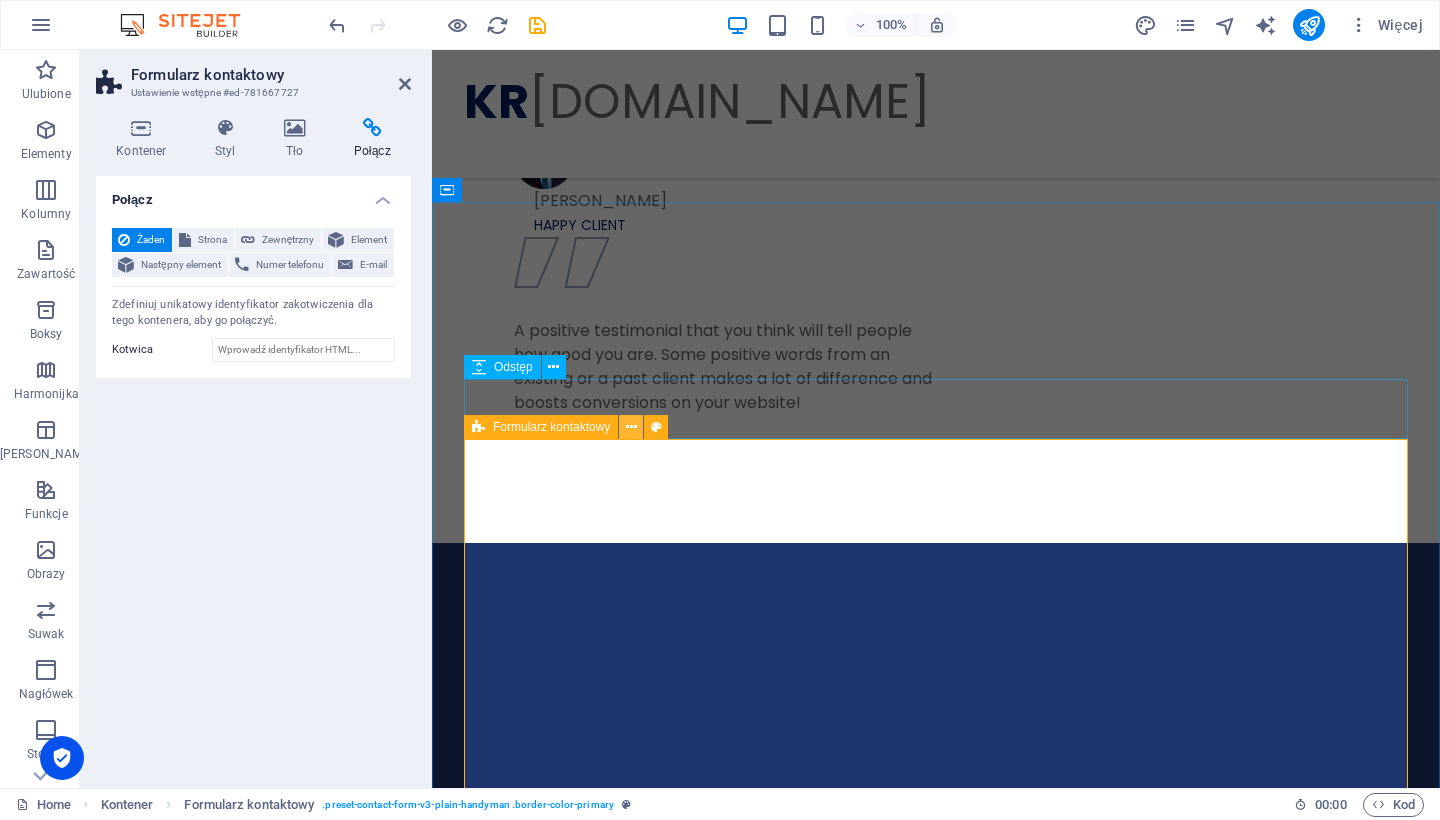 click at bounding box center [631, 427] 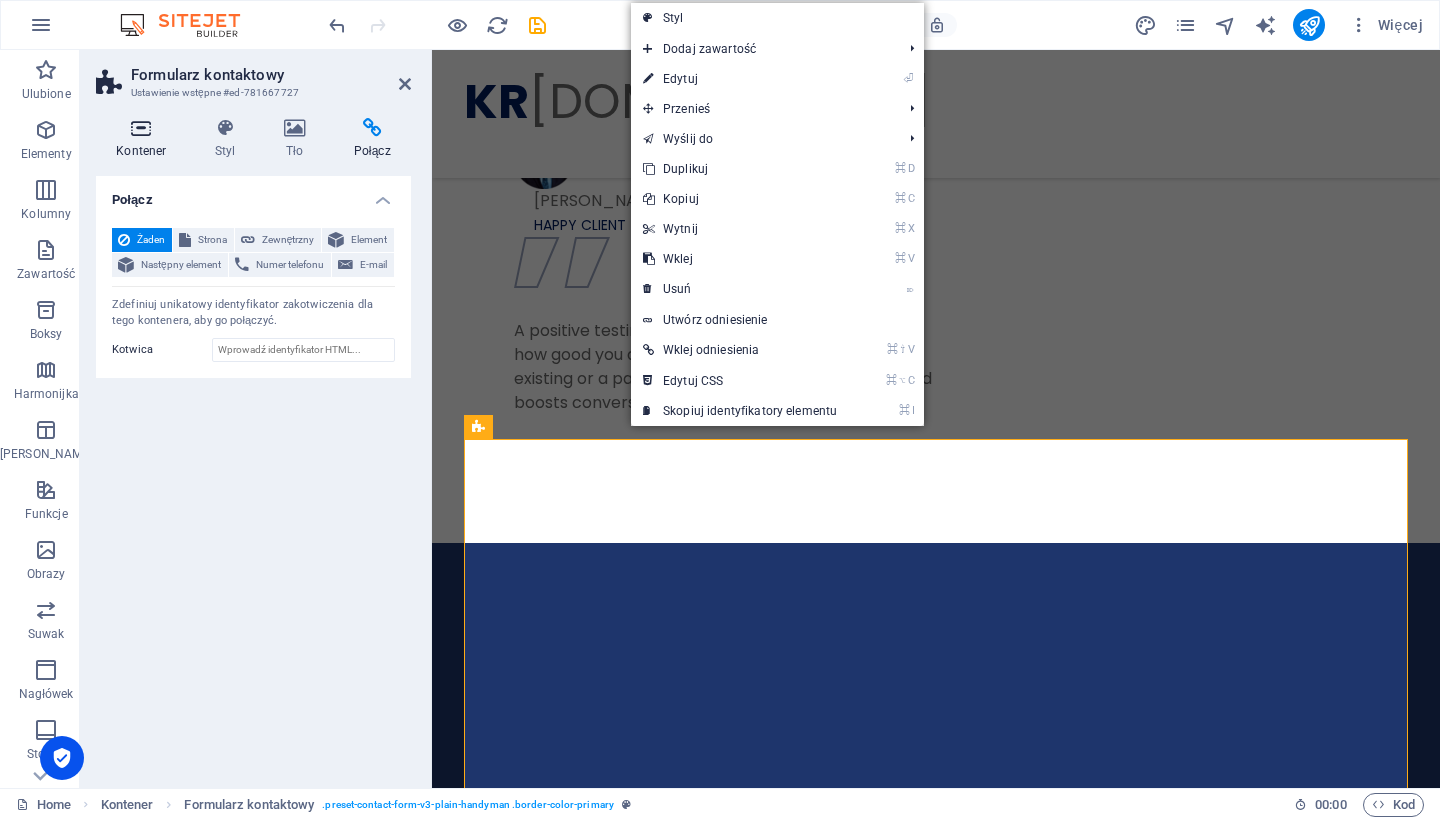 click at bounding box center (141, 128) 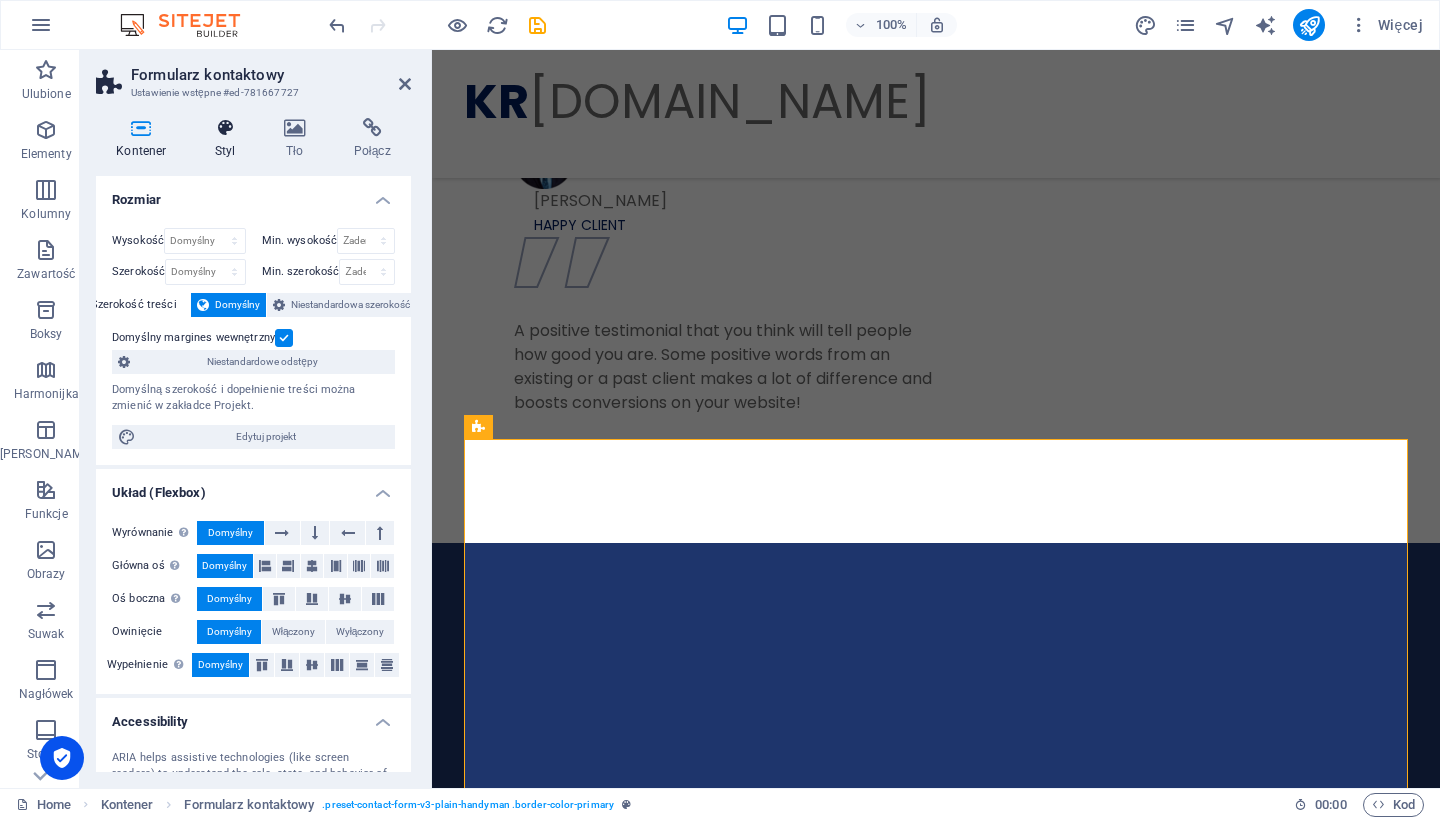 scroll, scrollTop: 0, scrollLeft: 0, axis: both 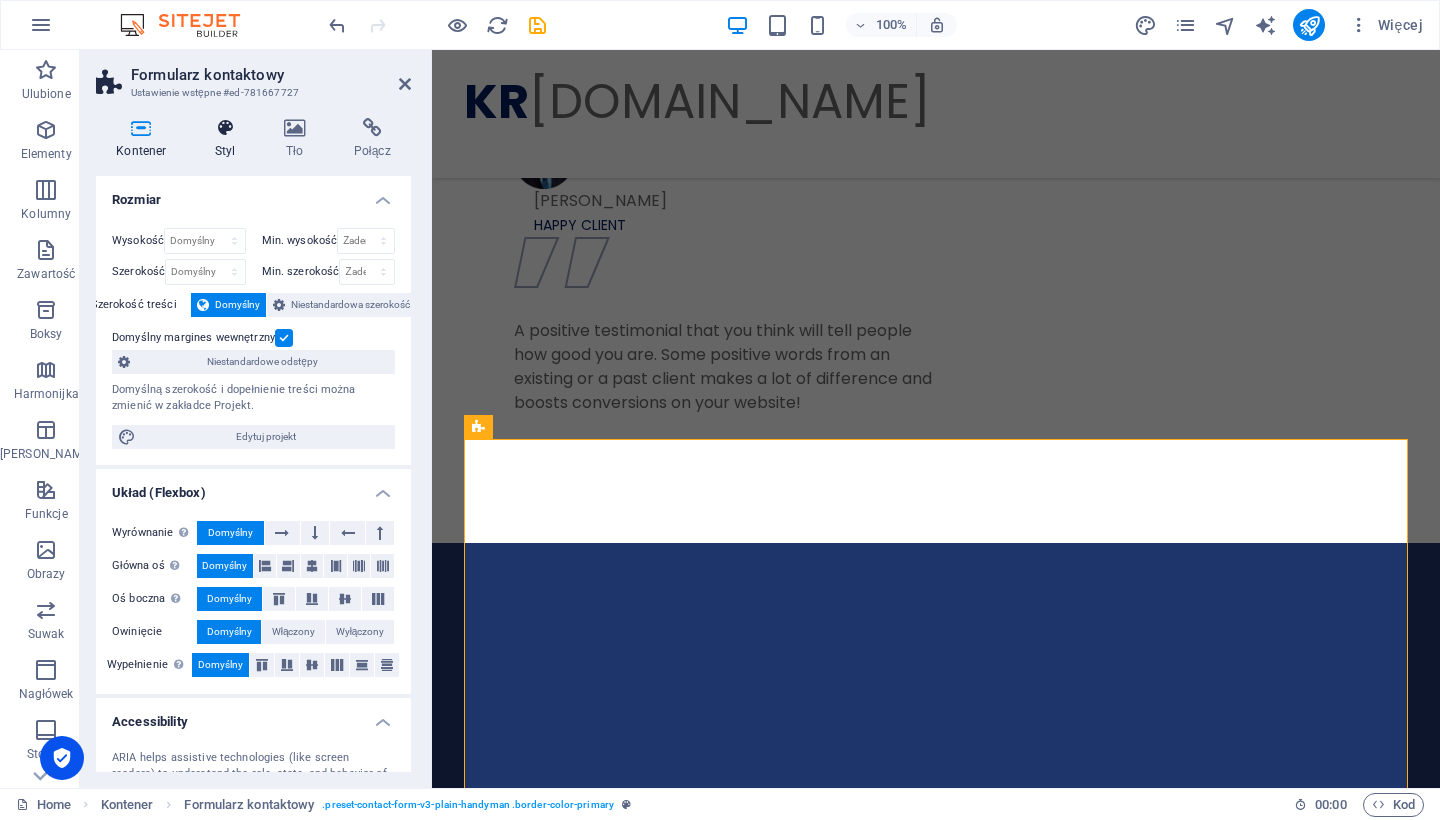 click at bounding box center (225, 128) 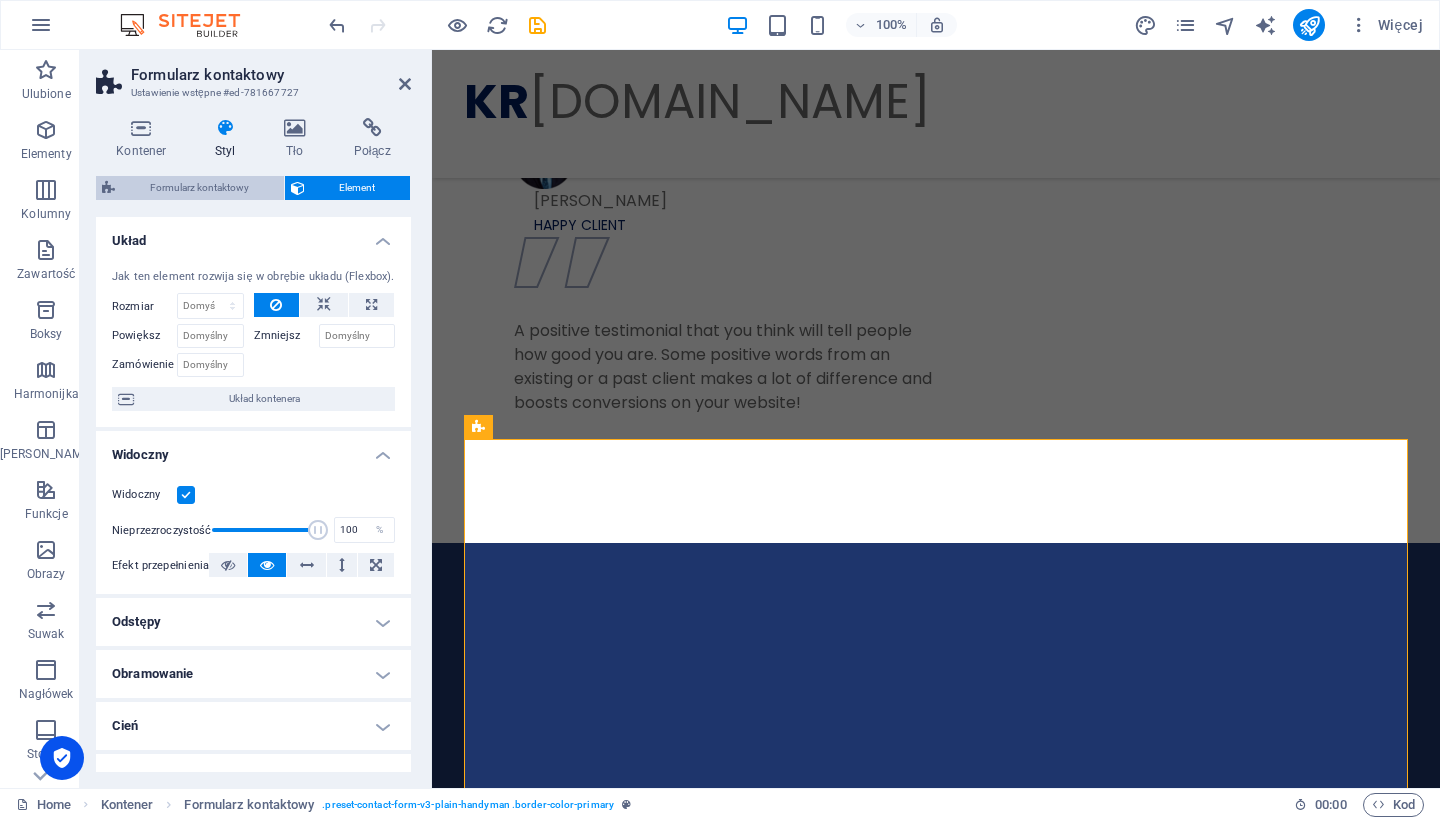 click on "Formularz kontaktowy" at bounding box center (199, 188) 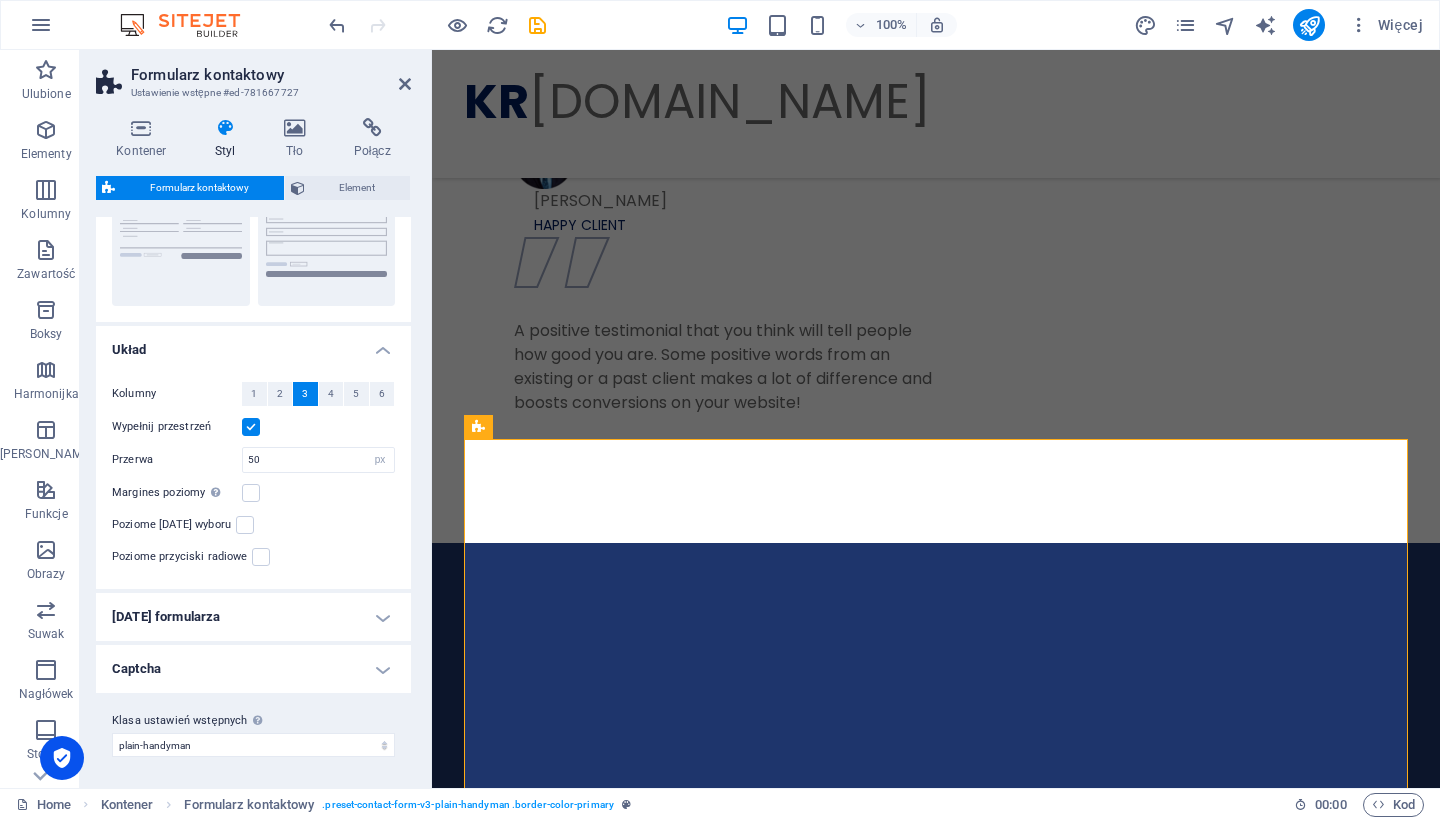 scroll, scrollTop: 234, scrollLeft: 0, axis: vertical 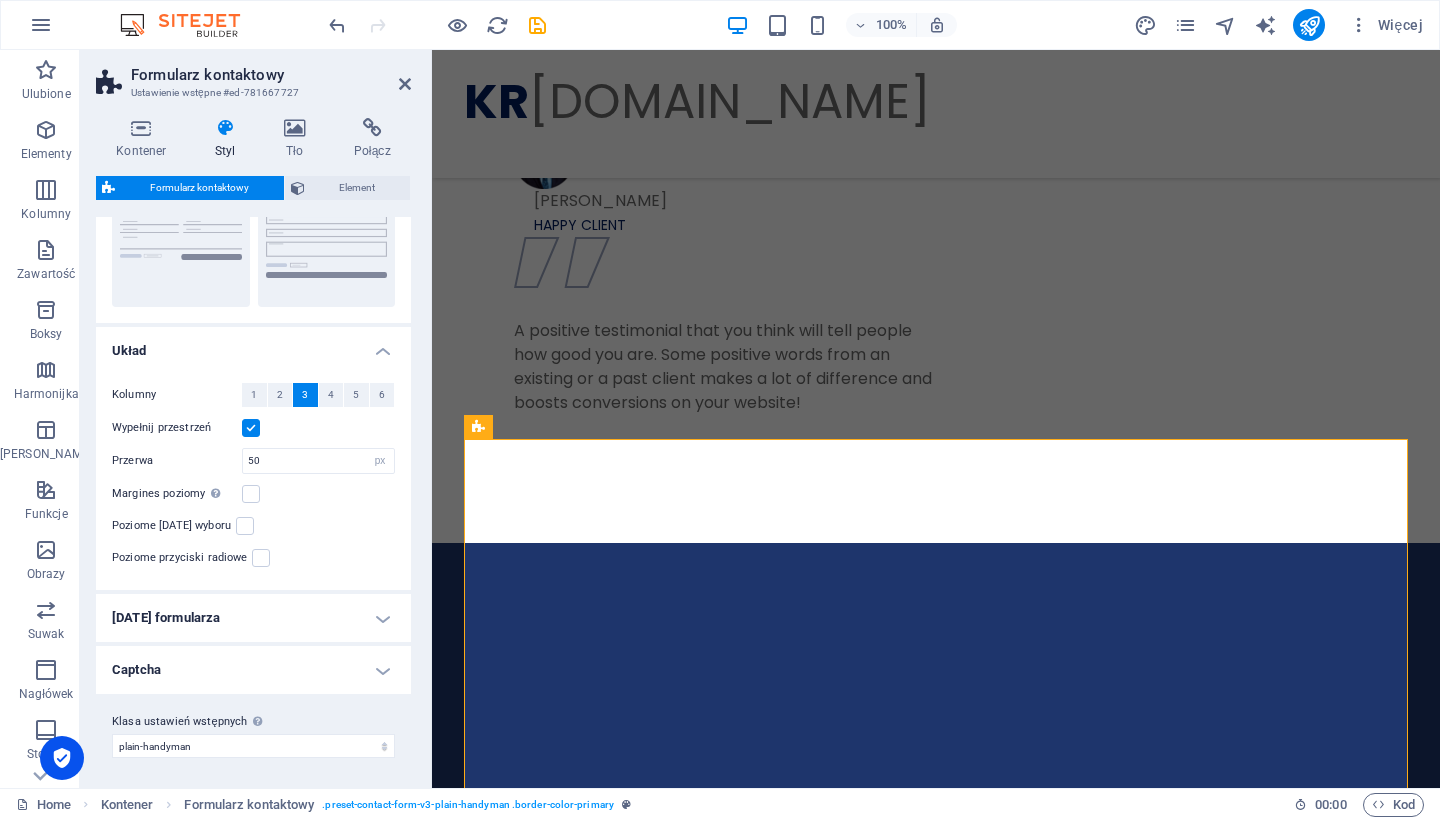 click on "[DATE] formularza" at bounding box center [253, 618] 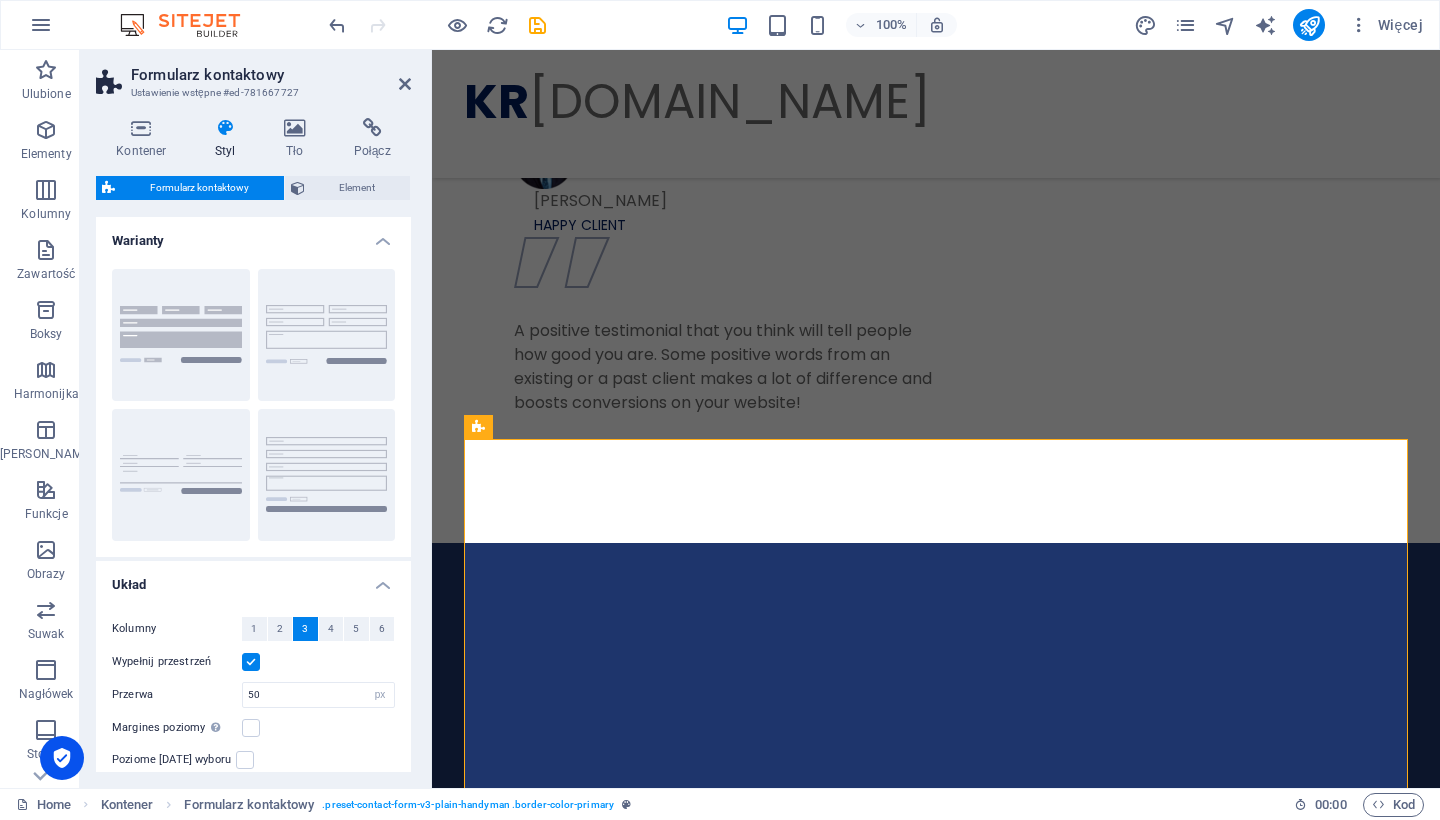 scroll, scrollTop: 0, scrollLeft: 0, axis: both 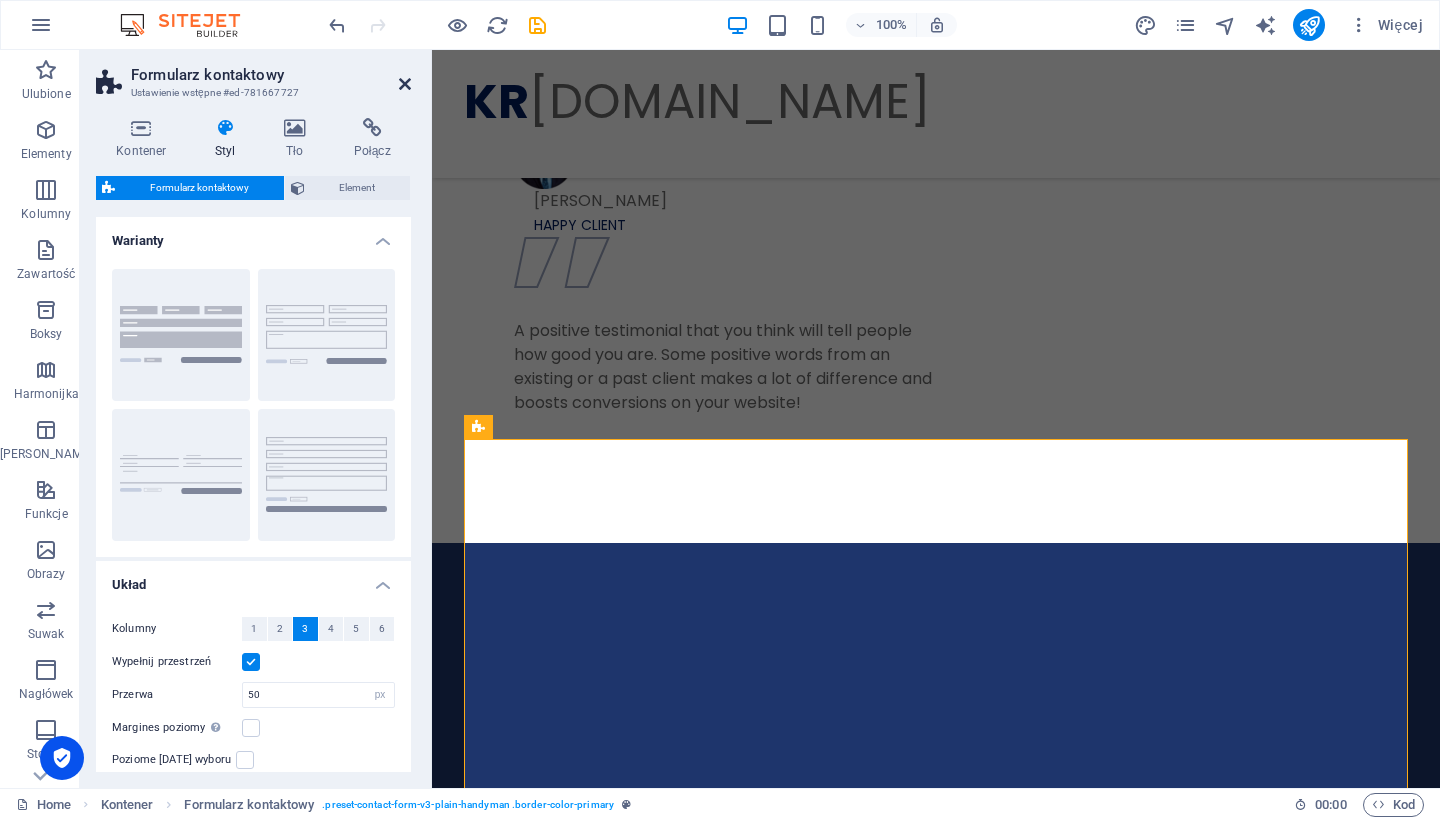 click at bounding box center [405, 84] 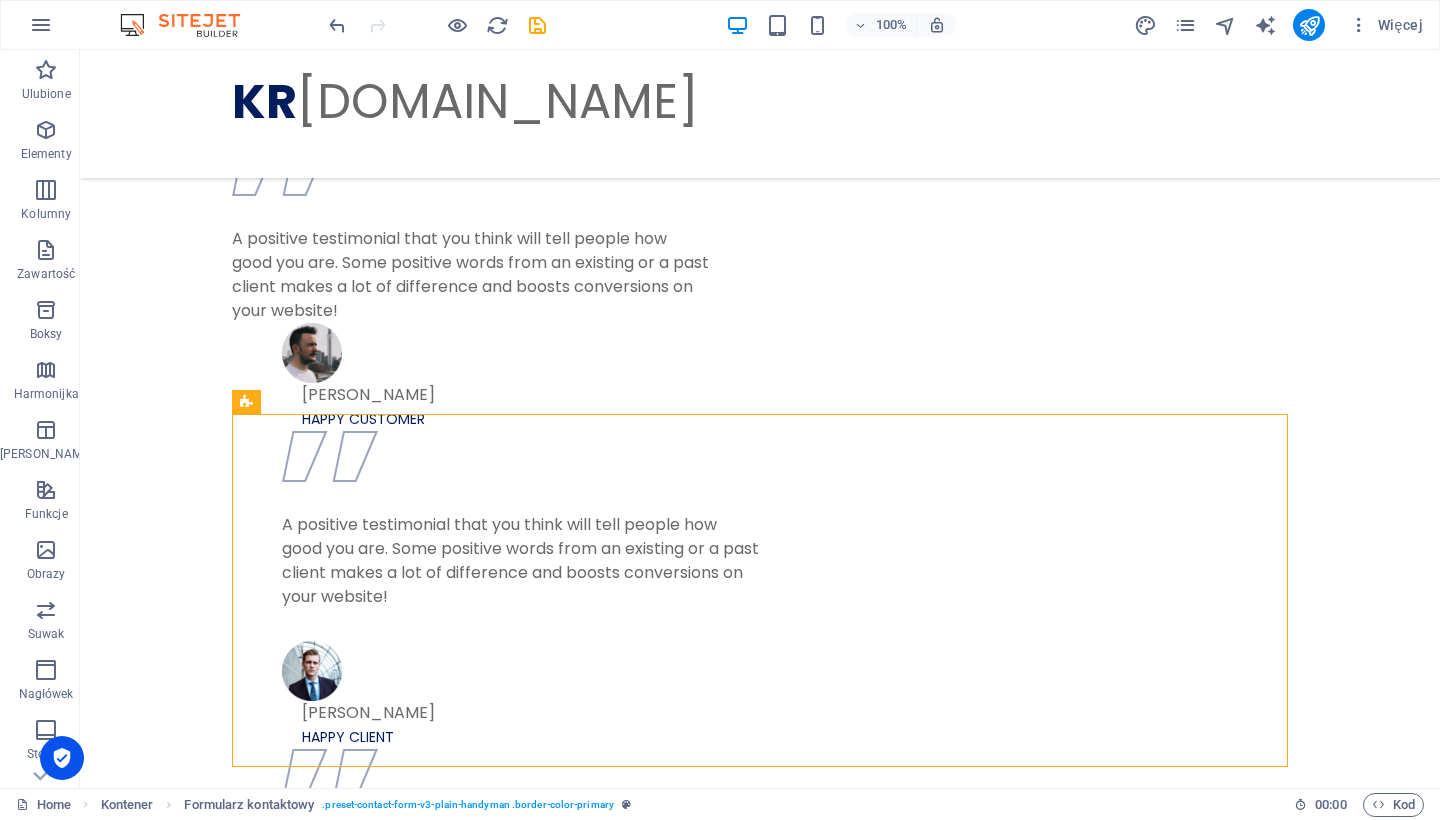 scroll, scrollTop: 3461, scrollLeft: 0, axis: vertical 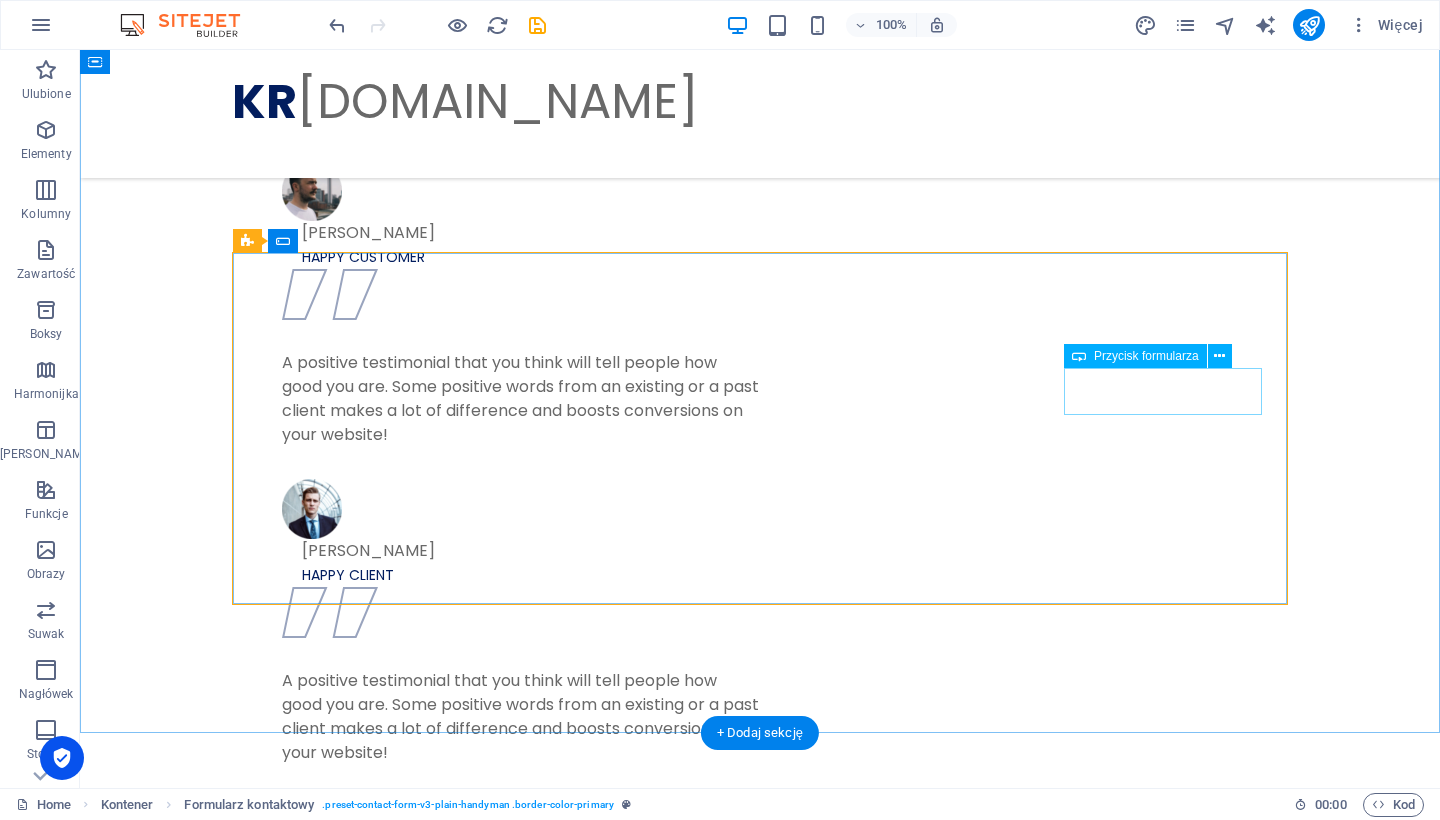 click on "Send" at bounding box center (1163, 2986) 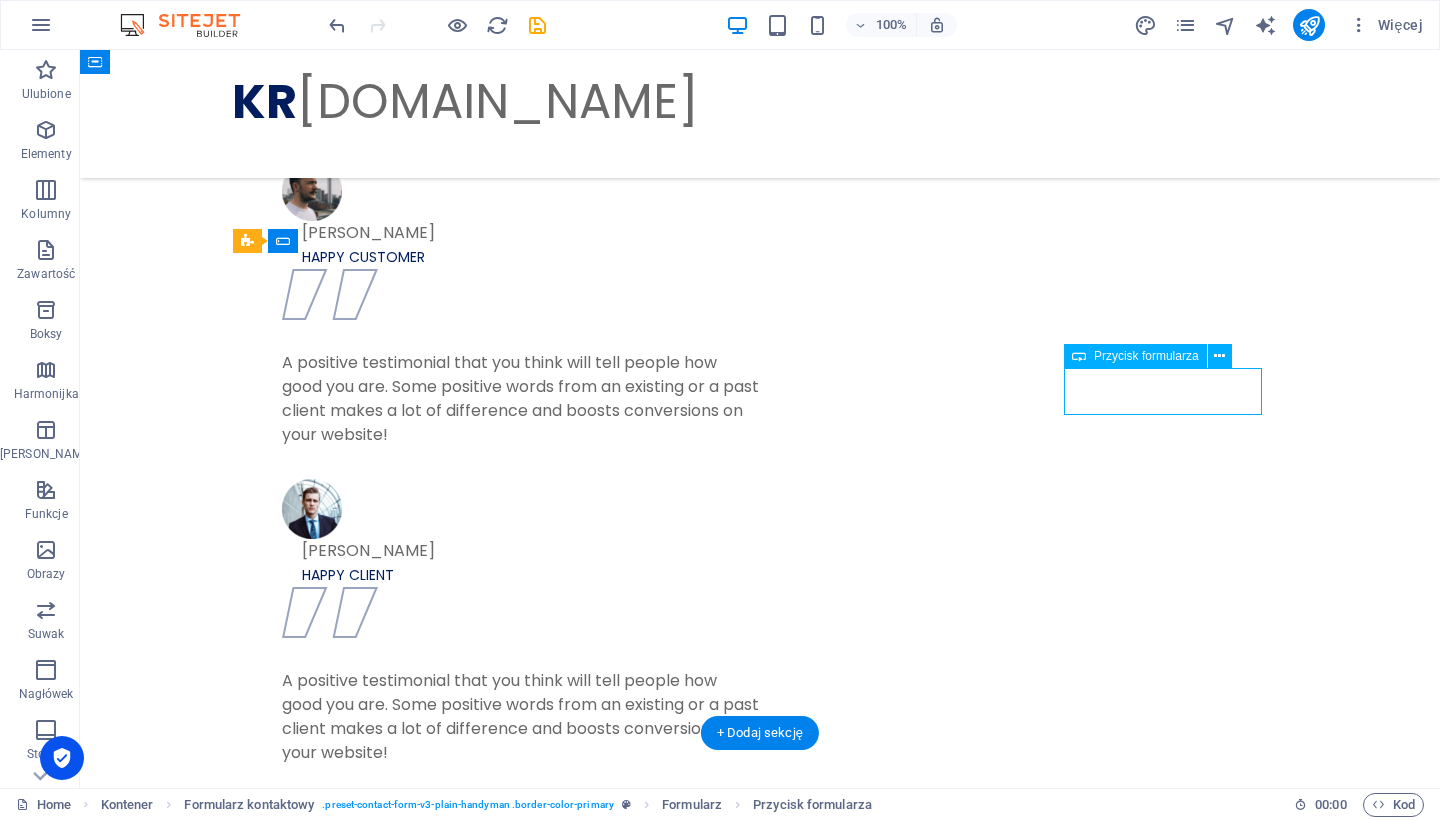 click on "Send" at bounding box center [1163, 2986] 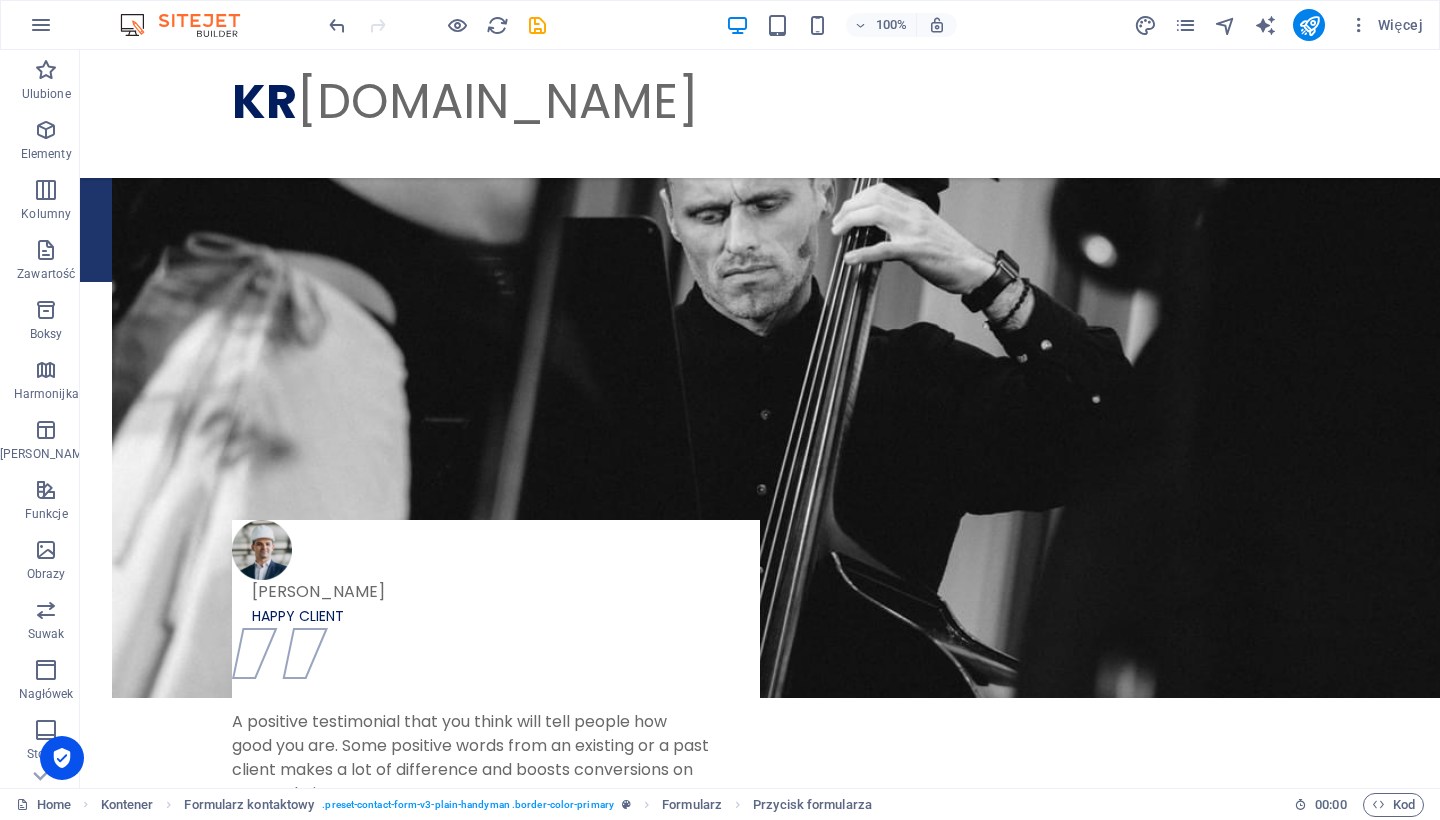 scroll, scrollTop: 2258, scrollLeft: 0, axis: vertical 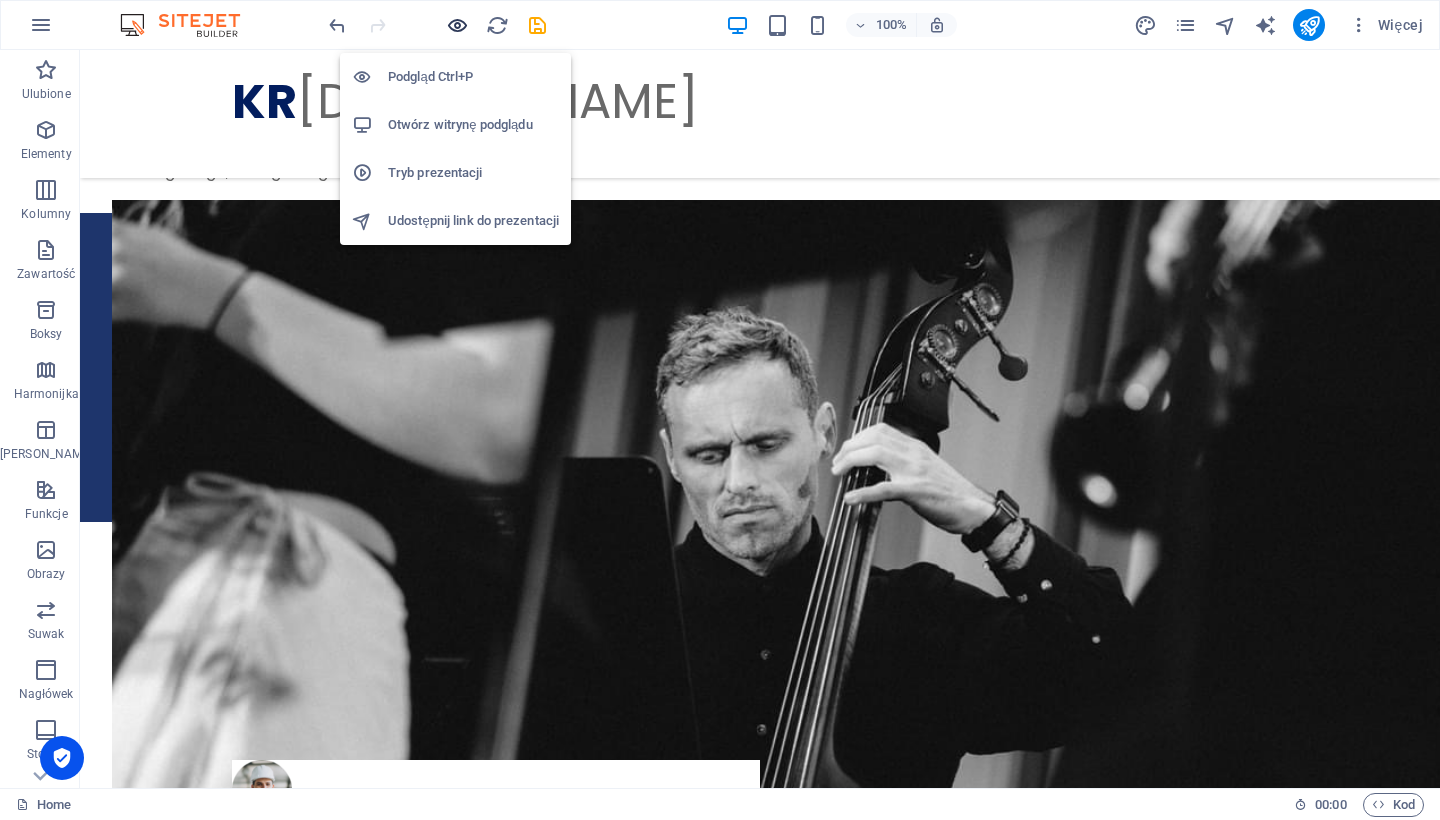 click at bounding box center (457, 25) 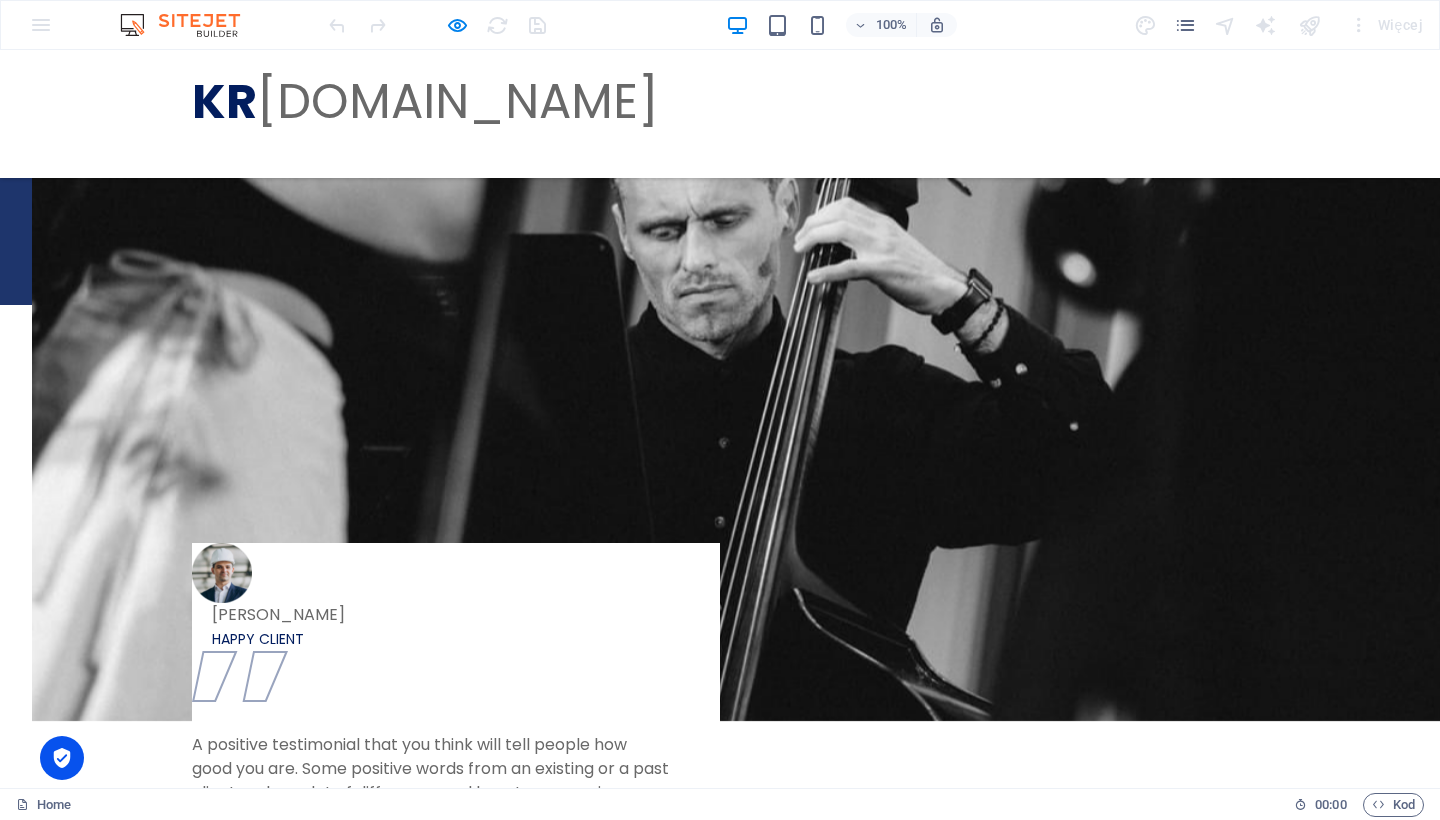 scroll, scrollTop: 2488, scrollLeft: 0, axis: vertical 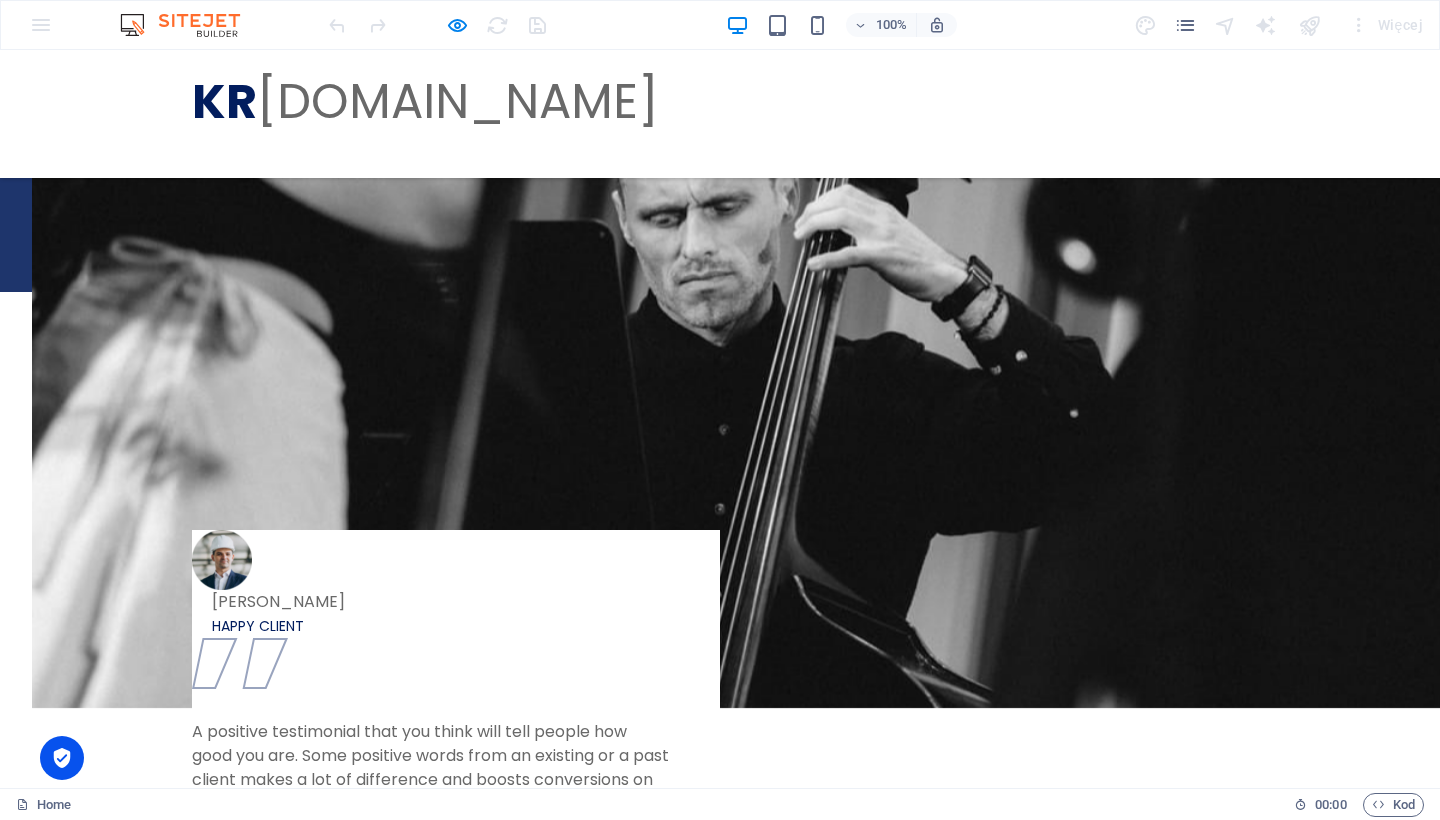 click on "Contact Us [STREET_ADDRESS][PERSON_NAME] (308) 555-0121 [EMAIL_ADDRESS]" at bounding box center [720, 2903] 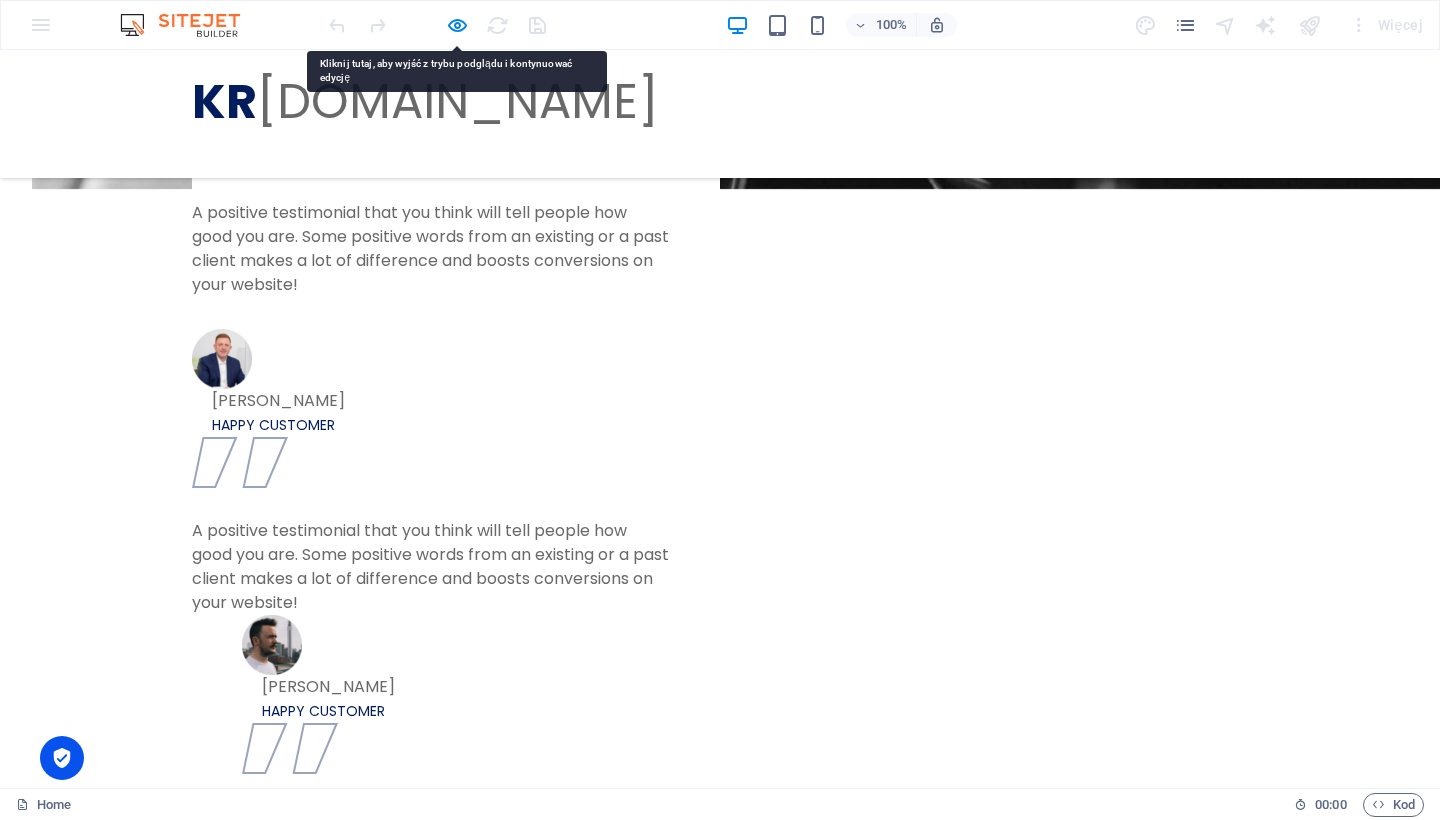 scroll, scrollTop: 3008, scrollLeft: 0, axis: vertical 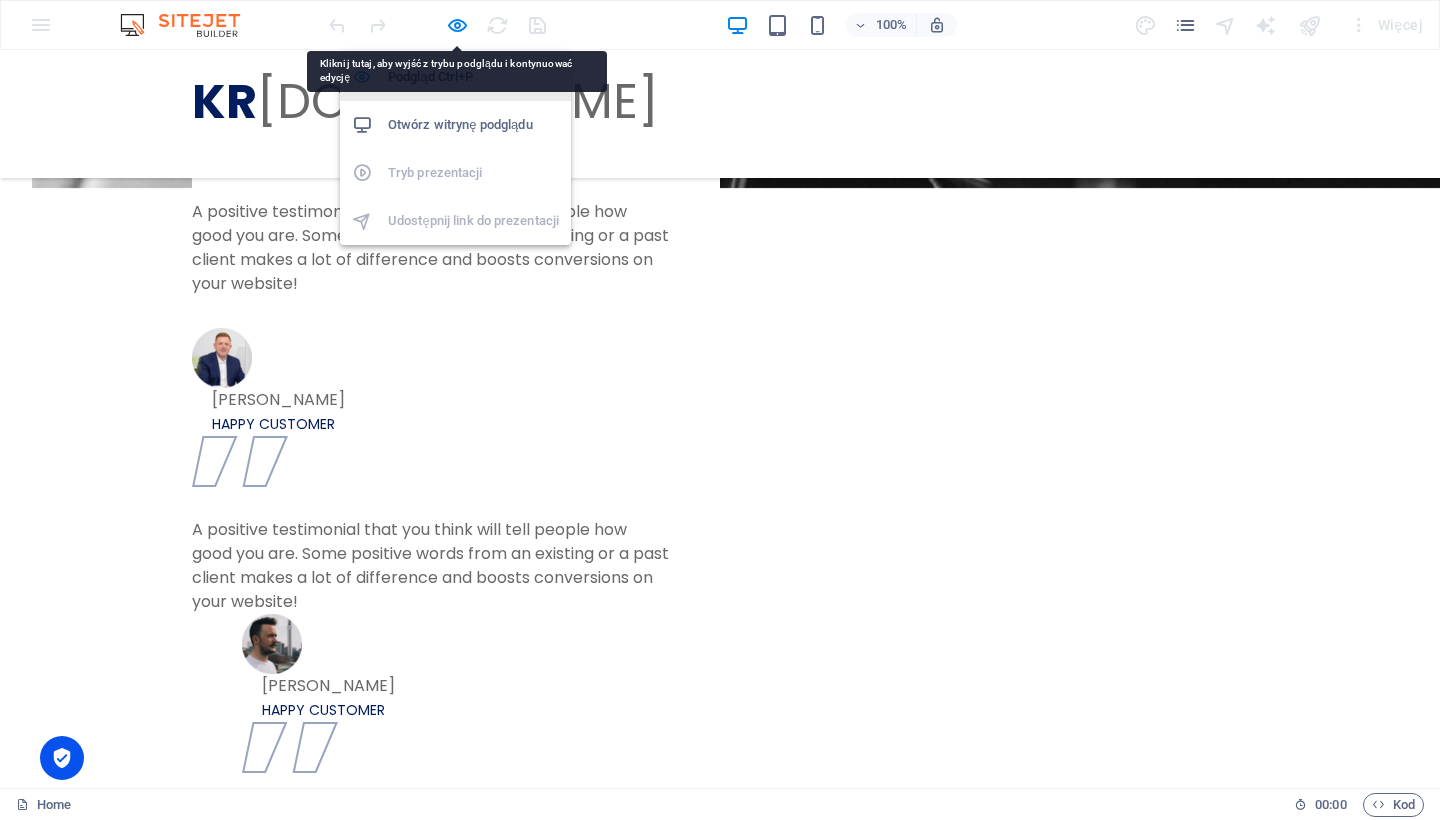 drag, startPoint x: 471, startPoint y: 3, endPoint x: 536, endPoint y: 86, distance: 105.42296 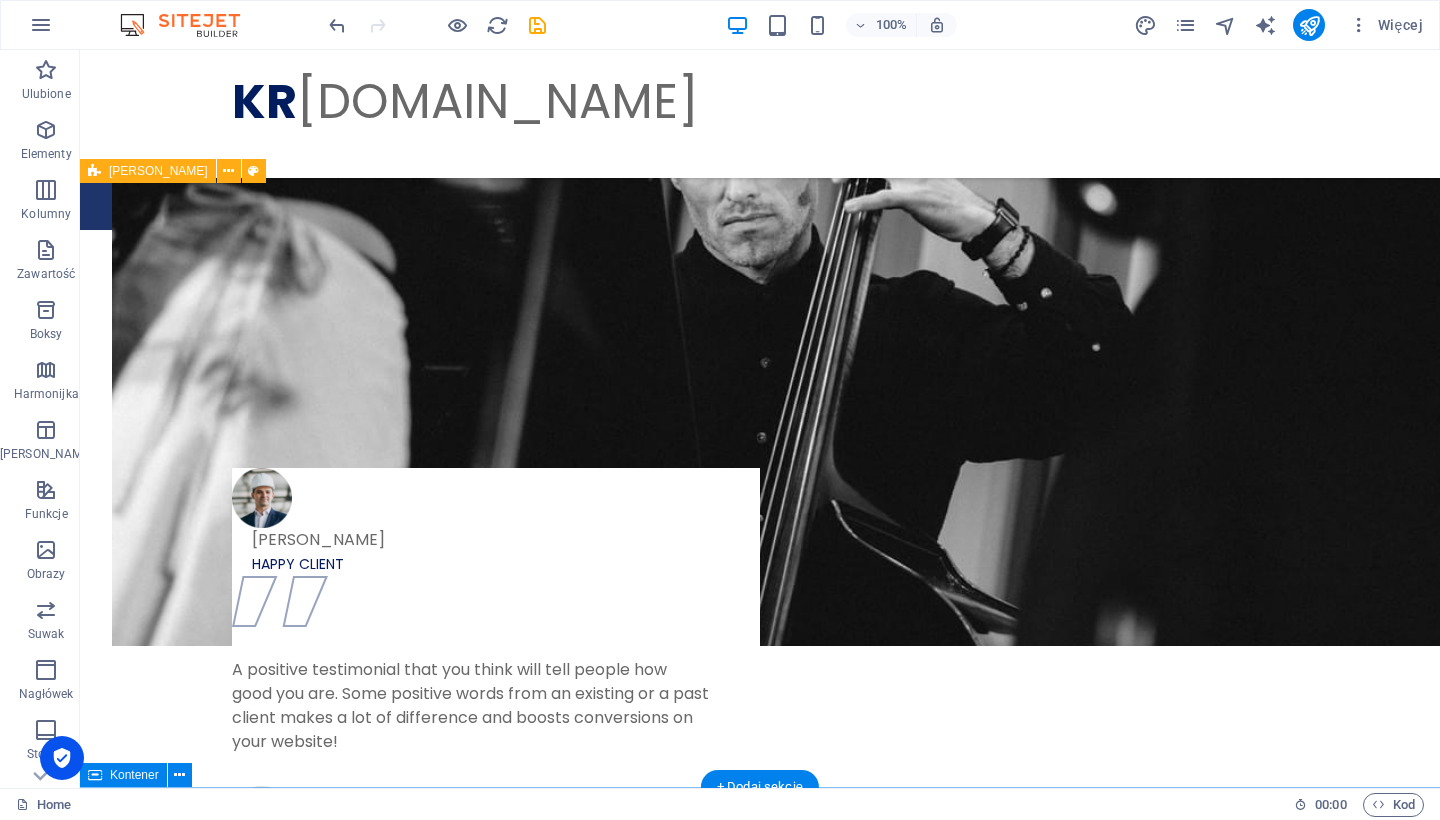 scroll, scrollTop: 2689, scrollLeft: 0, axis: vertical 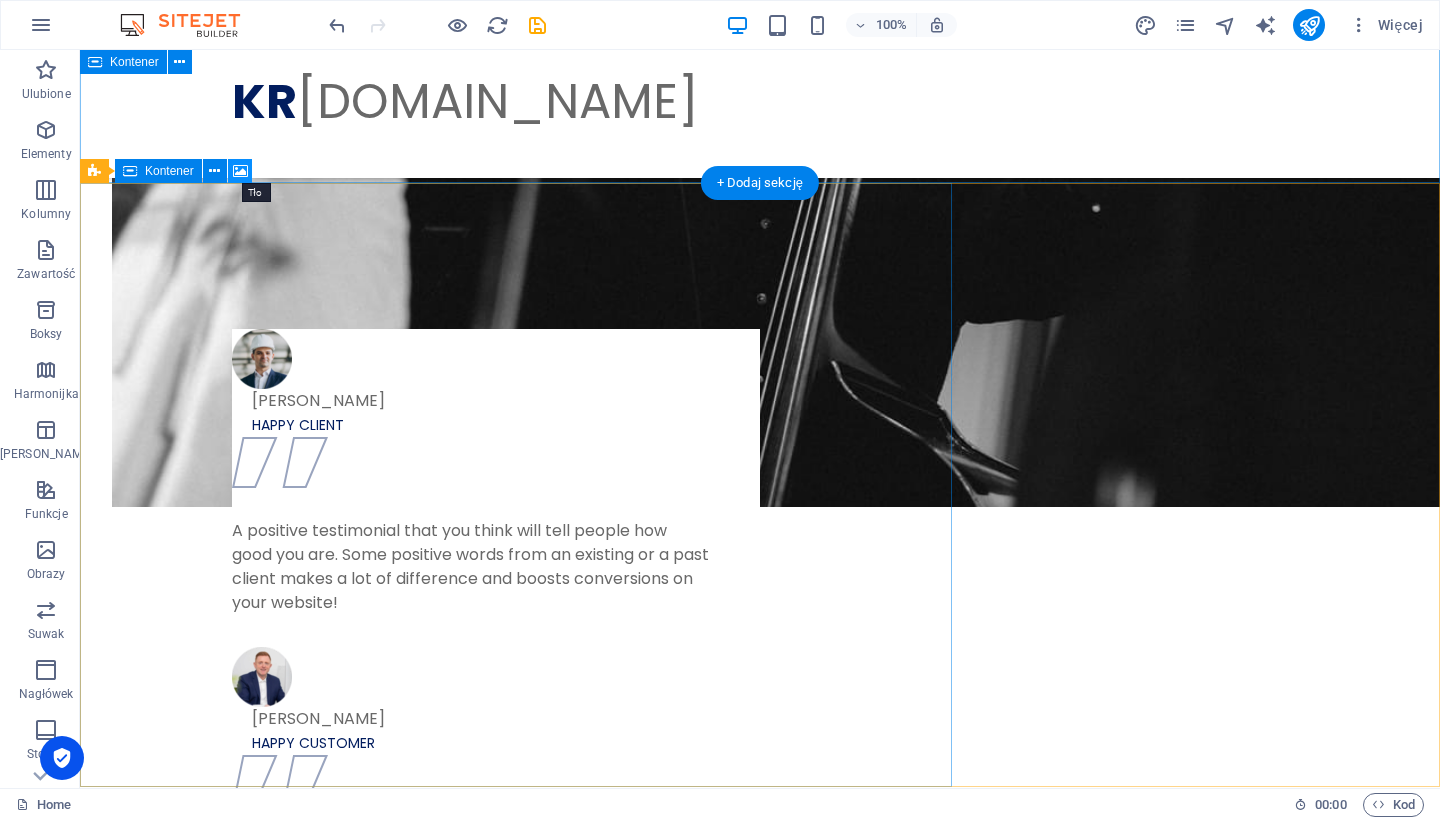 click at bounding box center [240, 171] 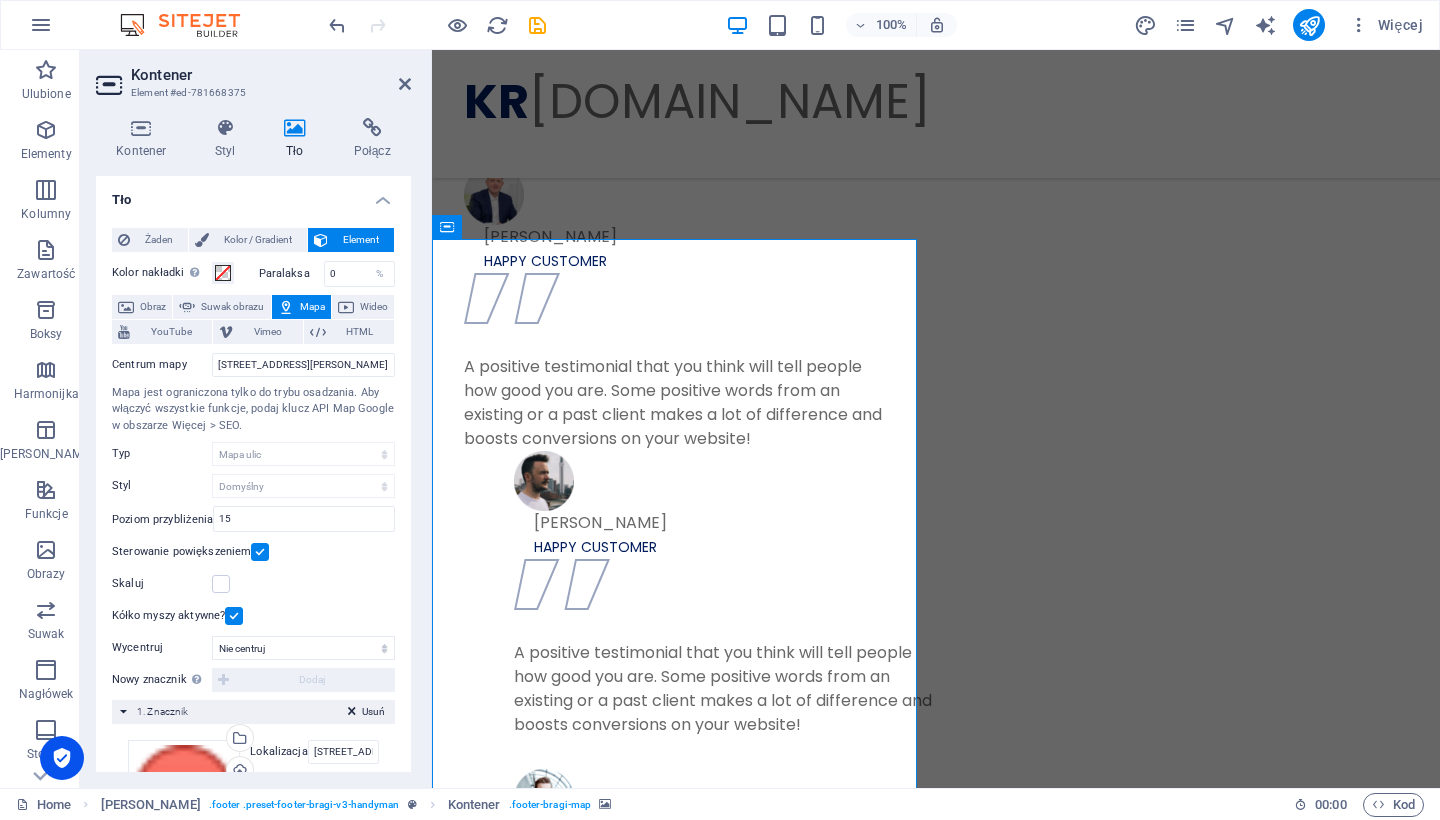scroll, scrollTop: 3231, scrollLeft: 0, axis: vertical 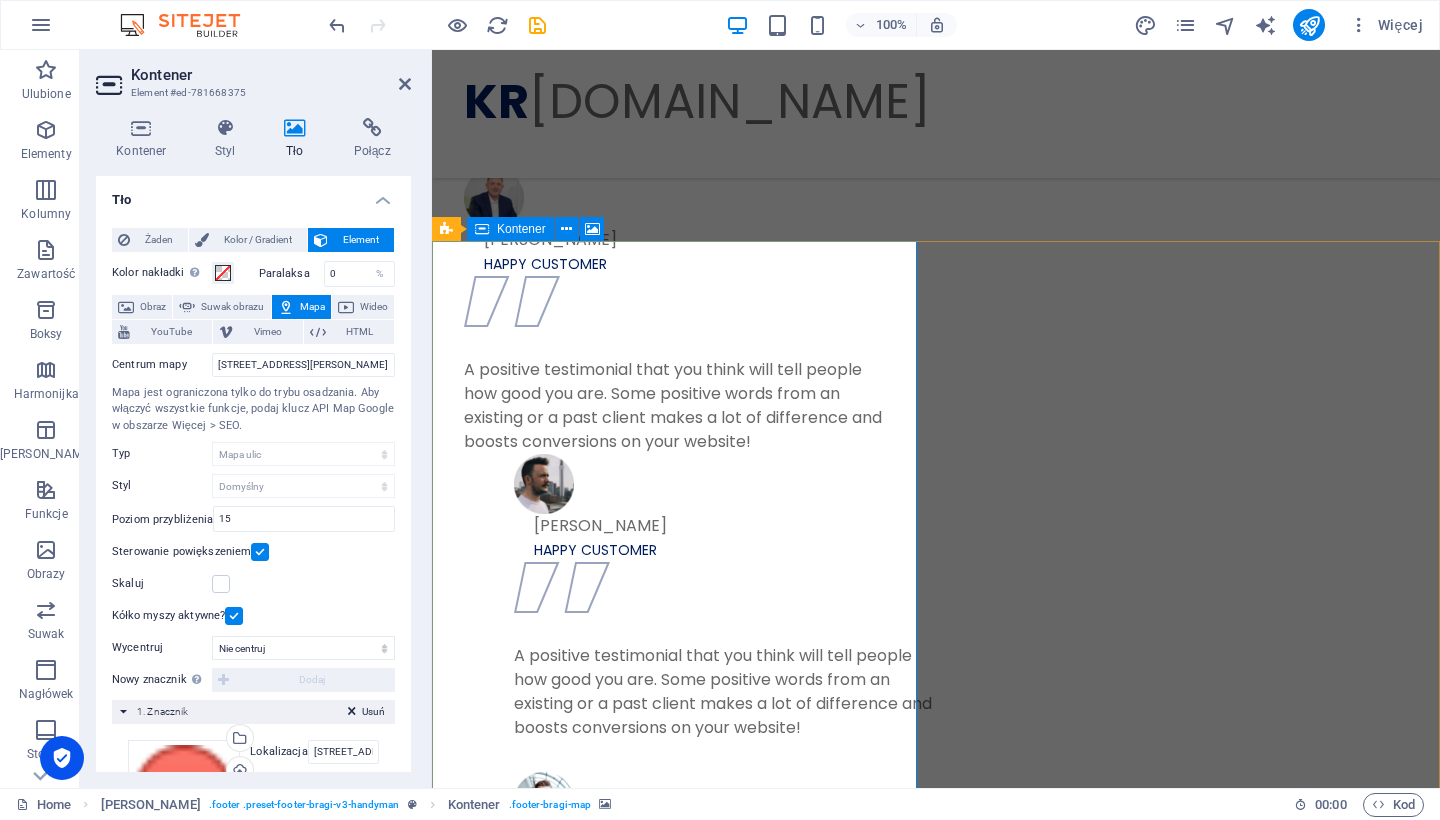 click on "Kontener" at bounding box center (521, 229) 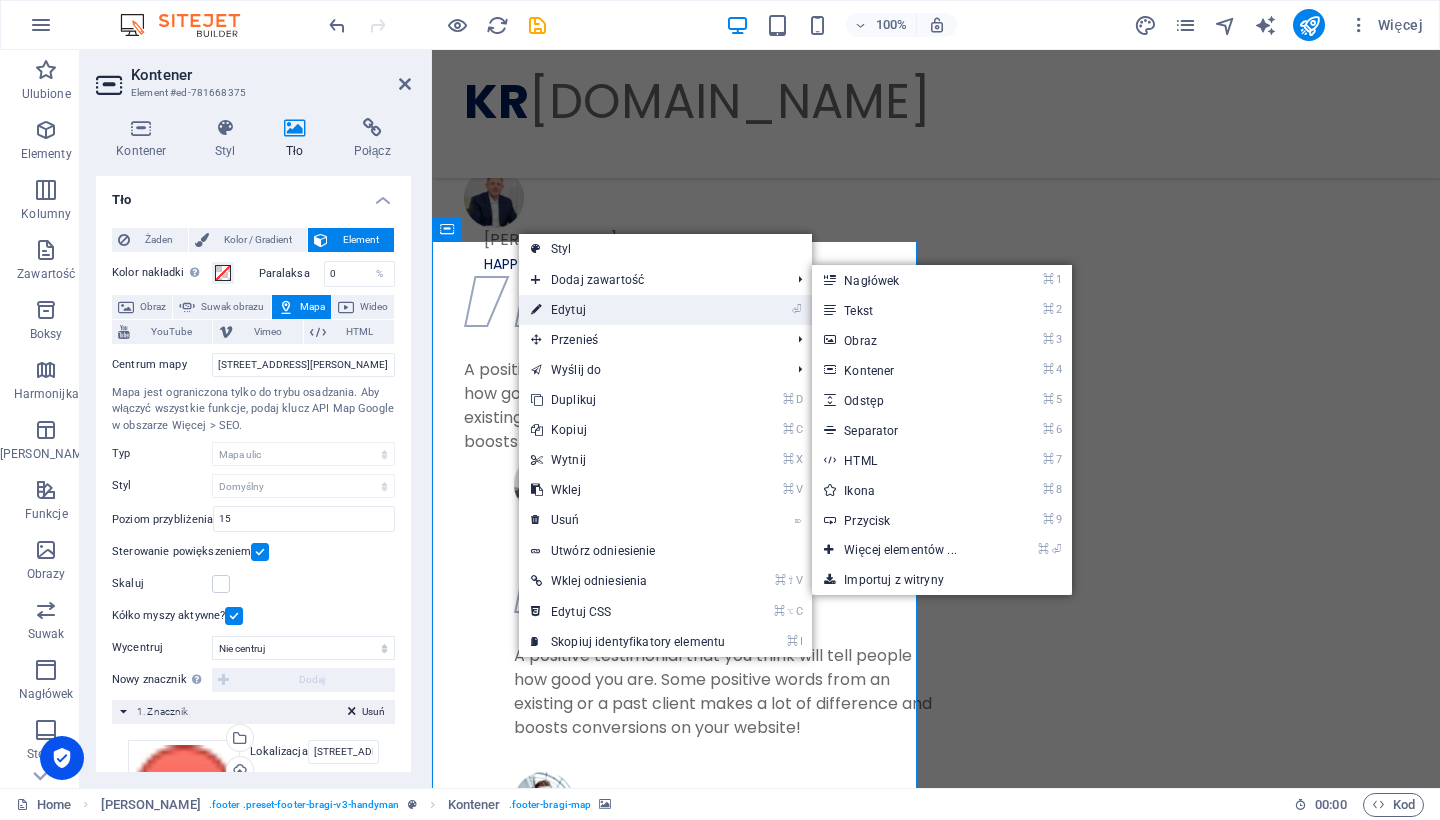 click on "⏎  Edytuj" at bounding box center (628, 310) 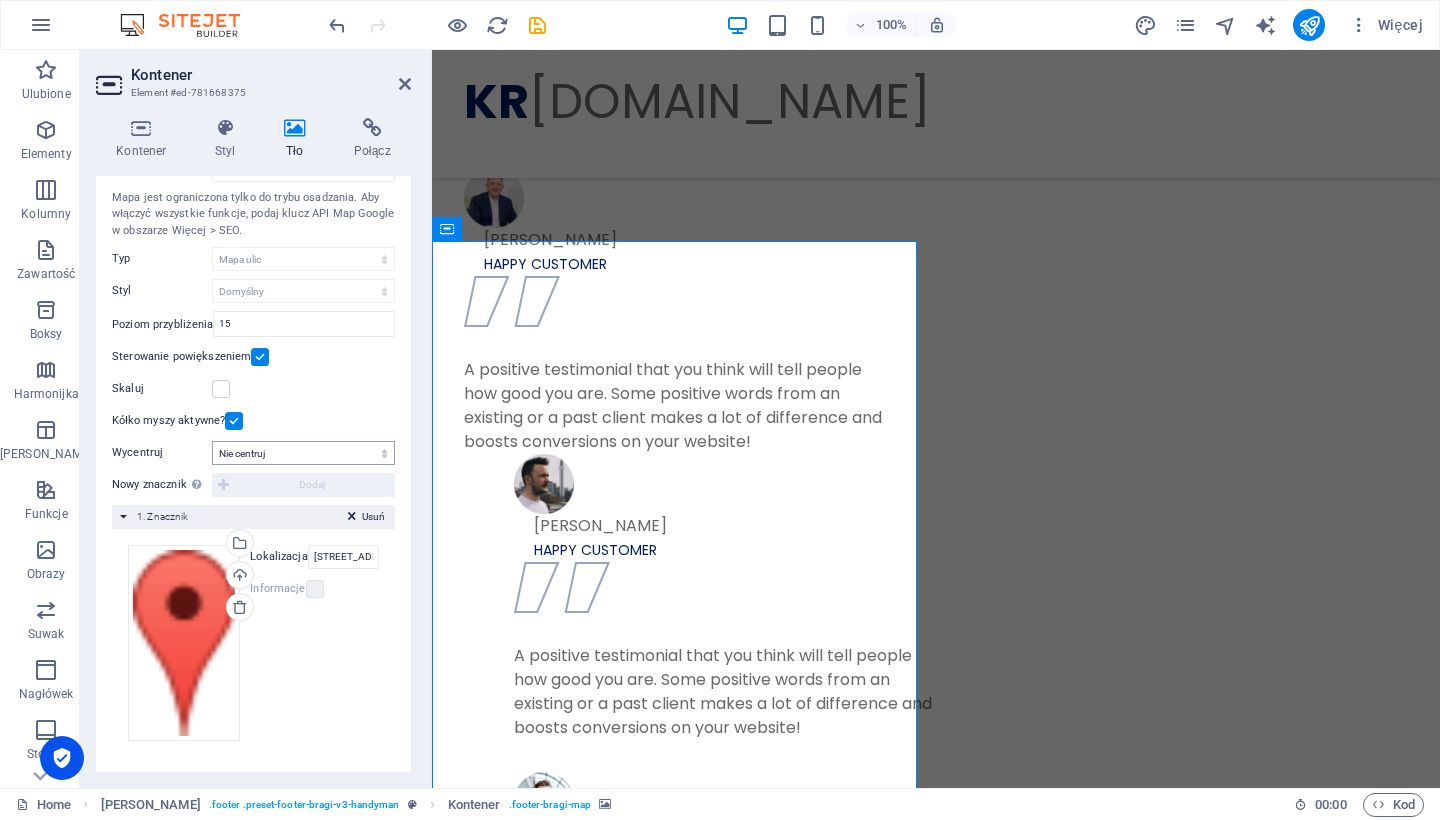 scroll, scrollTop: 193, scrollLeft: 0, axis: vertical 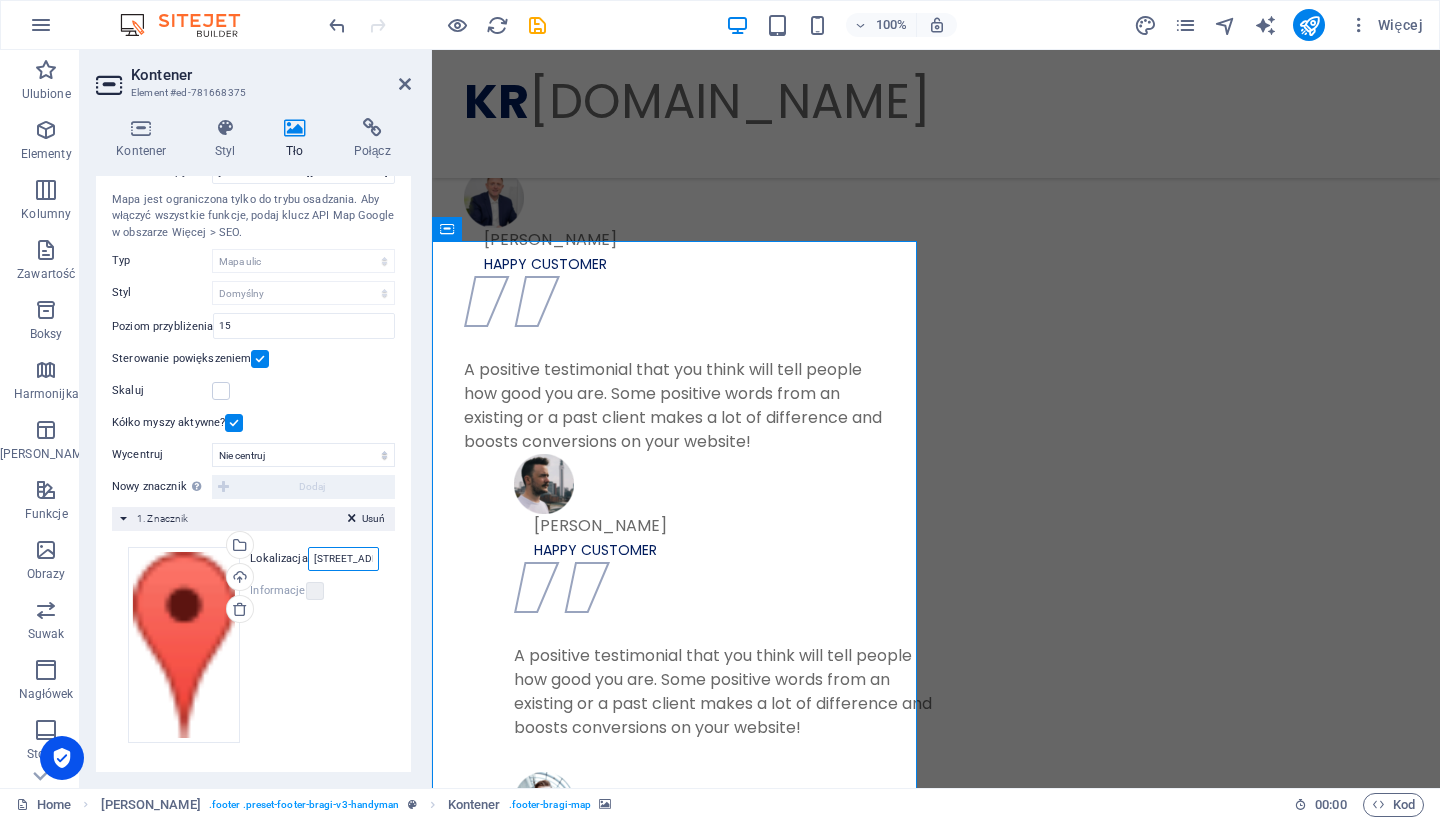 click on "[STREET_ADDRESS][PERSON_NAME]" at bounding box center (343, 559) 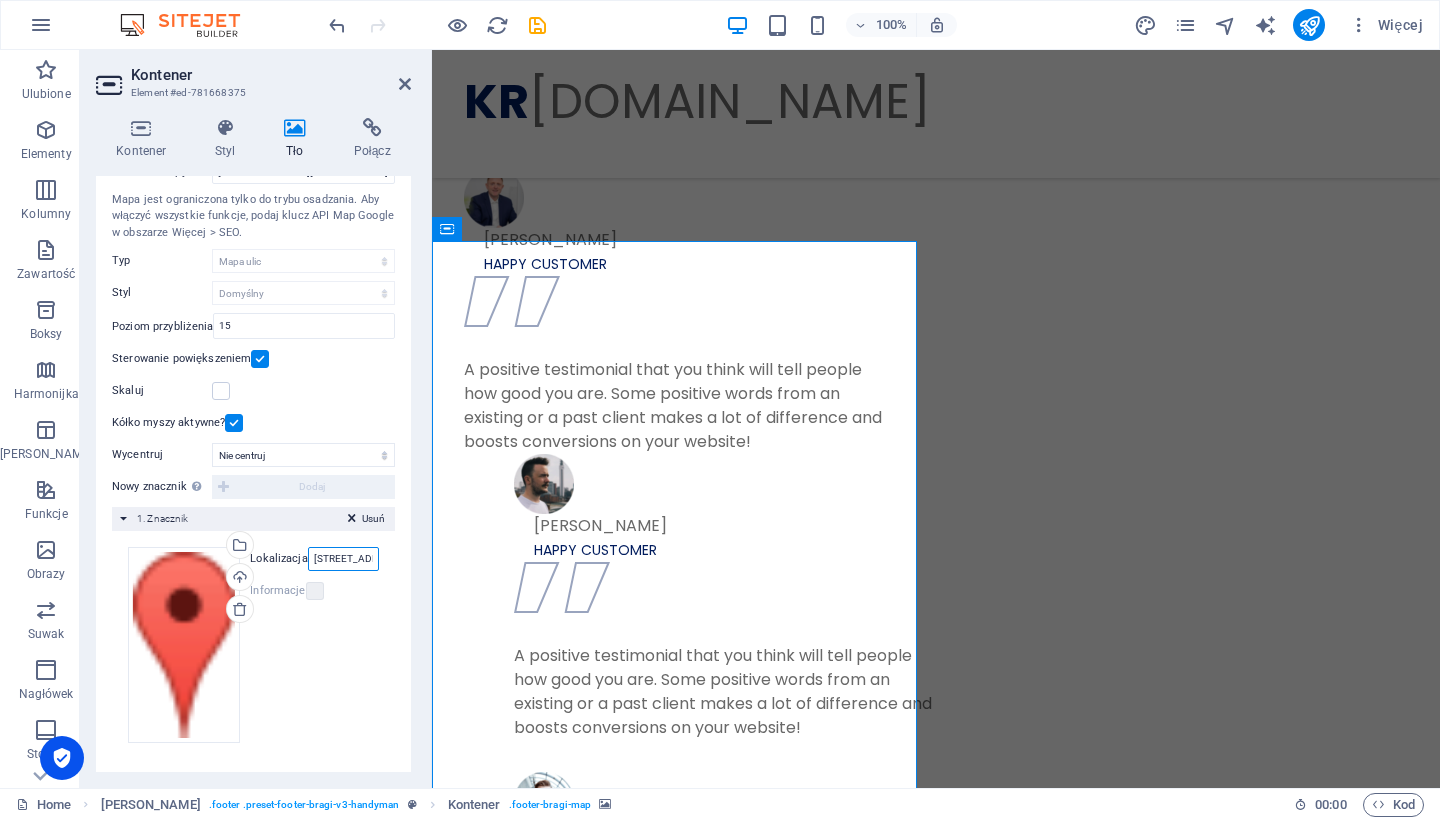 type on "[STREET_ADDRESS]" 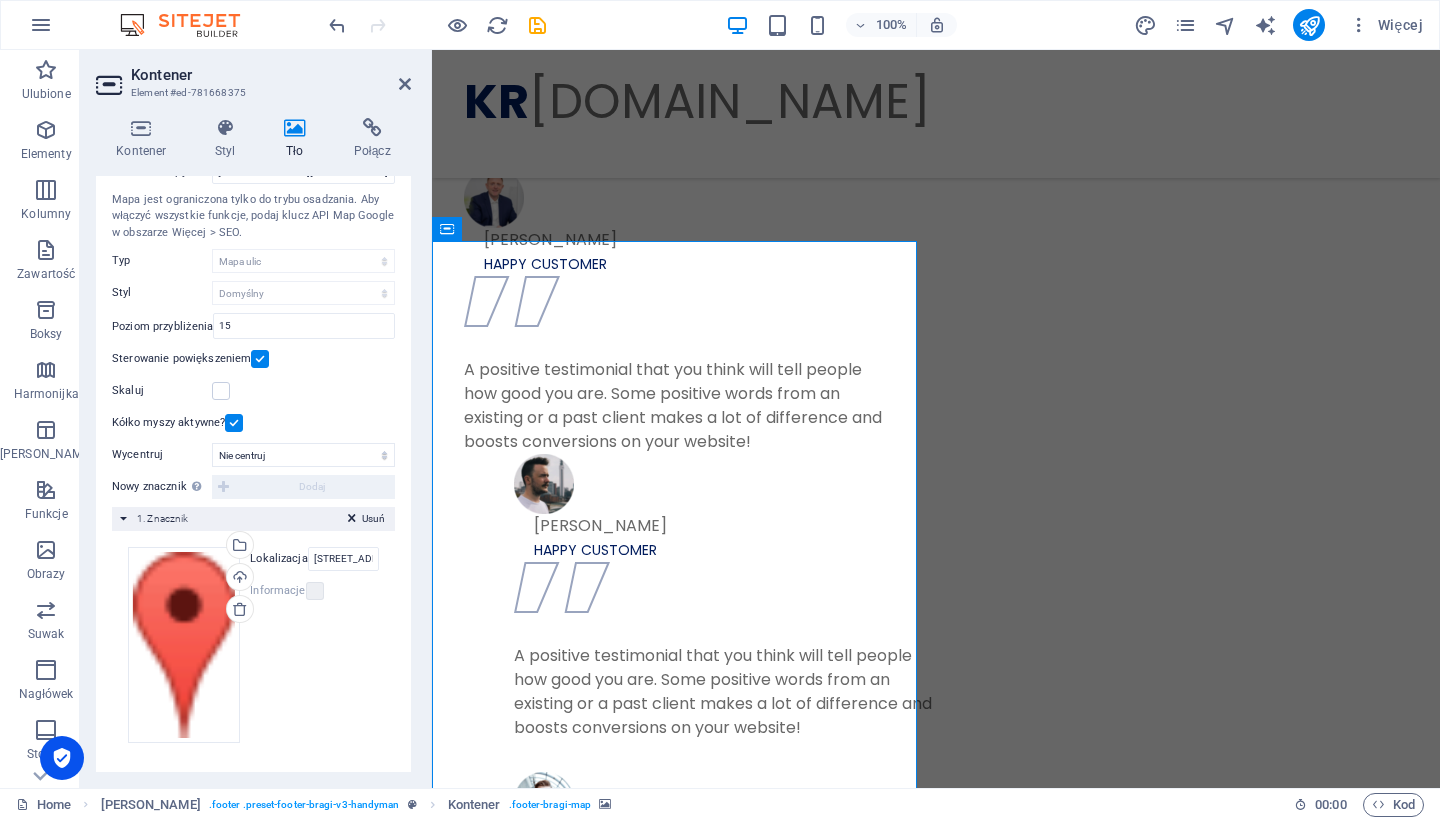 click on "Przeciągnij pliki tutaj, kliknij, aby wybrać pliki lub wybierz pliki z Plików lub naszych bezpłatnych zdjęć i filmów Wybierz pliki z menedżera plików, zdjęć stockowych lub prześlij plik(i) Wgraj Lokalizacja [STREET_ADDRESS] Szerokość automatycznie px Informacje Otwarty? Nagłówek Handyman (Sitejet Template) Opis SEO Paragraph Format Normal Heading 1 Heading 2 Heading 3 Heading 4 Heading 5 Heading 6 Code Font Family Arial [US_STATE] Impact Tahoma Times New Roman Verdana Bungee Outline Poppins Font Size 8 9 10 11 12 14 18 24 30 36 48 60 72 96 Bold Italic Underline Strikethrough Colors Icons Align Left Align Center Align Right Align Justify Unordered List Ordered List Insert Link Clear Formatting HTML" at bounding box center (253, 645) 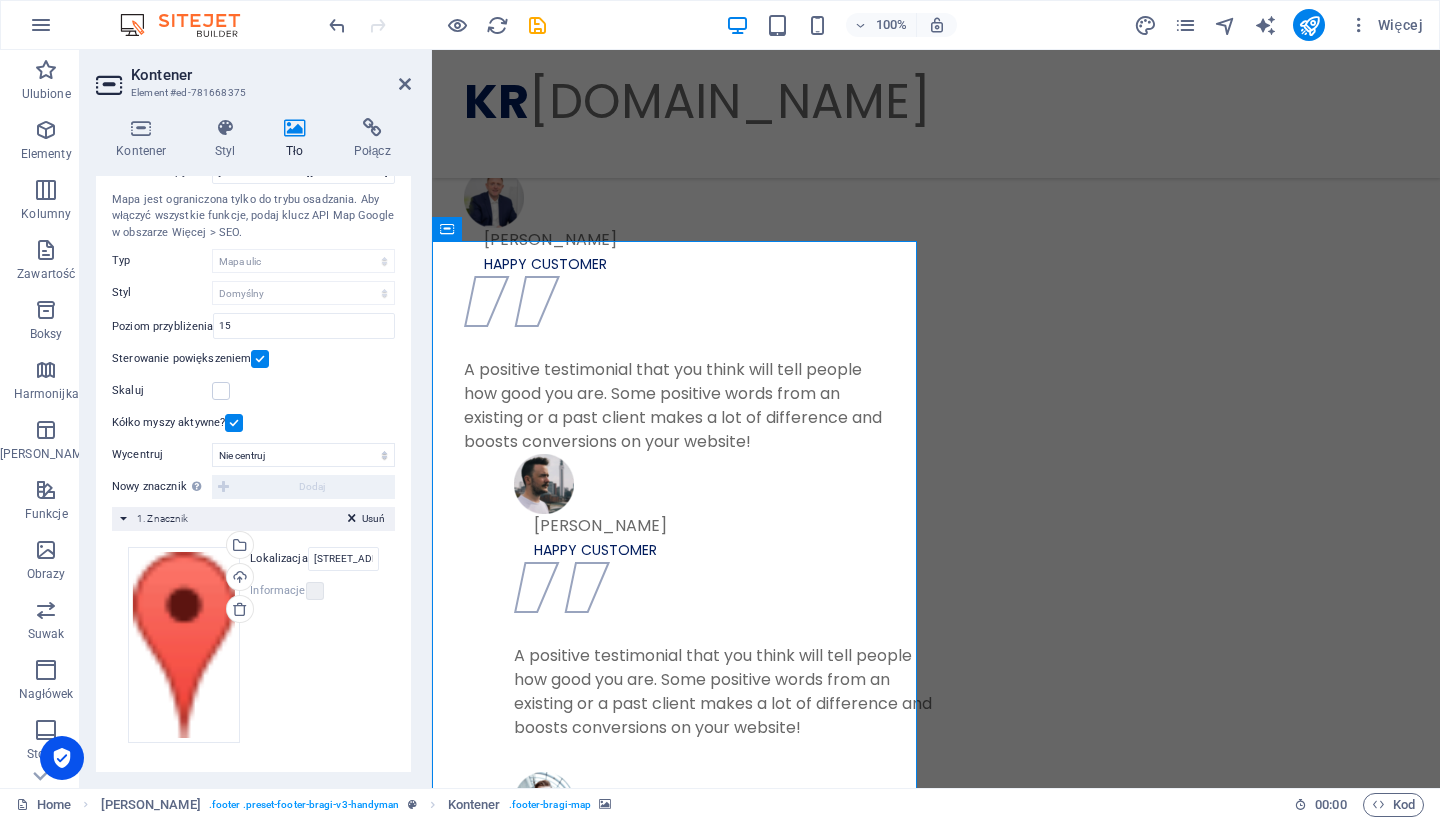 click at bounding box center [936, 1488] 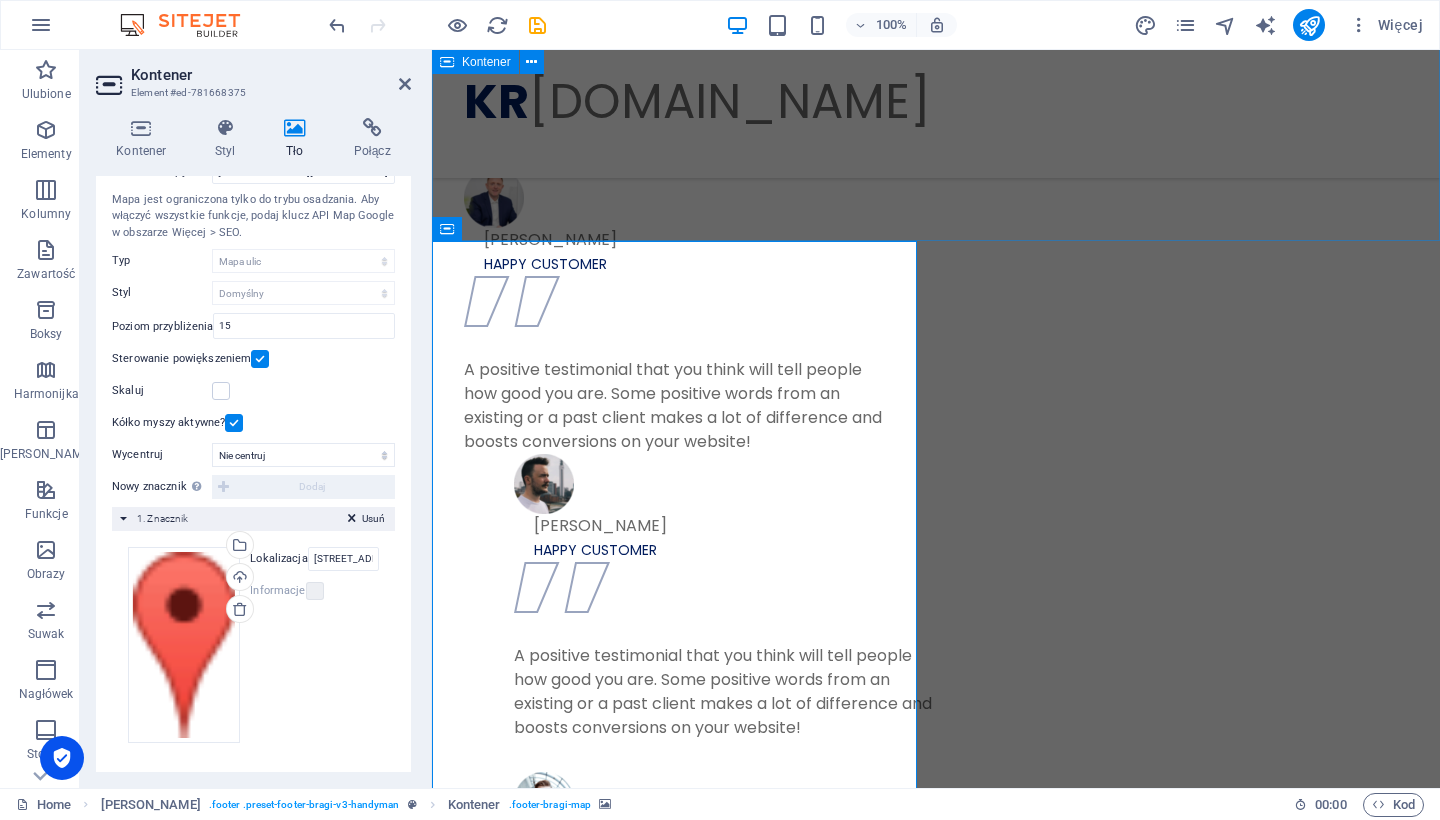 click on "References  [PERSON_NAME]  HAPPY CLIENT
A positive testimonial that you think will tell people how good you are. Some positive words from an existing or a past client makes a lot of difference and boosts conversions on your website! [PERSON_NAME] HAPPY CUSTOMER
A positive testimonial that you think will tell people how good you are. Some positive words from an existing or a past client makes a lot of difference and boosts conversions on your website! [PERSON_NAME] HAPPY CUSTOMER
A positive testimonial that you think will tell people how good you are. Some positive words from an existing or a past client makes a lot of difference and boosts conversions on your website! [PERSON_NAME] HAPPY CLIENT
A positive testimonial that you think will tell people how good you are. Some positive words from an existing or a past client makes a lot of difference and boosts conversions on your website!" at bounding box center [936, 399] 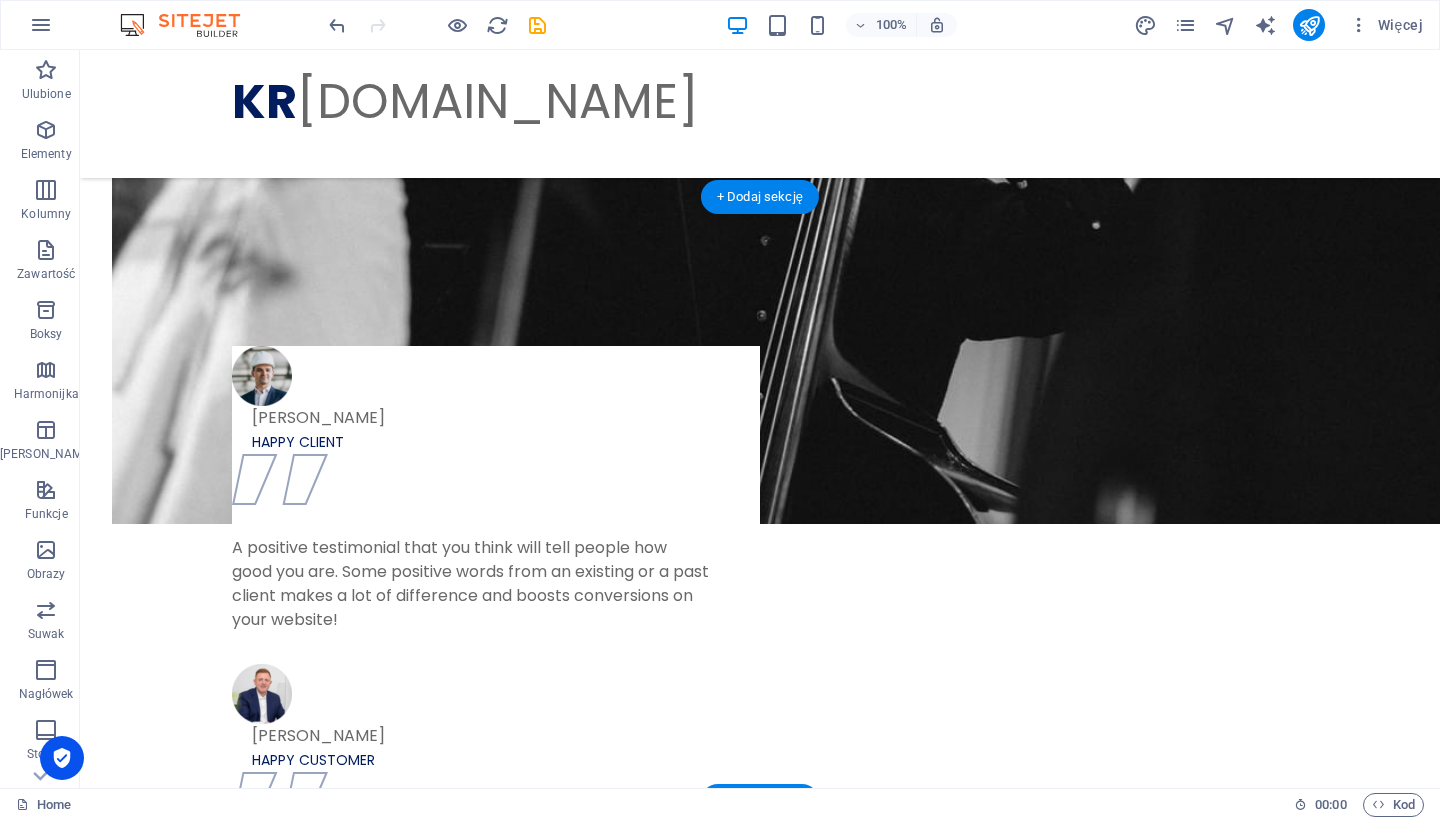 scroll, scrollTop: 2664, scrollLeft: 0, axis: vertical 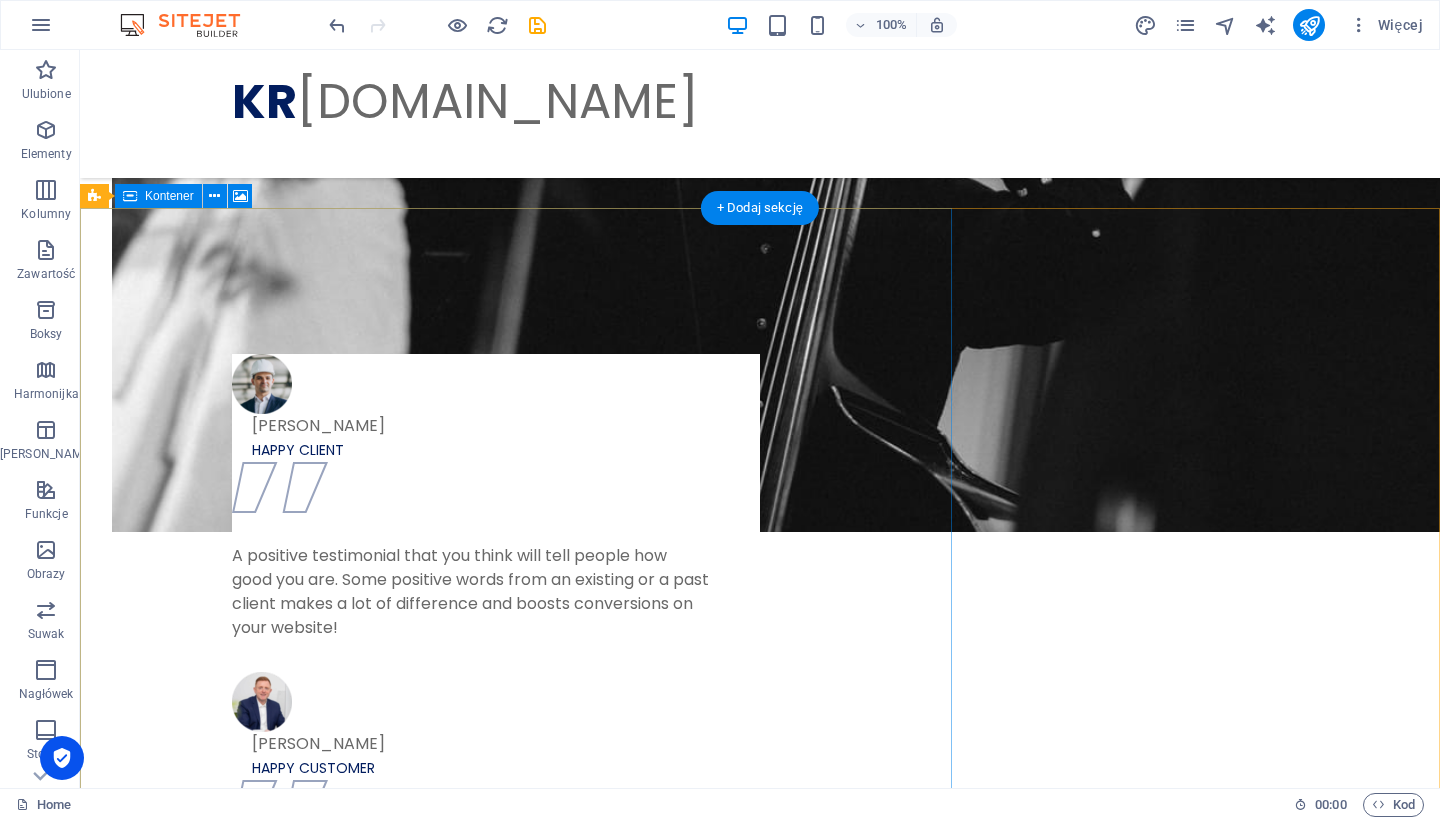 click on "Upuść treść tutaj lub  Dodaj elementy  Wklej schowek" at bounding box center (760, 2365) 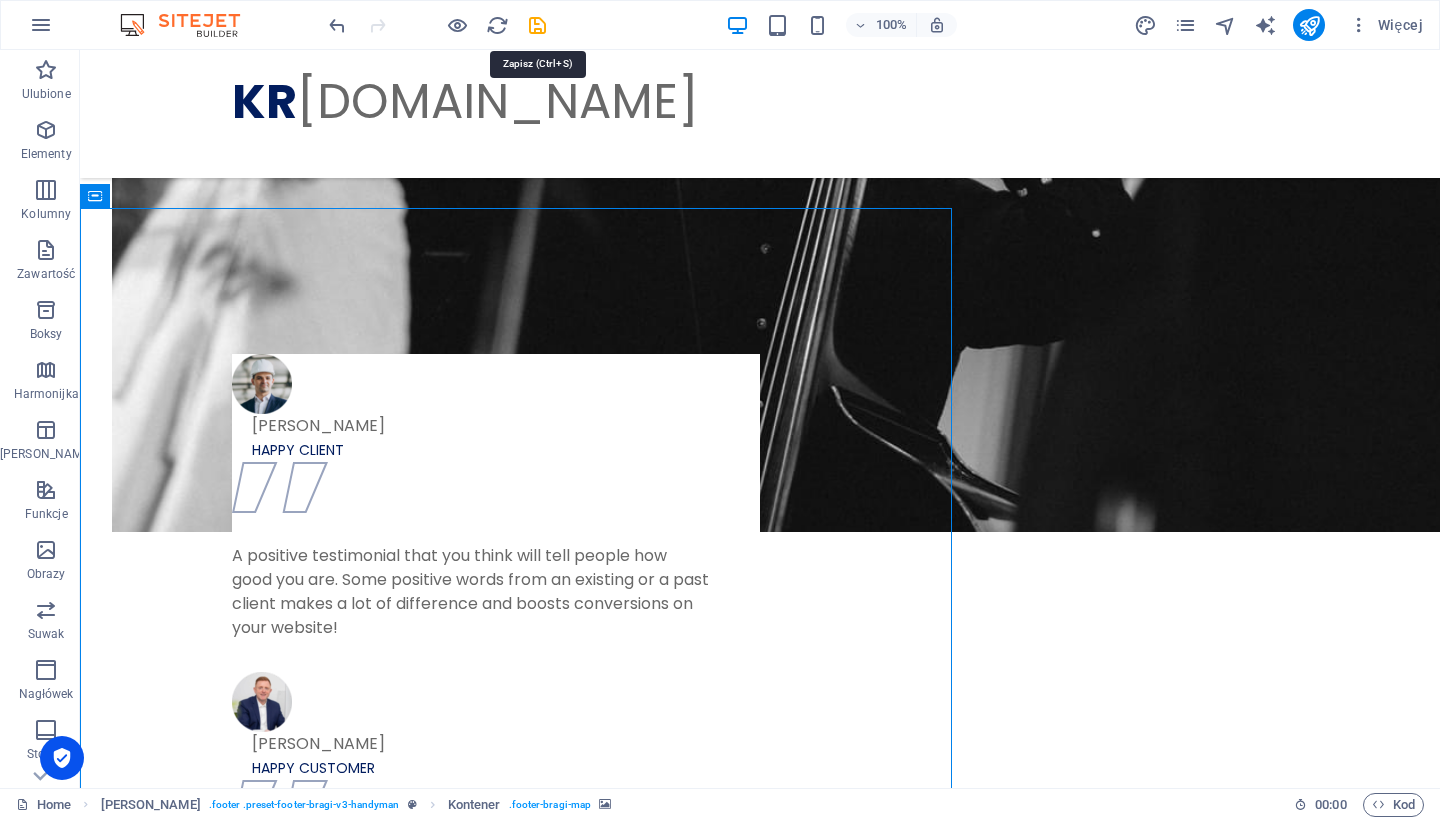 click at bounding box center (537, 25) 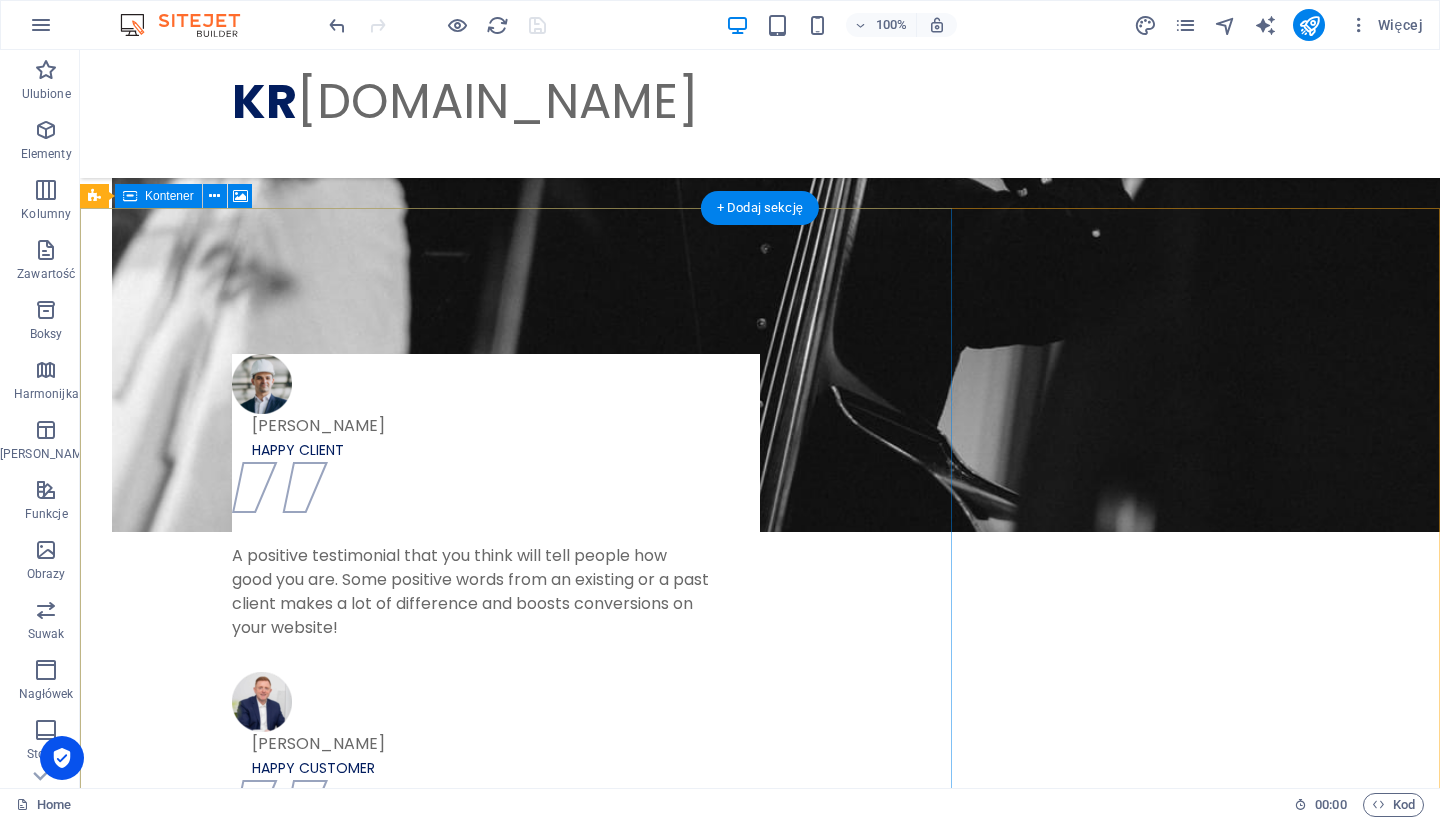 click on "Upuść treść tutaj lub  Dodaj elementy  Wklej schowek" at bounding box center (760, 2365) 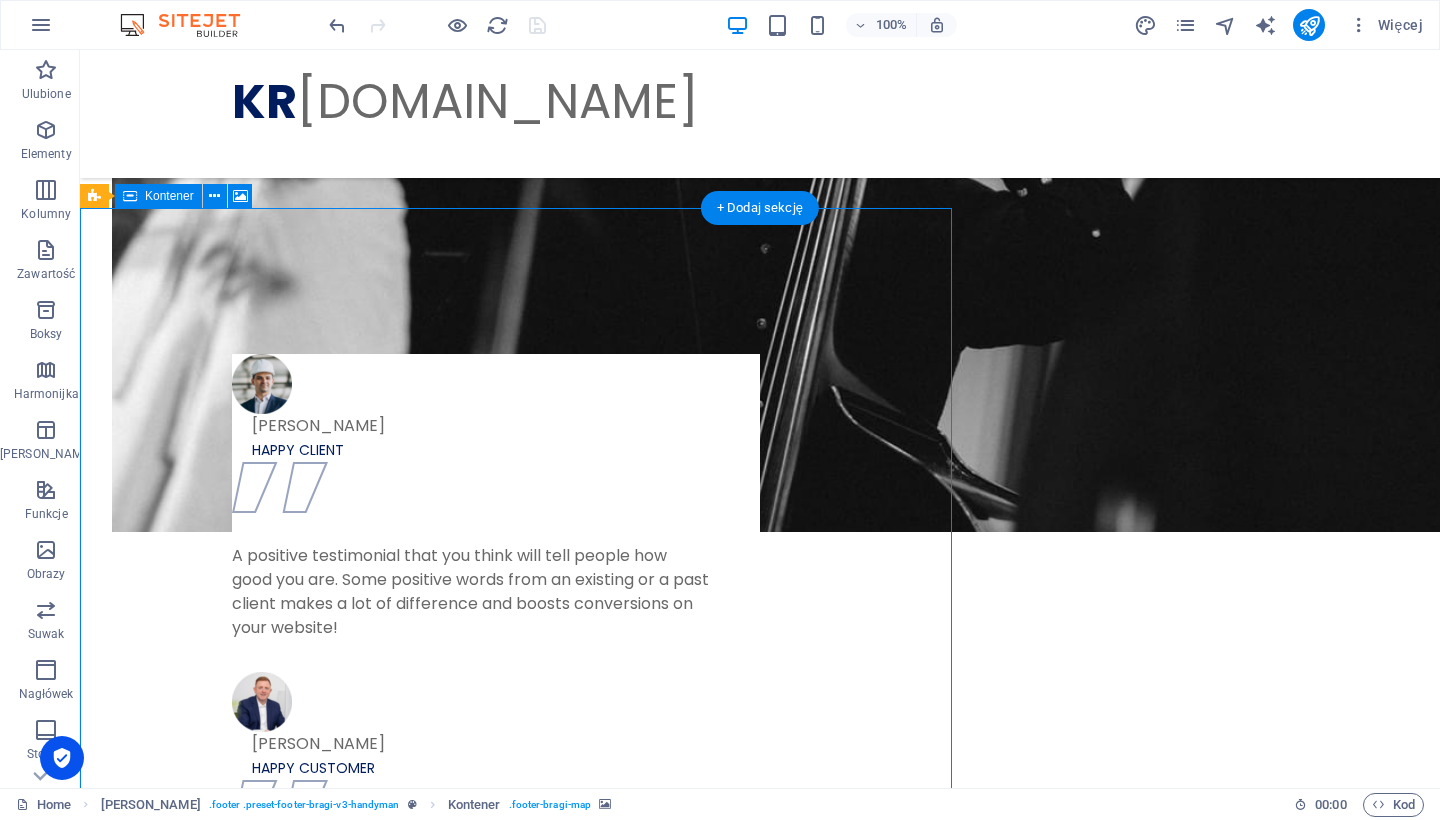 click on "Upuść treść tutaj lub  Dodaj elementy  Wklej schowek" at bounding box center [760, 2365] 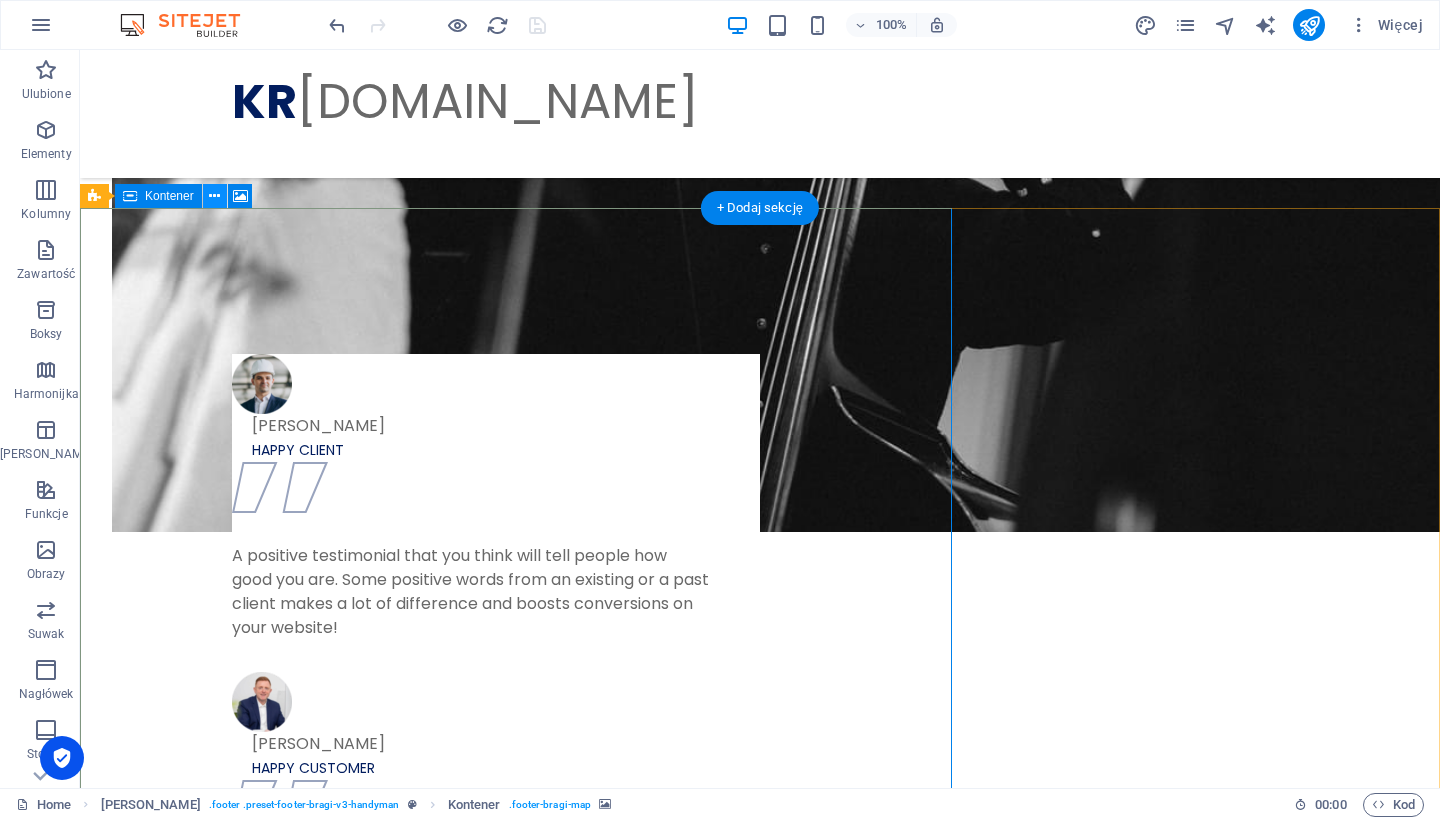 click at bounding box center [214, 196] 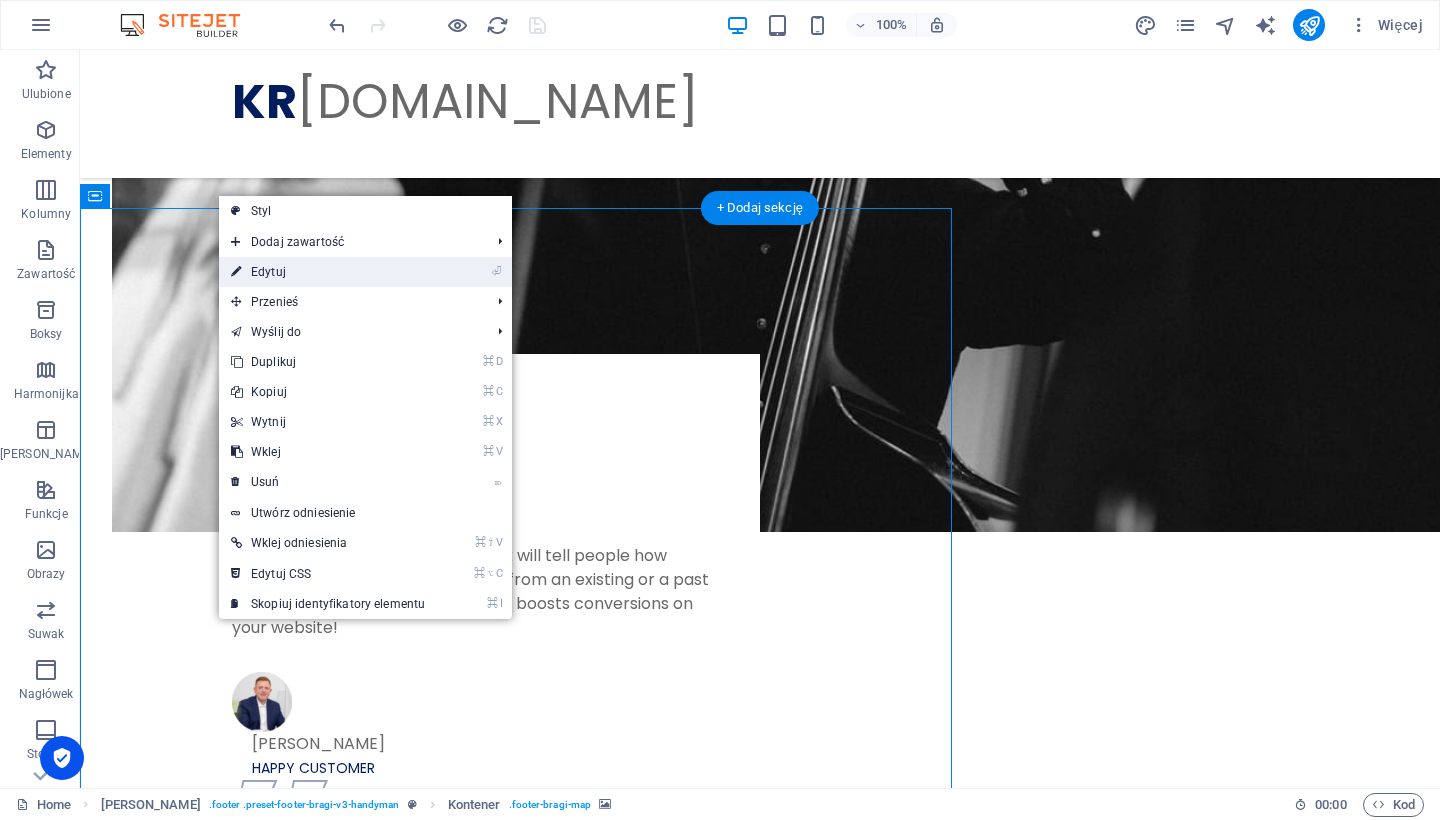 click on "⏎  Edytuj" at bounding box center (328, 272) 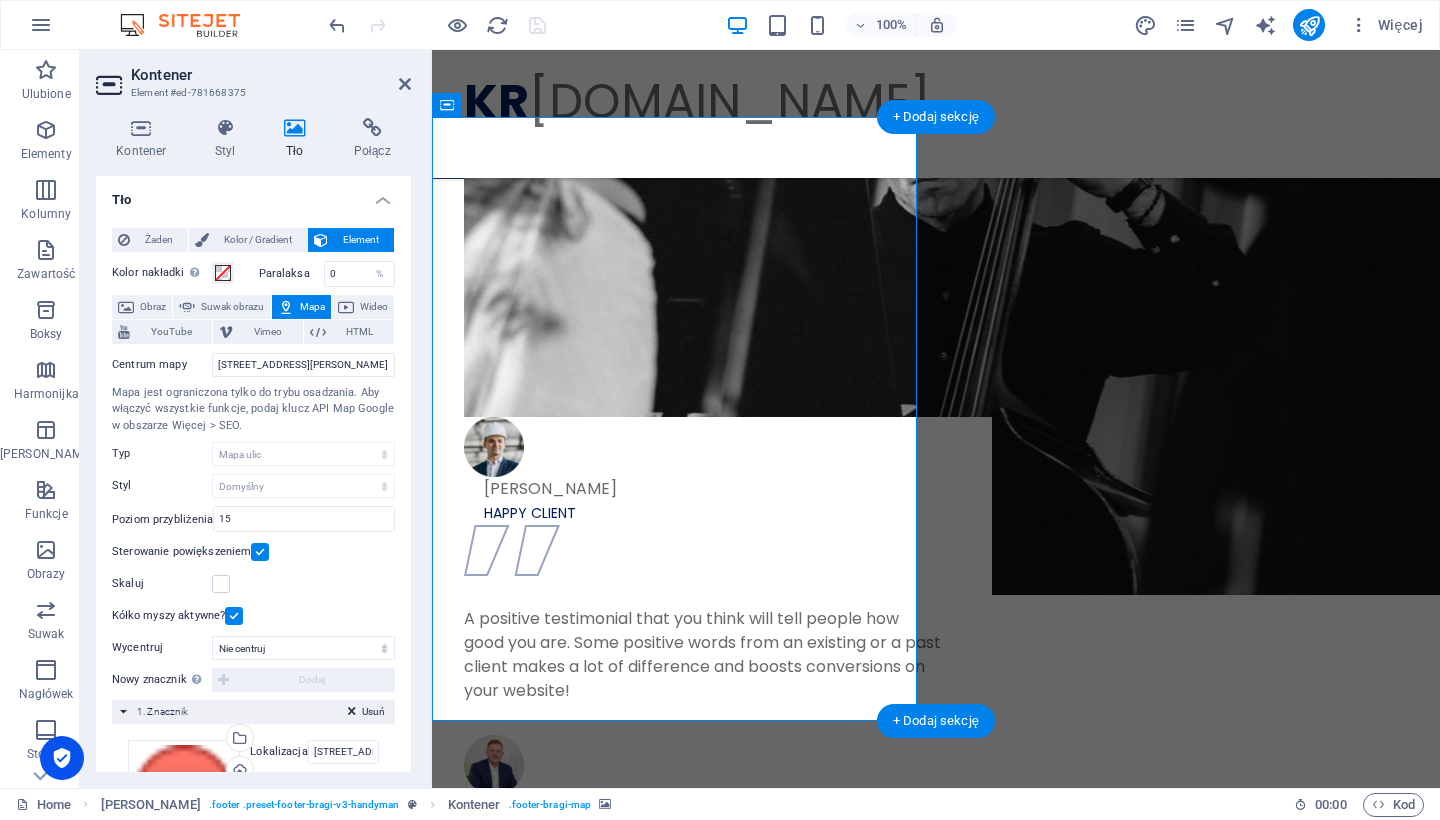 scroll, scrollTop: 3355, scrollLeft: 0, axis: vertical 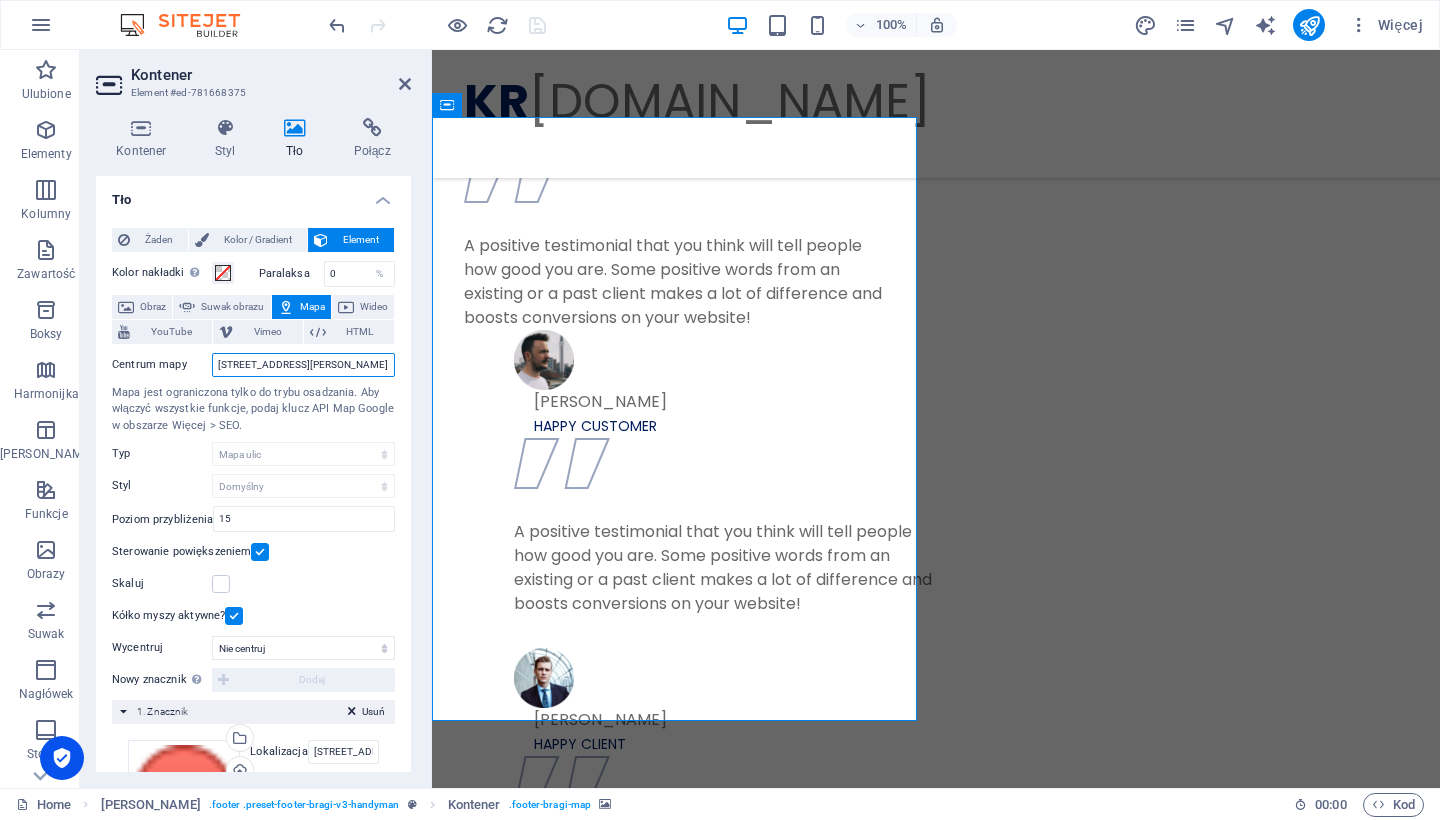 click on "[STREET_ADDRESS][PERSON_NAME]" at bounding box center (303, 365) 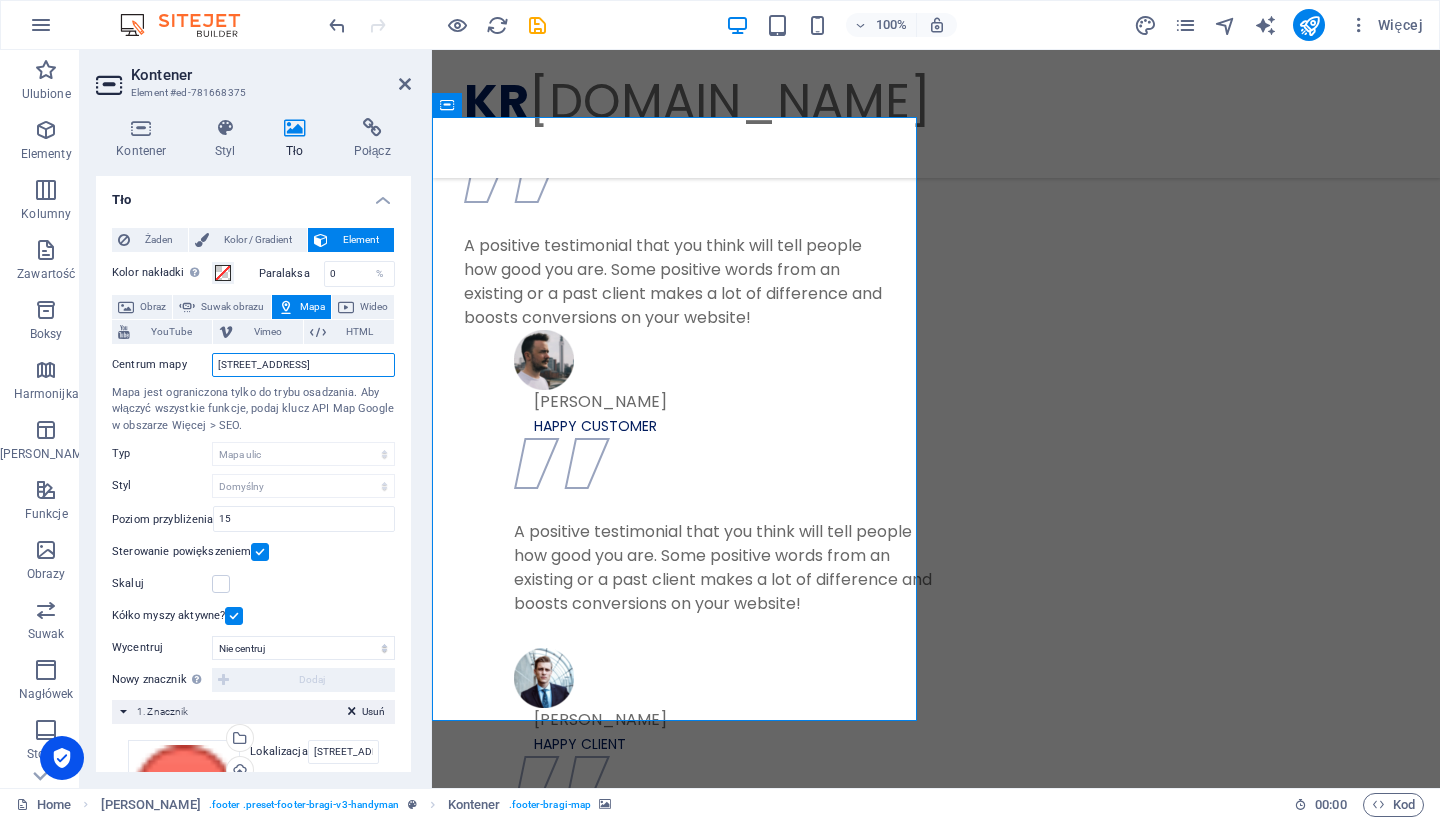 scroll, scrollTop: 0, scrollLeft: 0, axis: both 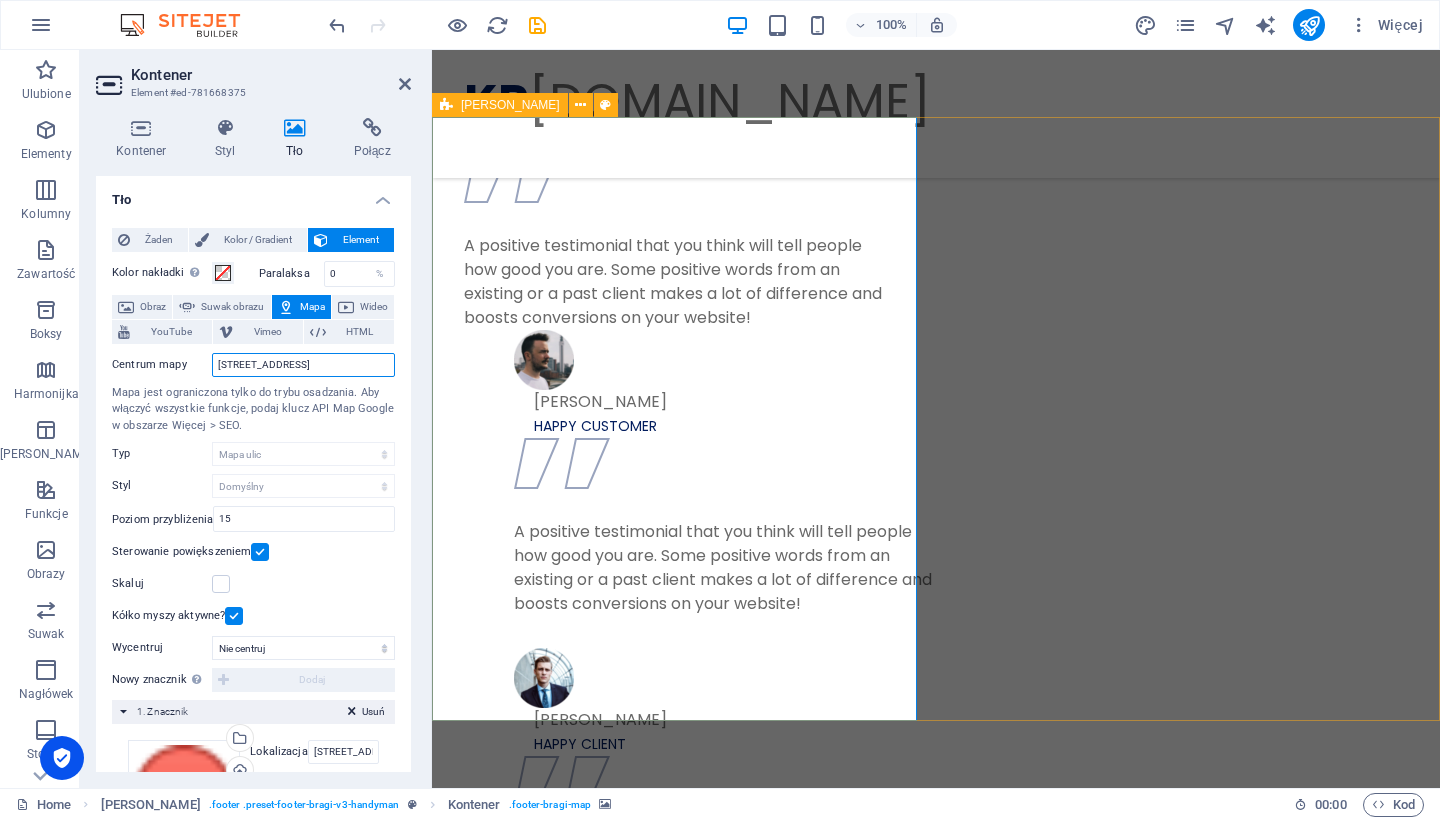 type on "[STREET_ADDRESS]" 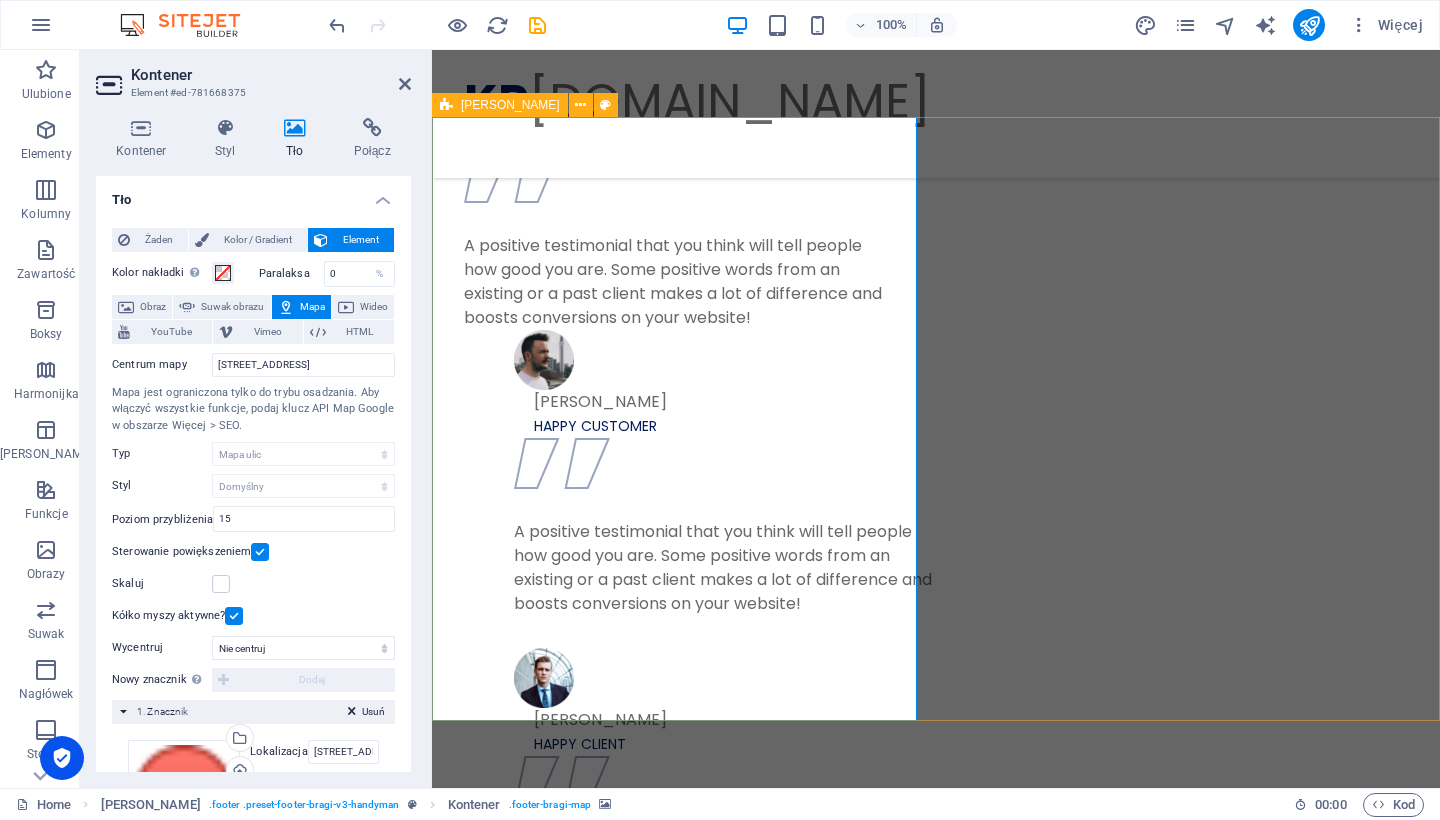 click on "Upuść treść tutaj lub  Dodaj elementy  Wklej schowek Contact Us [STREET_ADDRESS][PERSON_NAME] (308) 555-0121 [EMAIL_ADDRESS]" at bounding box center (936, 1868) 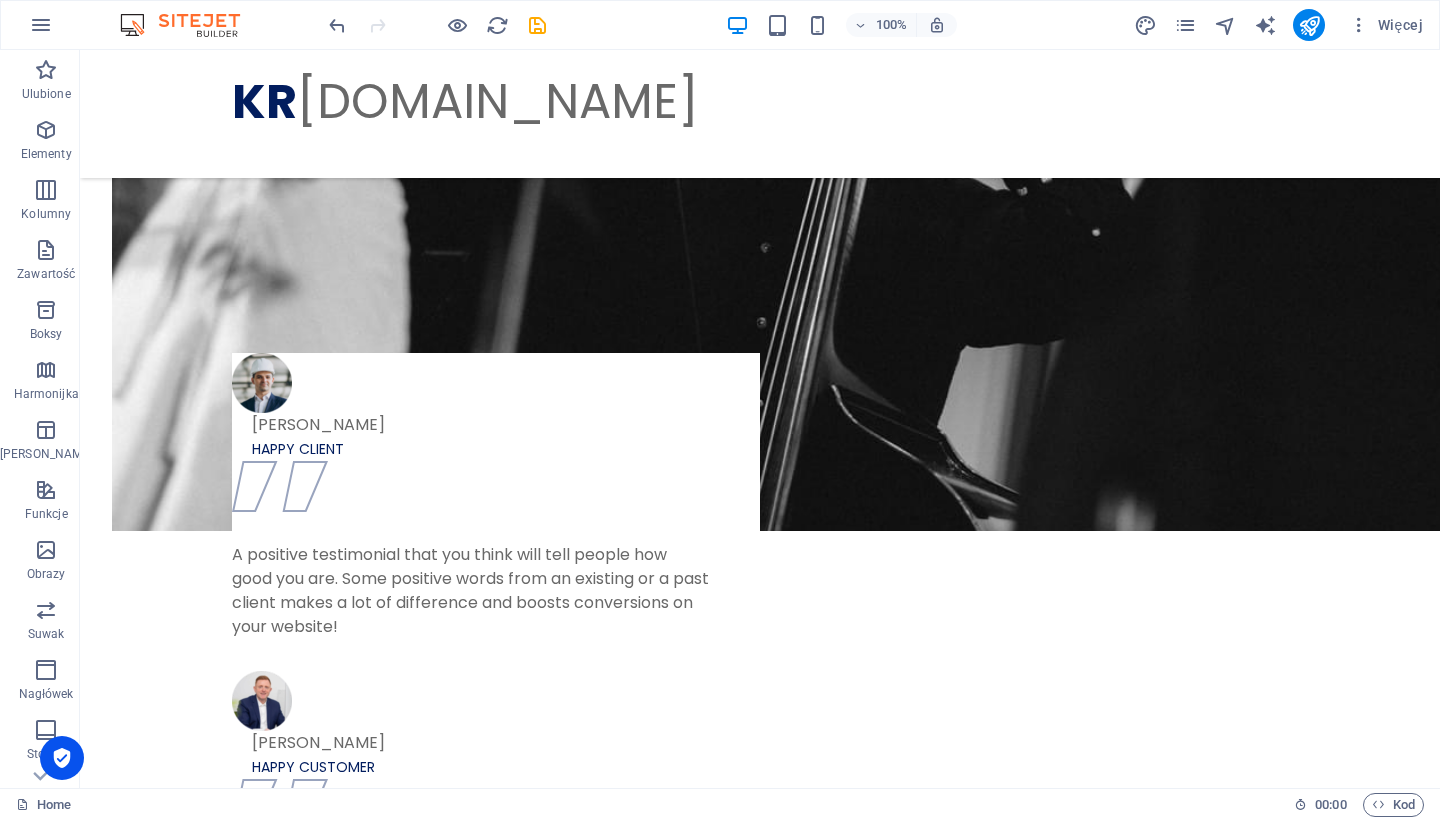 scroll, scrollTop: 2658, scrollLeft: 0, axis: vertical 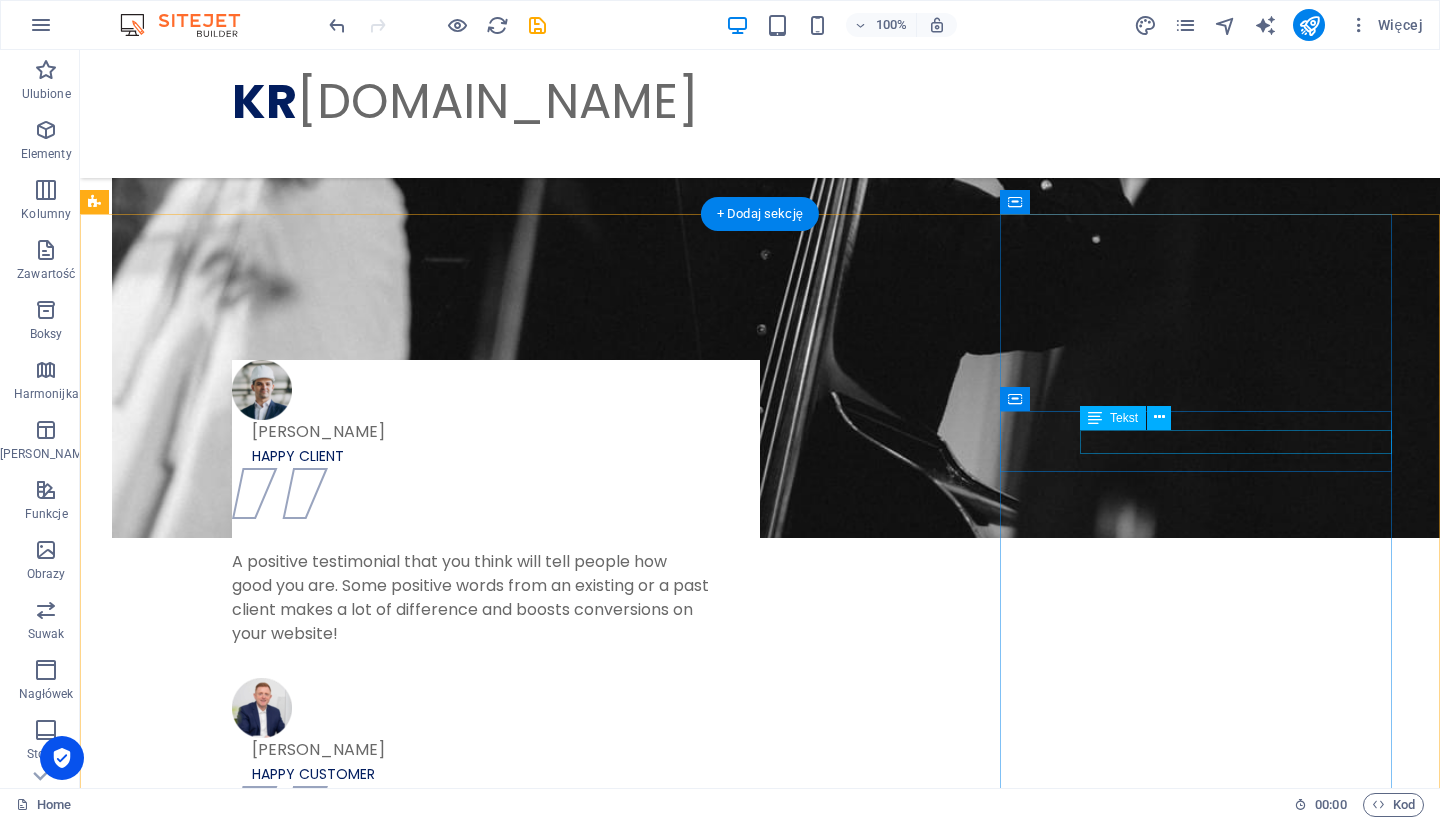 click on "[STREET_ADDRESS][PERSON_NAME]" at bounding box center (760, 2779) 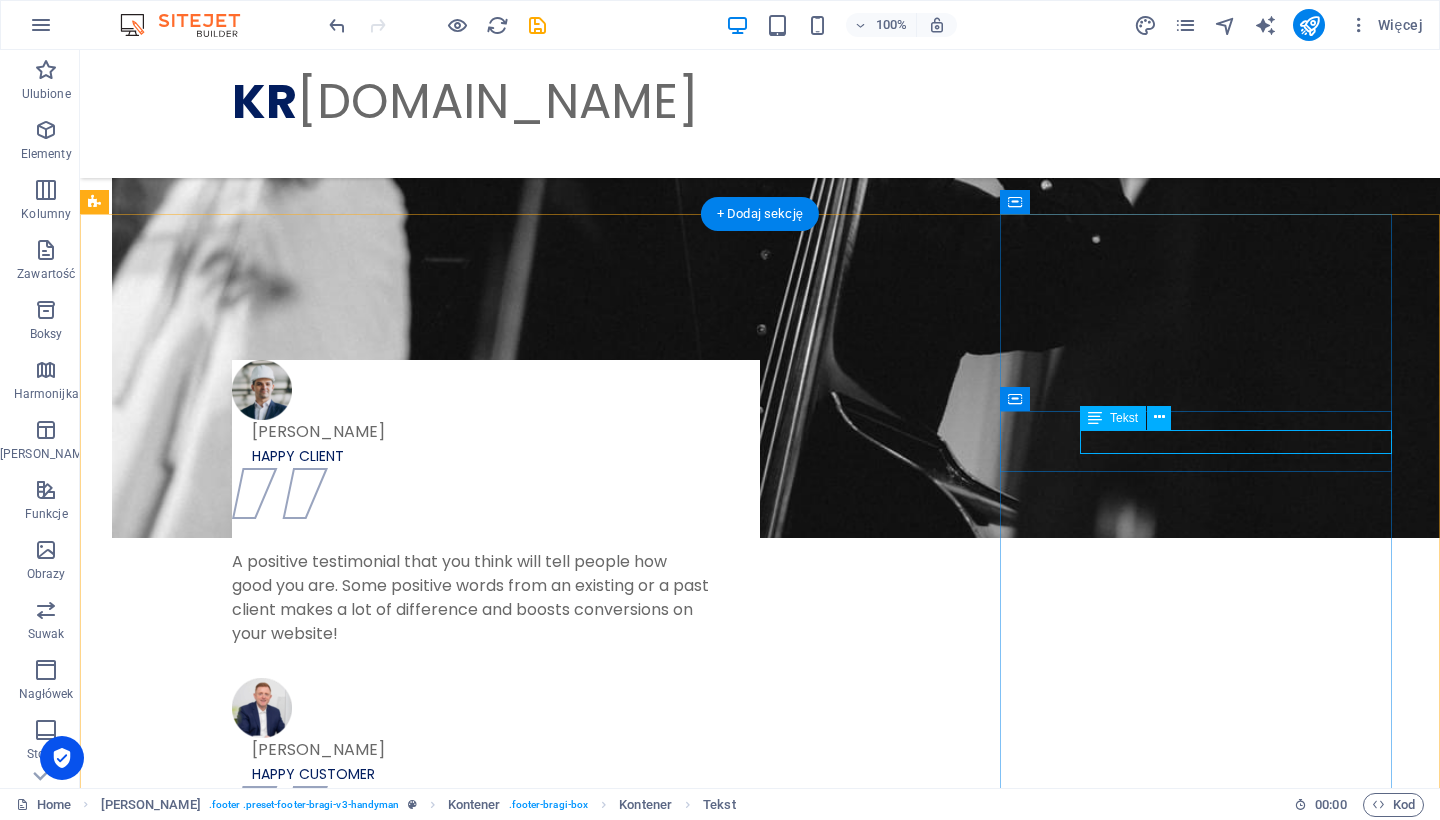 click on "Tekst" at bounding box center (1124, 418) 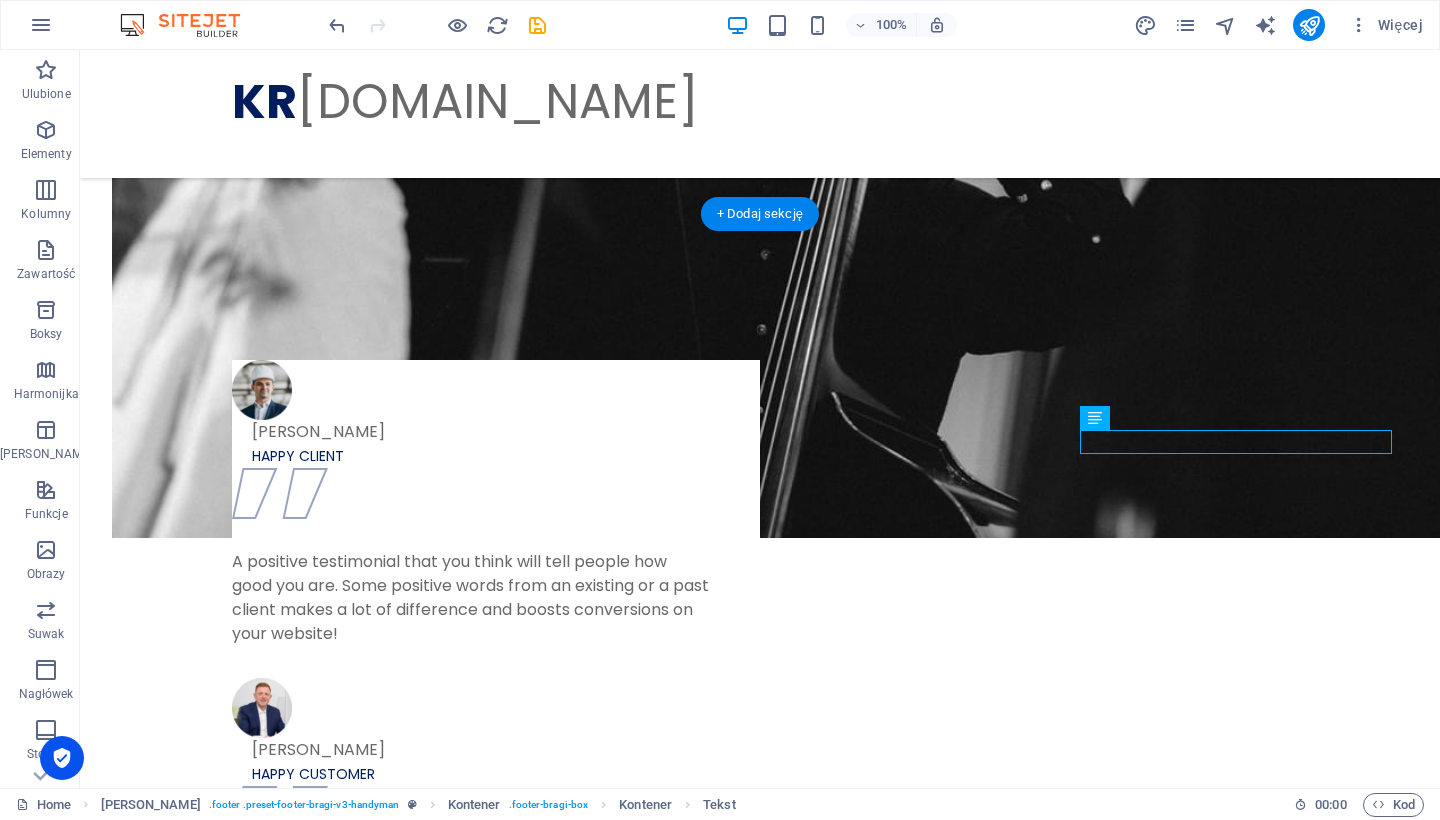 click on "[STREET_ADDRESS][PERSON_NAME]" at bounding box center [760, 2779] 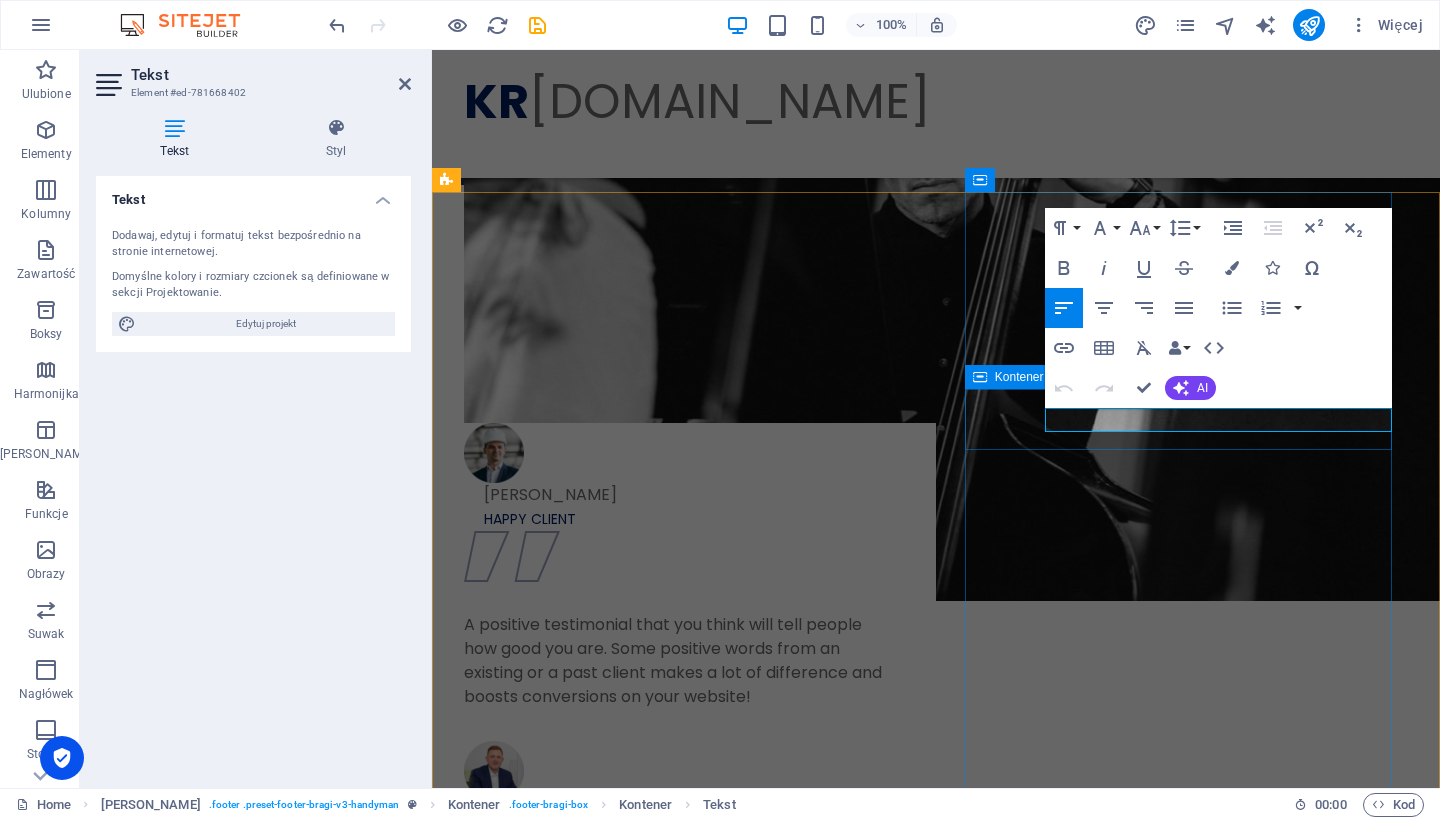 scroll, scrollTop: 3280, scrollLeft: 0, axis: vertical 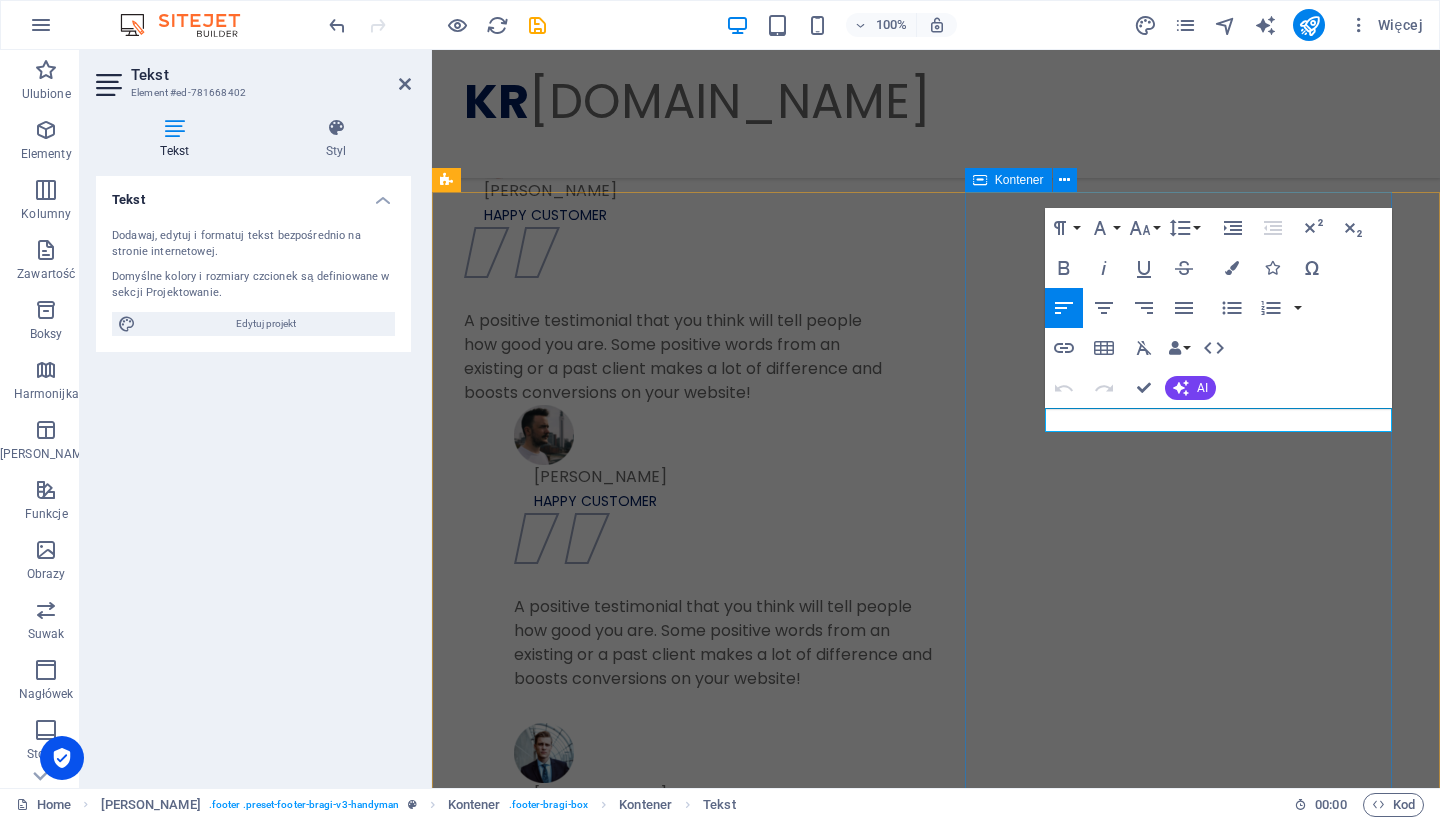 type 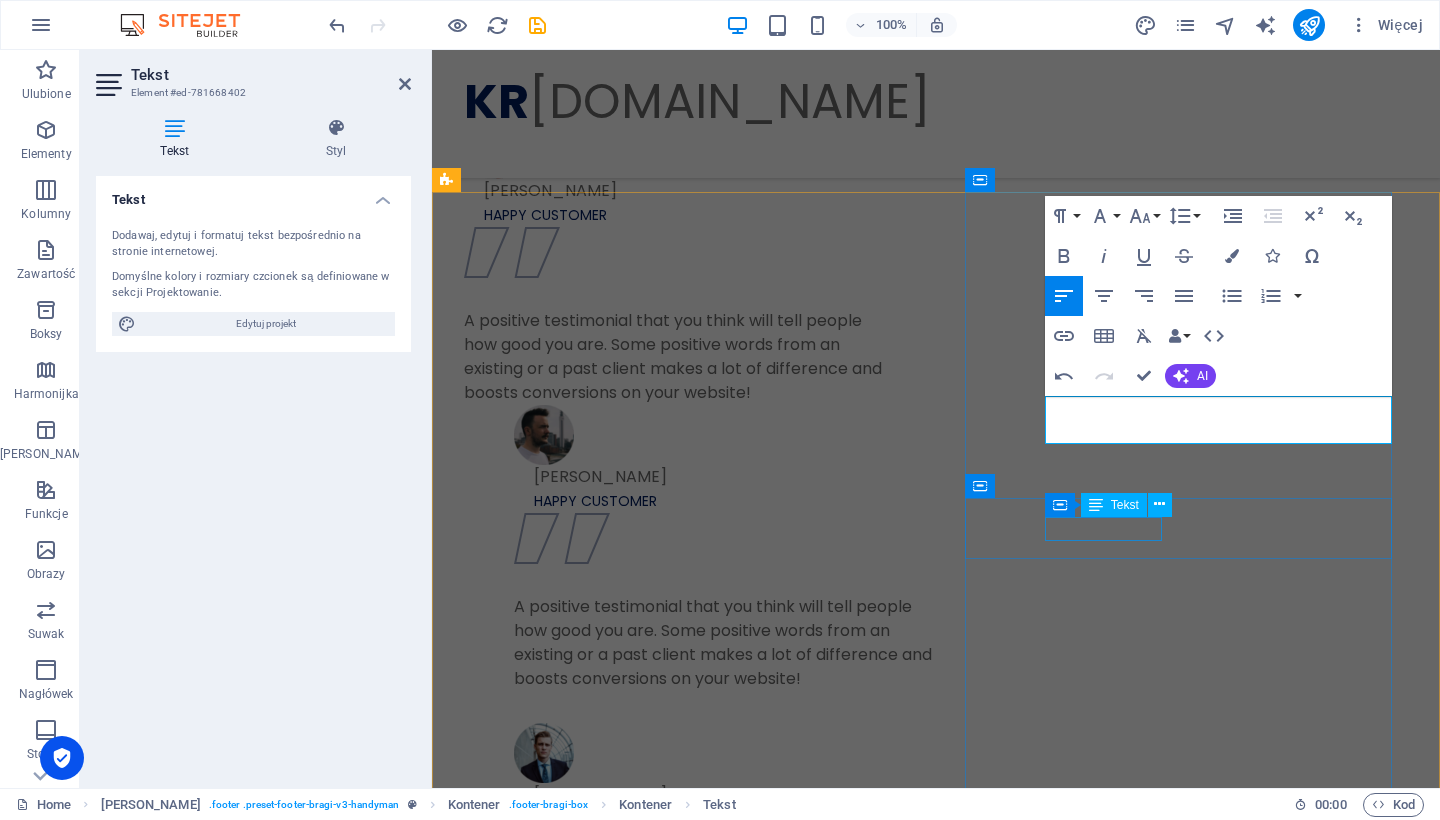 click on "(308) 555-0121" at bounding box center [936, 2420] 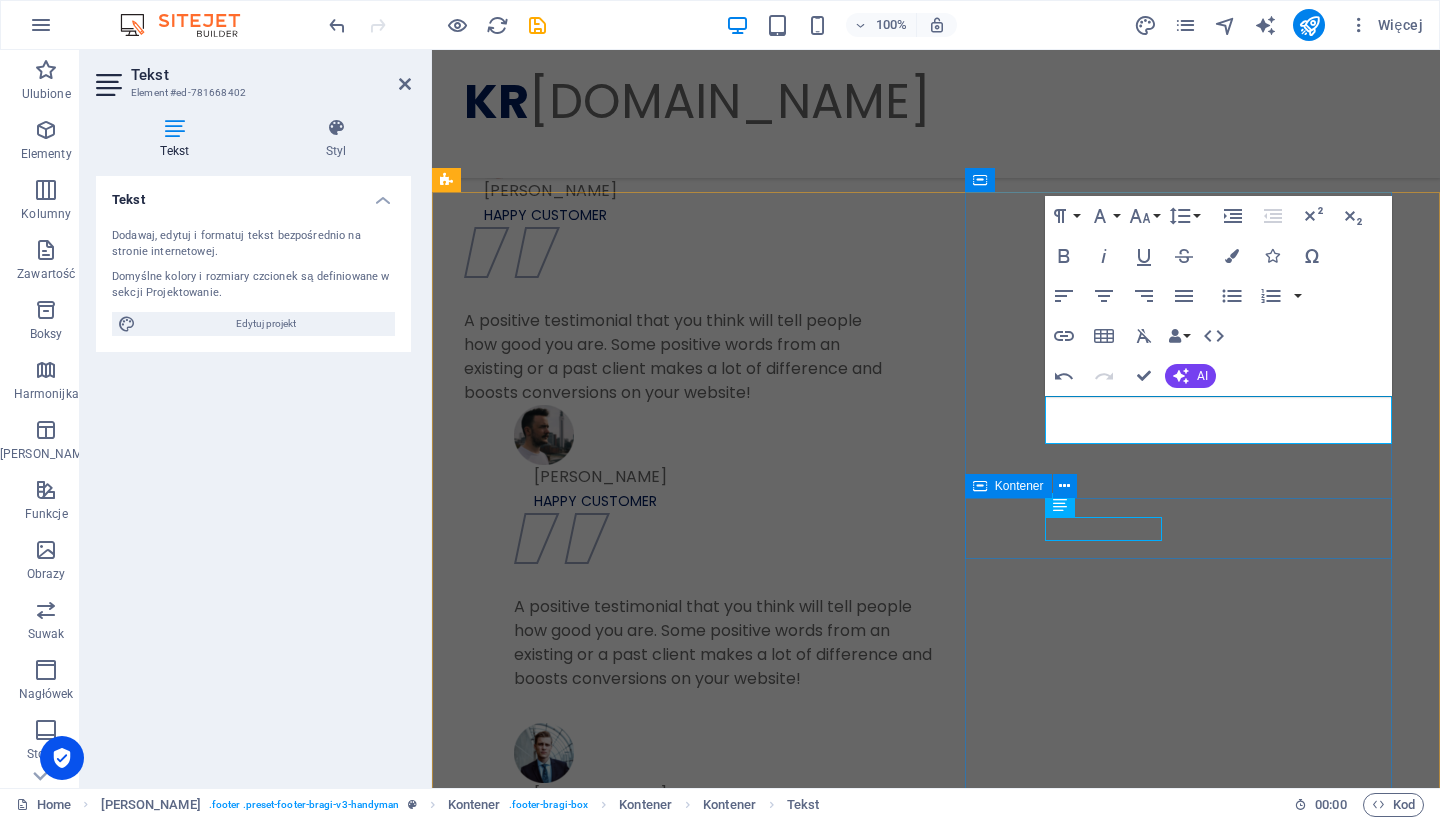 scroll, scrollTop: 2789, scrollLeft: 0, axis: vertical 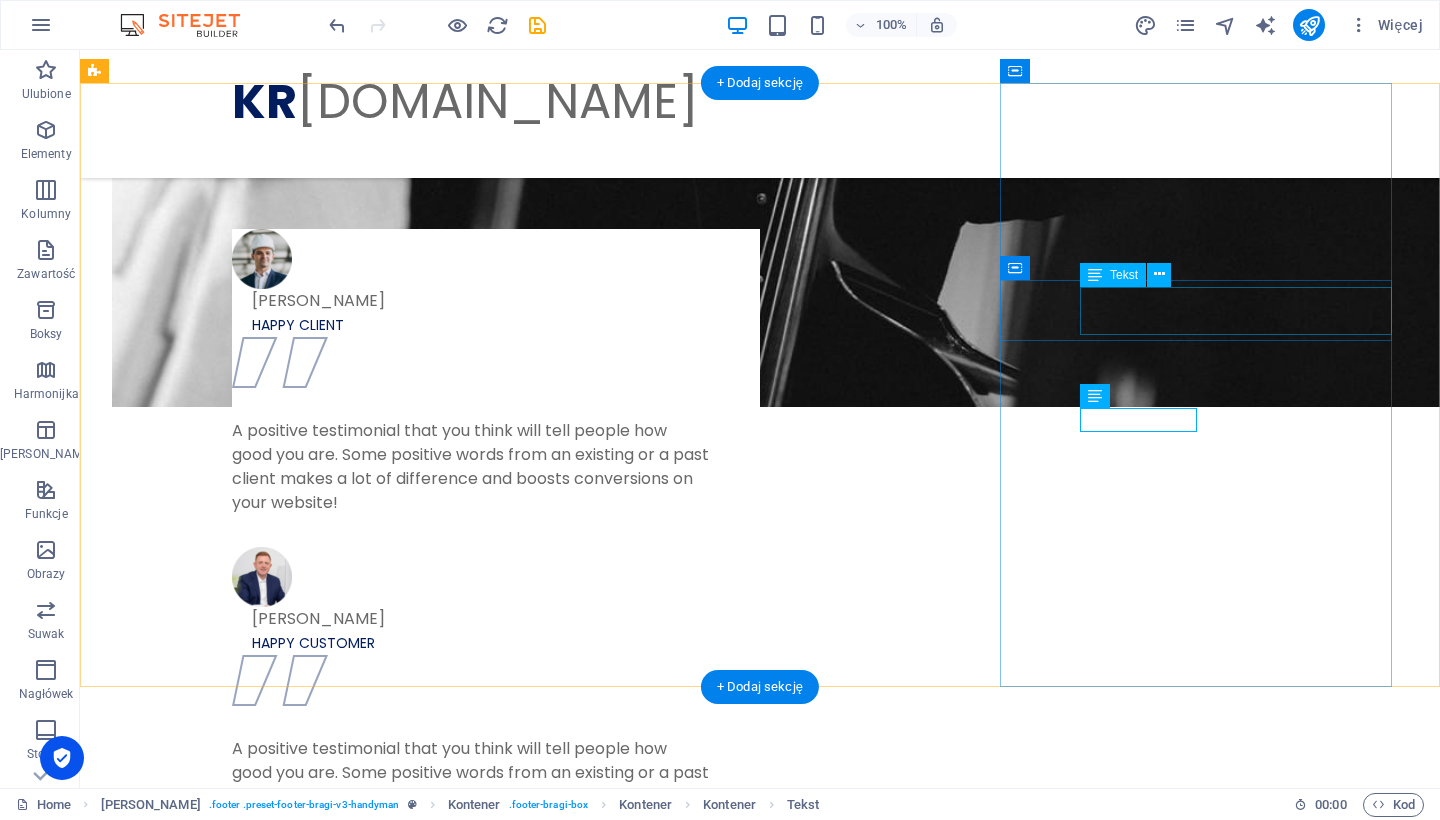 click on "[PERSON_NAME][STREET_ADDRESS]" at bounding box center [760, 2648] 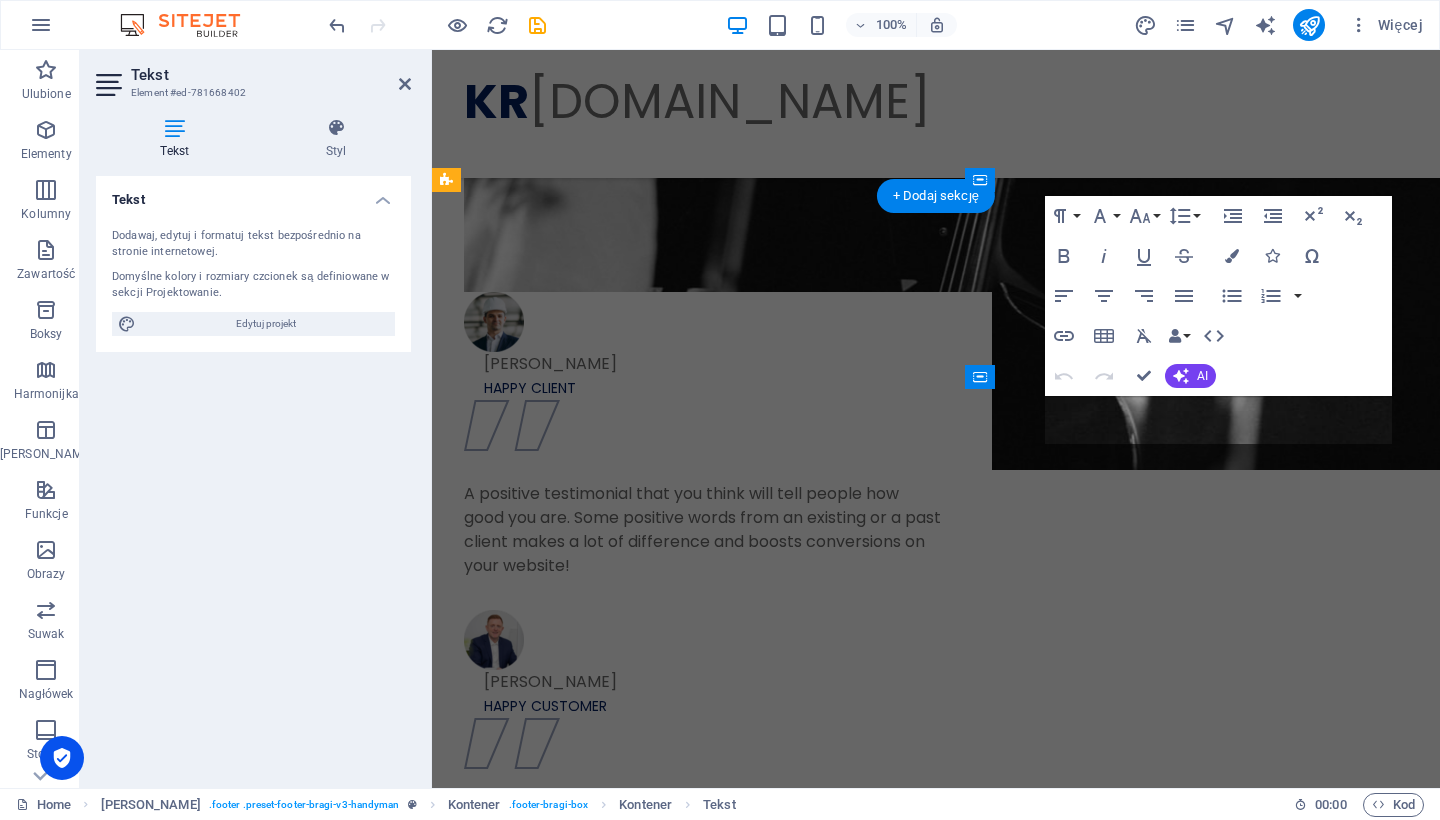 scroll, scrollTop: 3280, scrollLeft: 0, axis: vertical 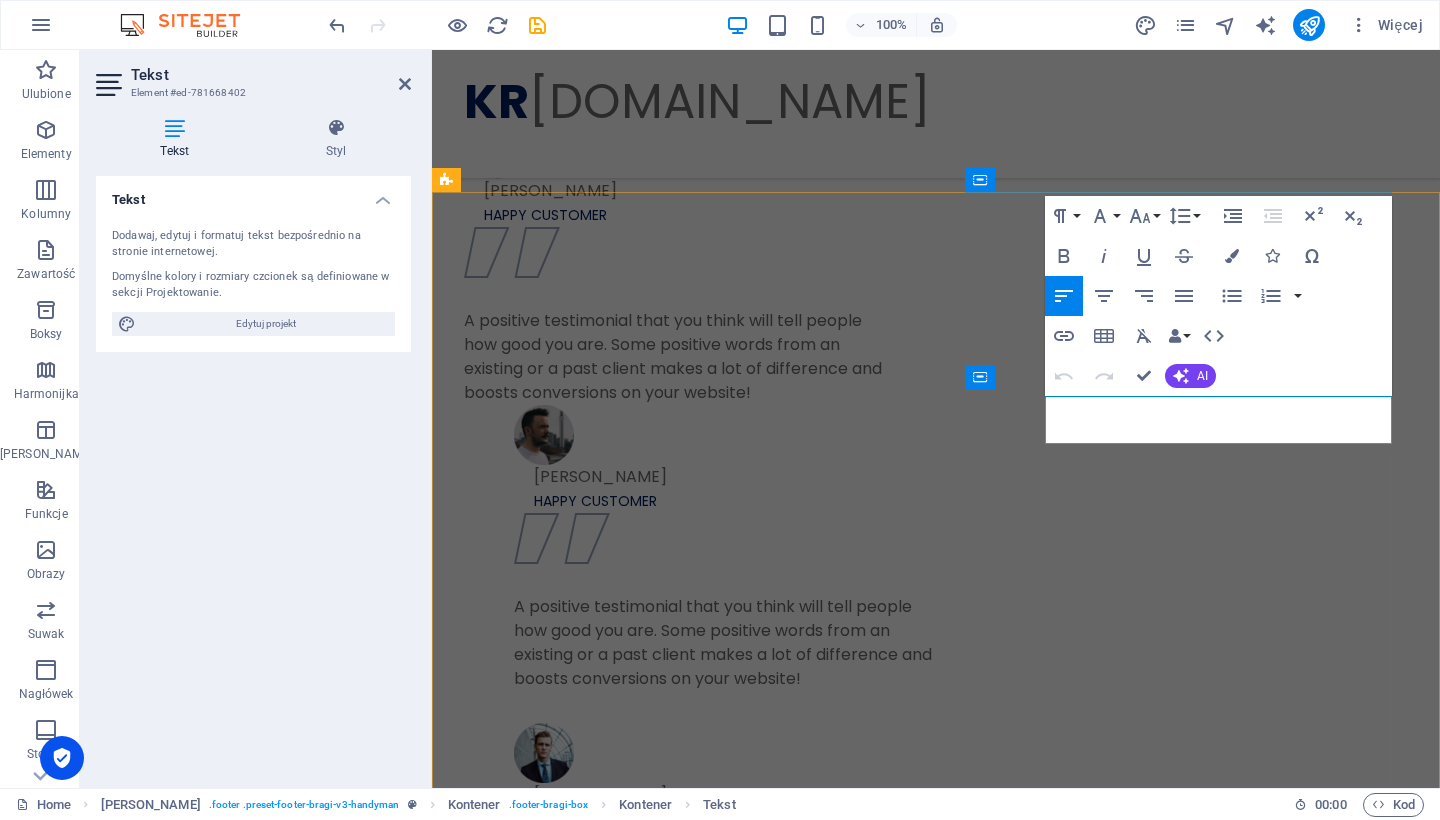 drag, startPoint x: 1273, startPoint y: 408, endPoint x: 1293, endPoint y: 408, distance: 20 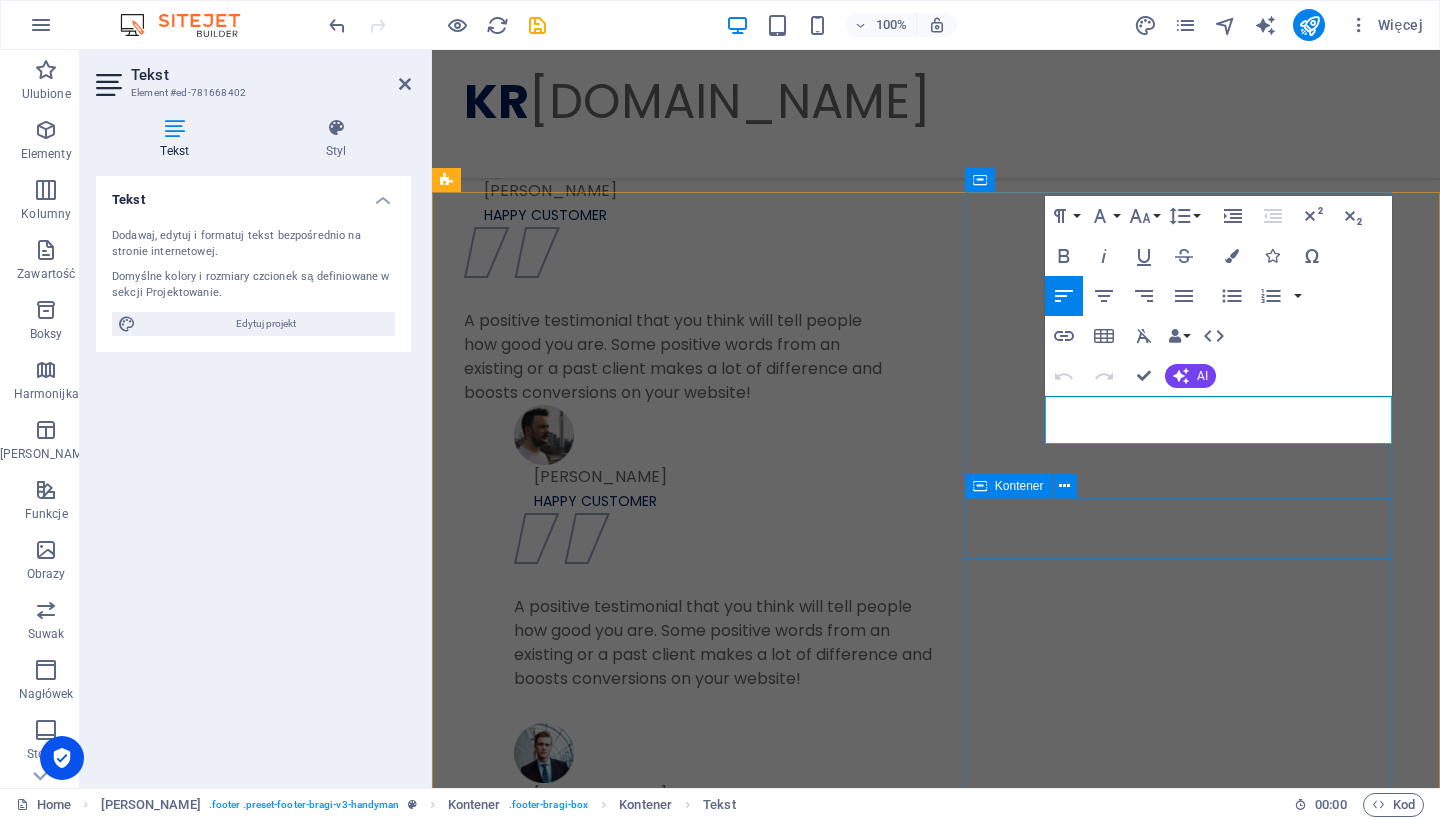 click on "(308) 555-0121" at bounding box center (936, 2356) 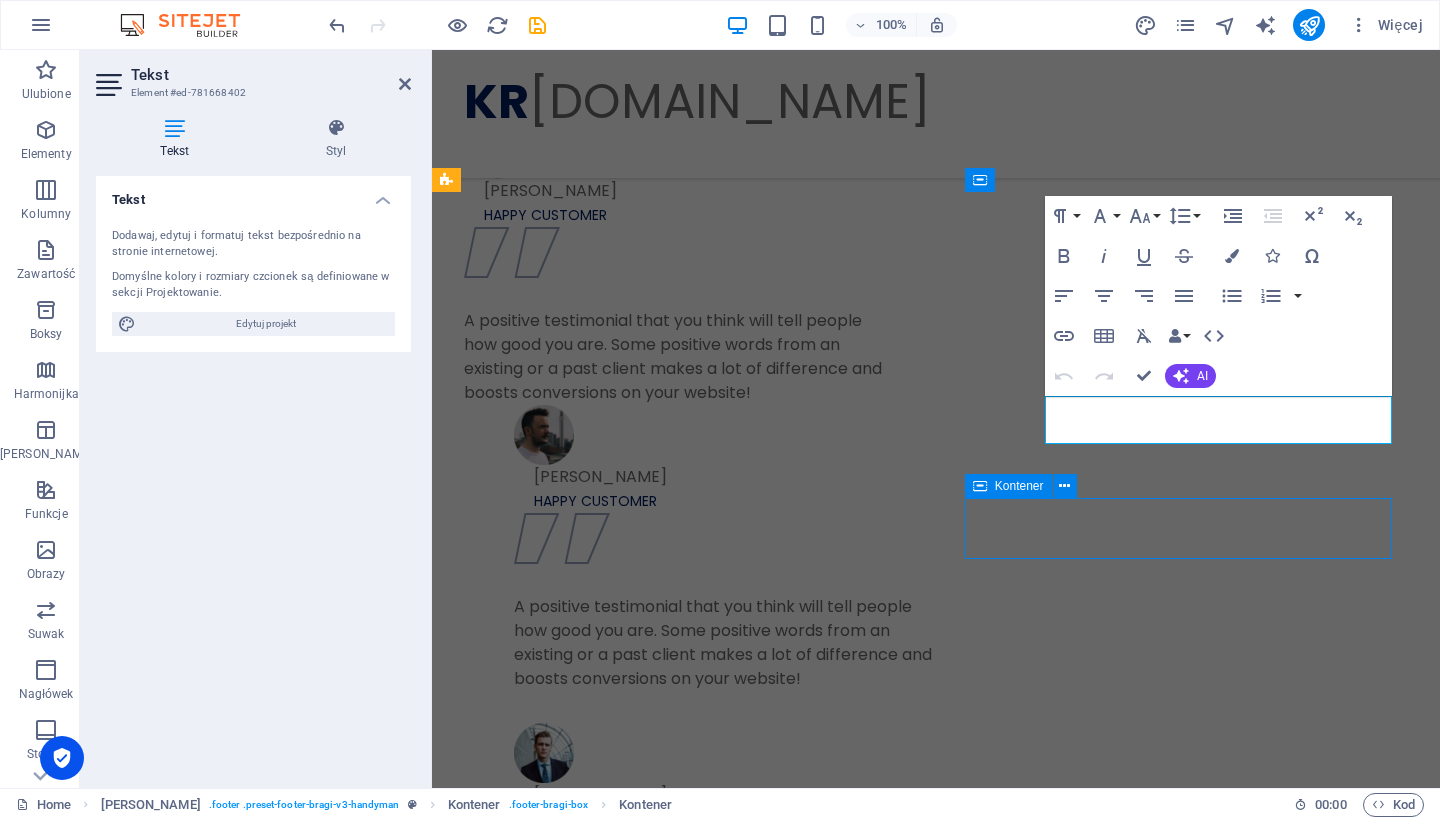 scroll, scrollTop: 2789, scrollLeft: 0, axis: vertical 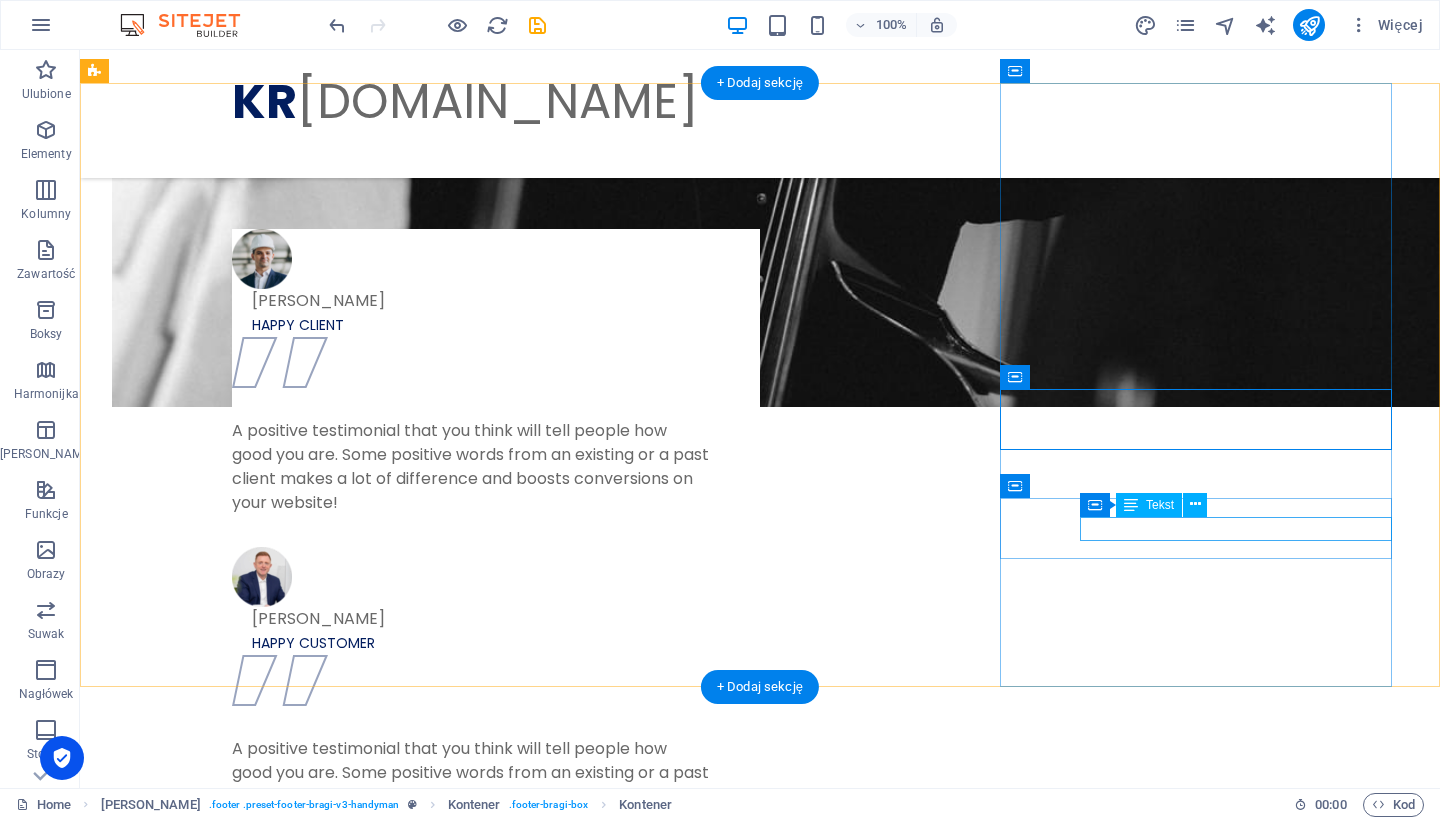 click on "[EMAIL_ADDRESS]" at bounding box center [760, 3038] 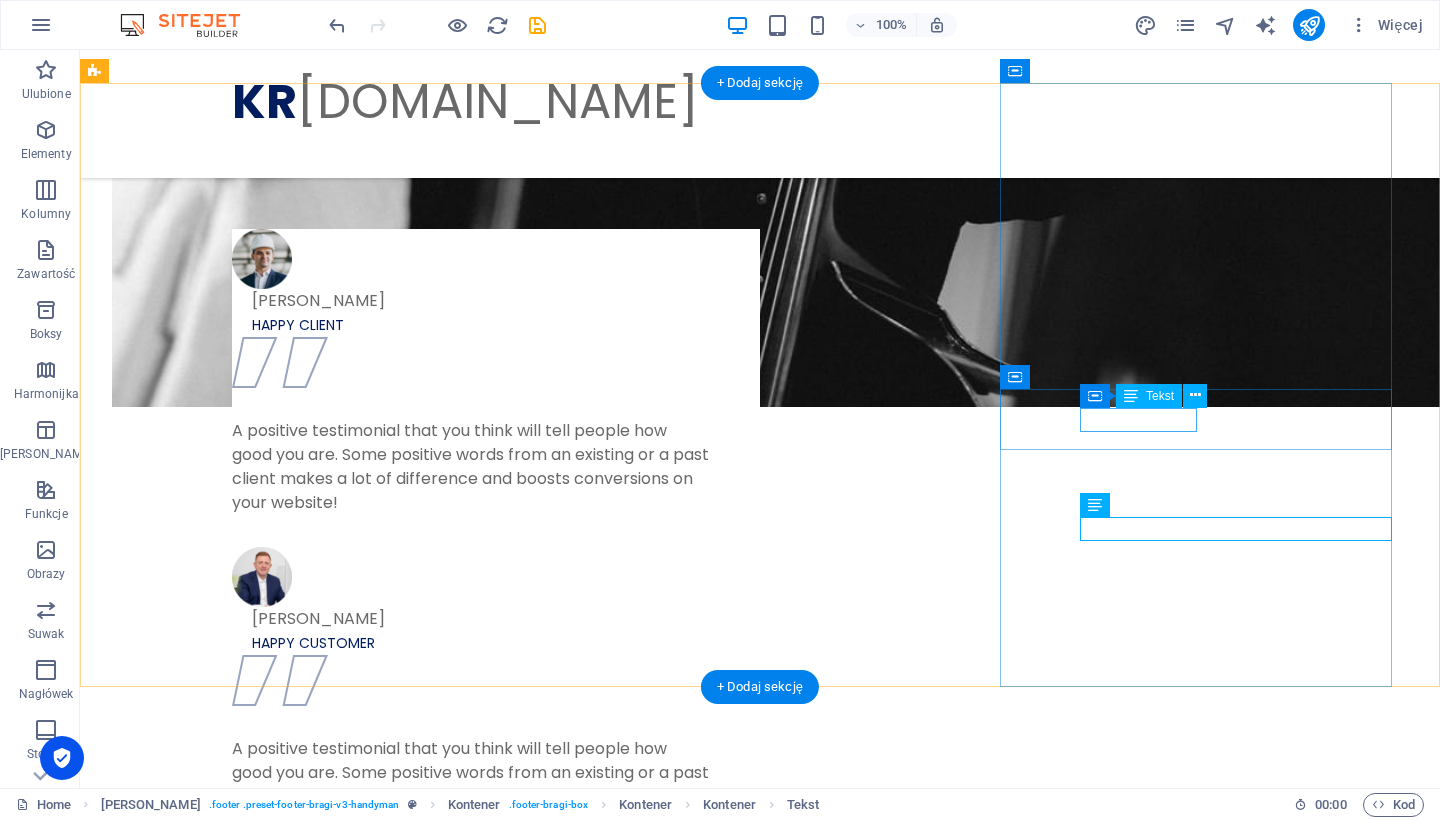 click on "(308) 555-0121" at bounding box center [760, 2848] 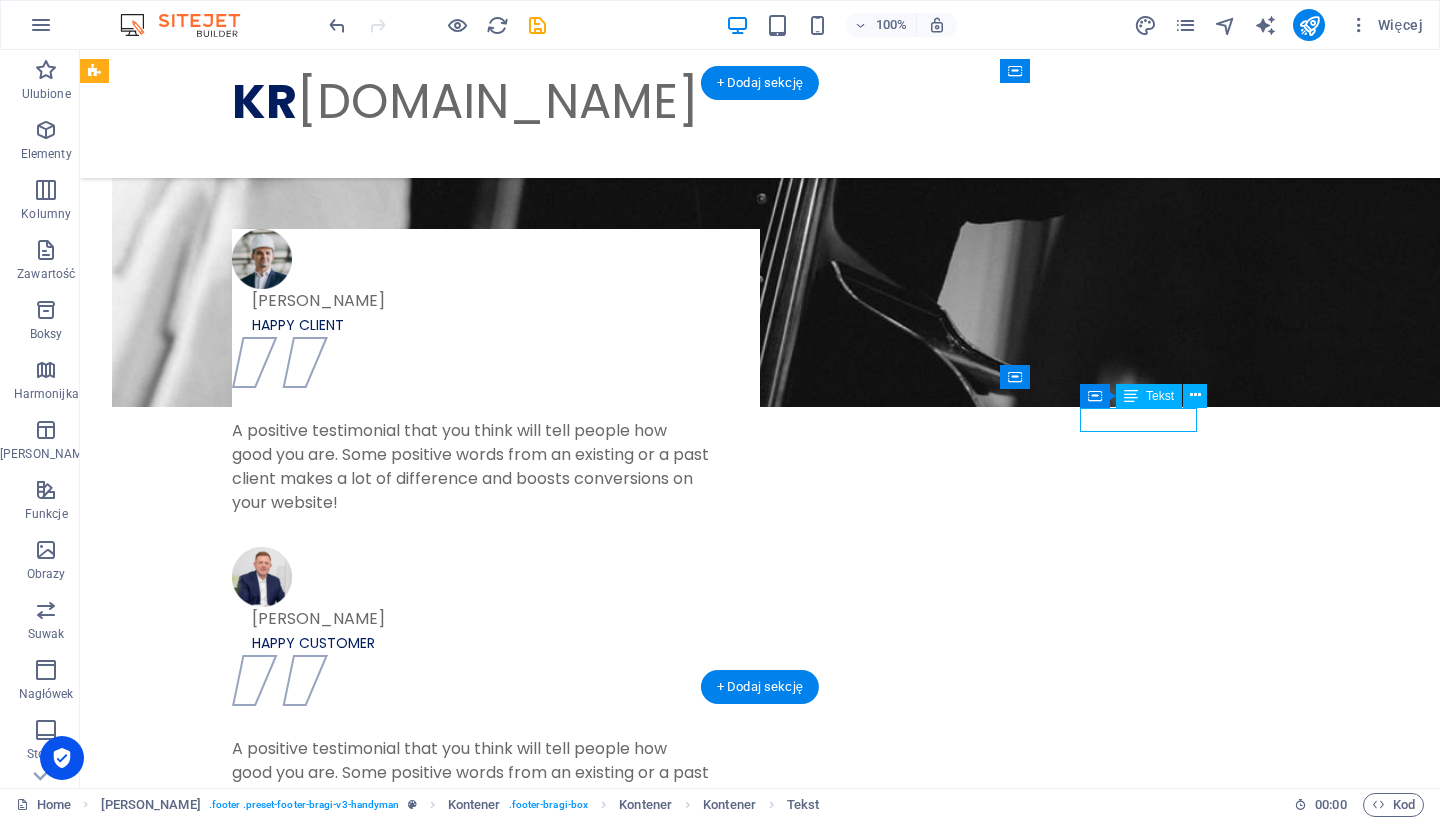 click on "(308) 555-0121" at bounding box center [760, 2848] 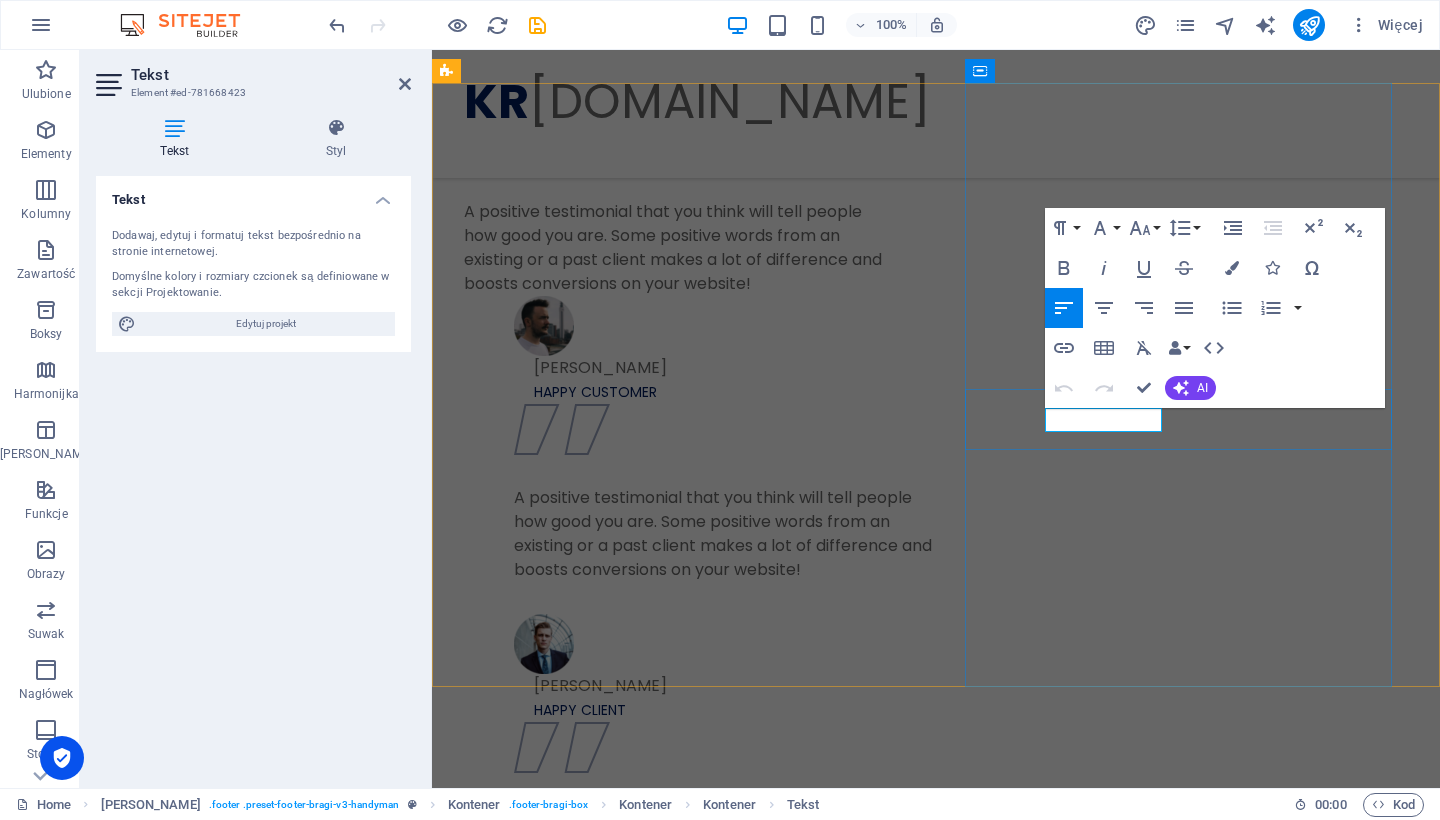 type 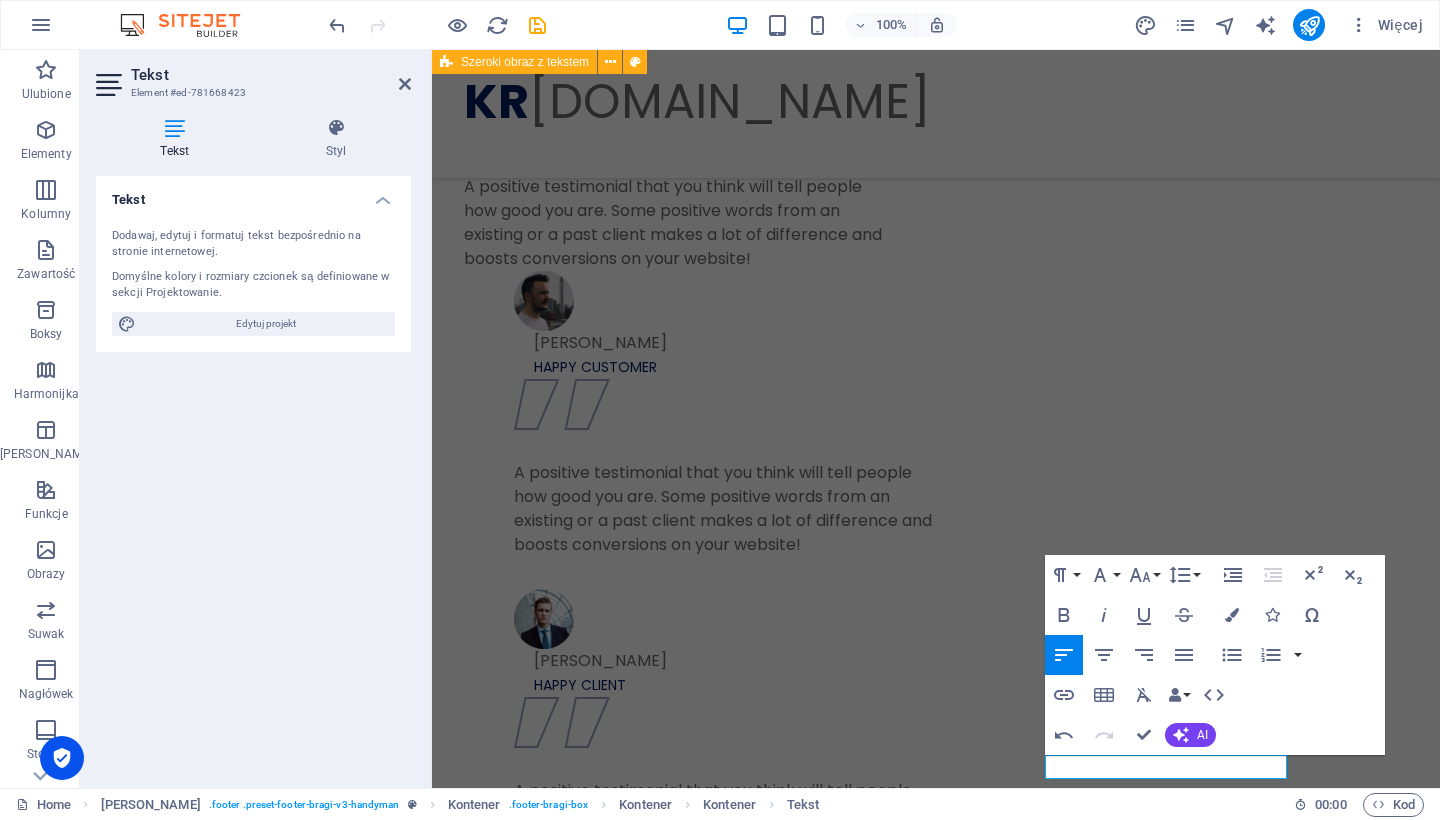 scroll, scrollTop: 3464, scrollLeft: 0, axis: vertical 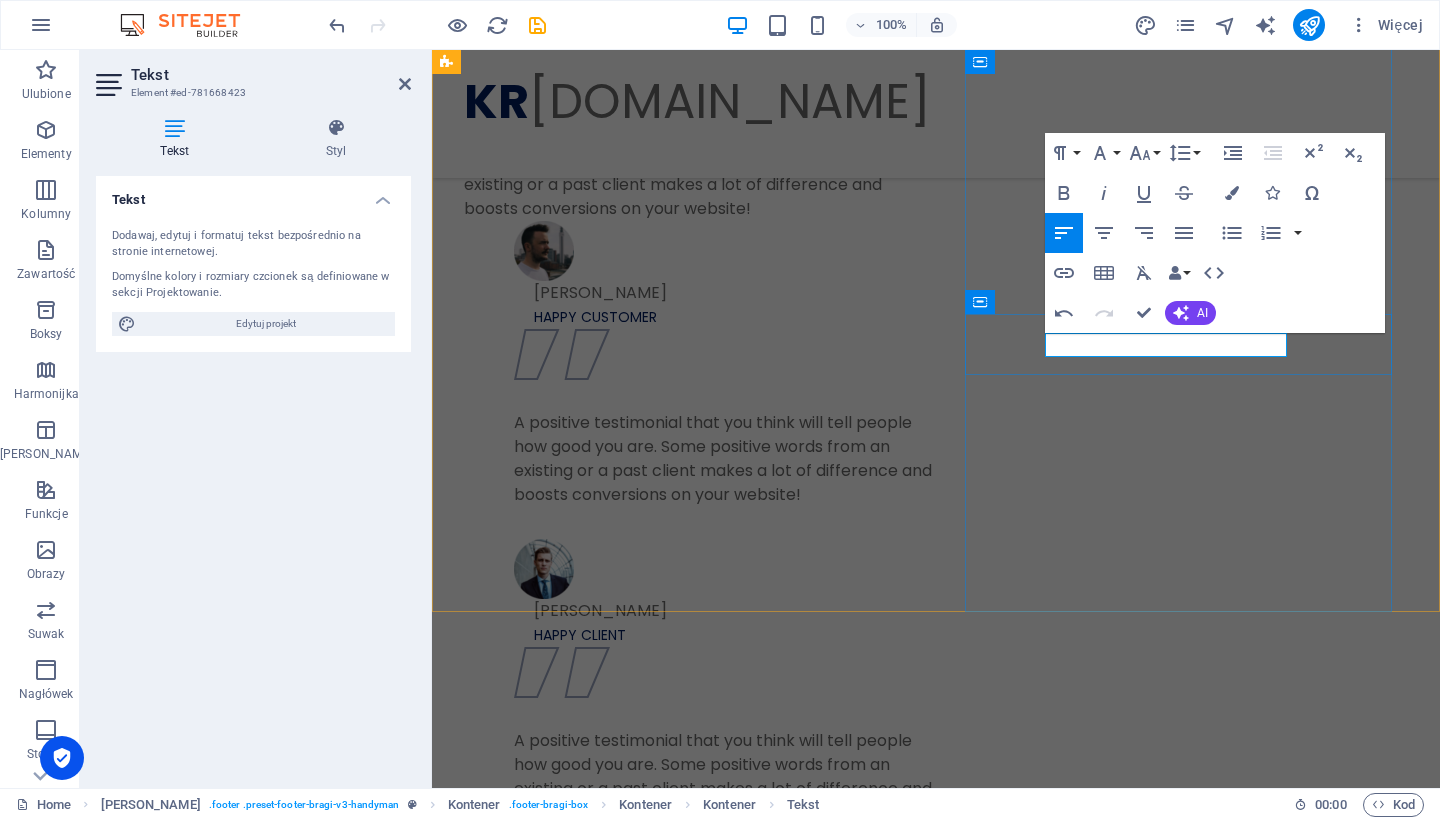click on "(308) 555-0121" at bounding box center [663, 2235] 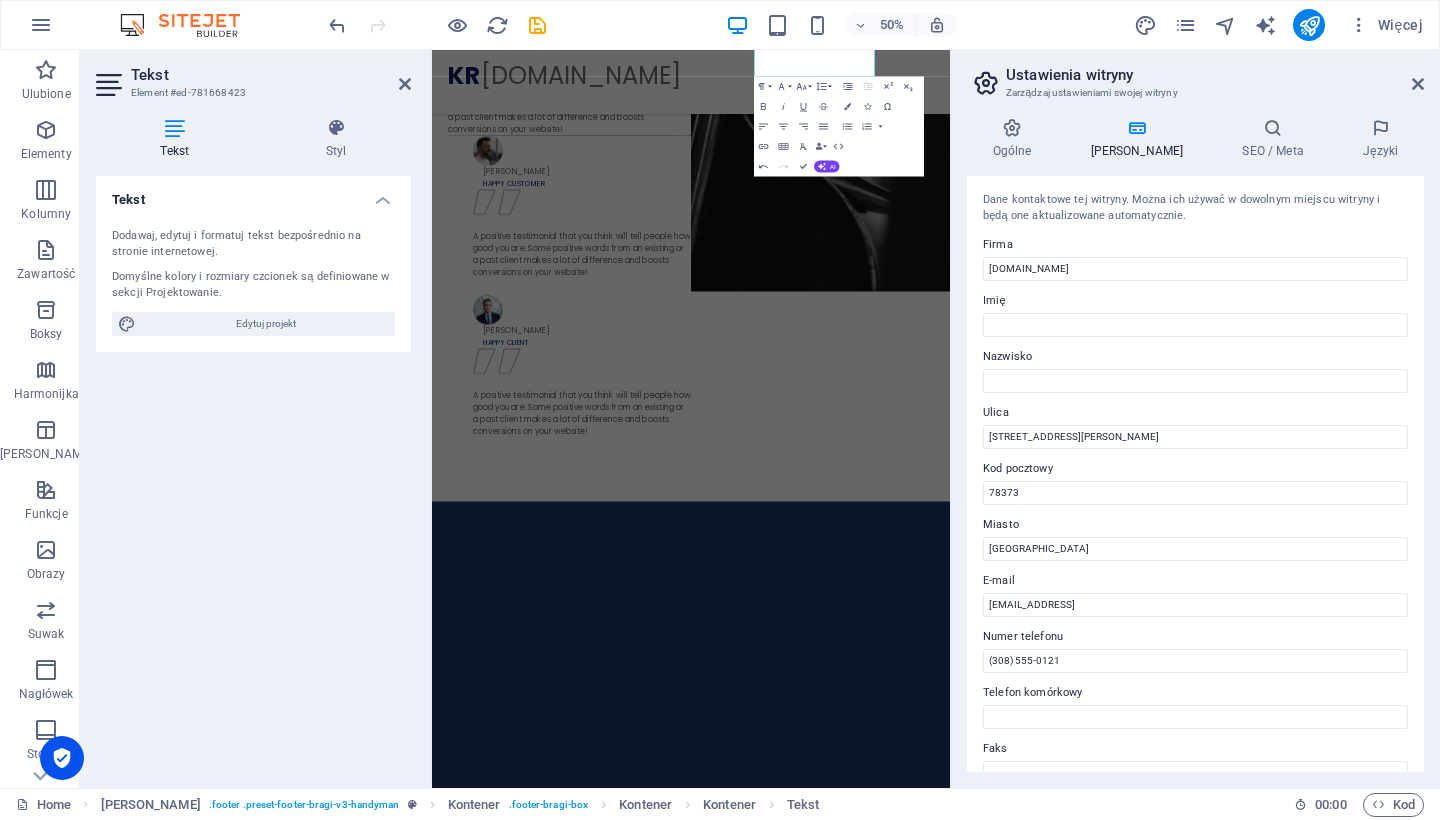 scroll, scrollTop: 3147, scrollLeft: 0, axis: vertical 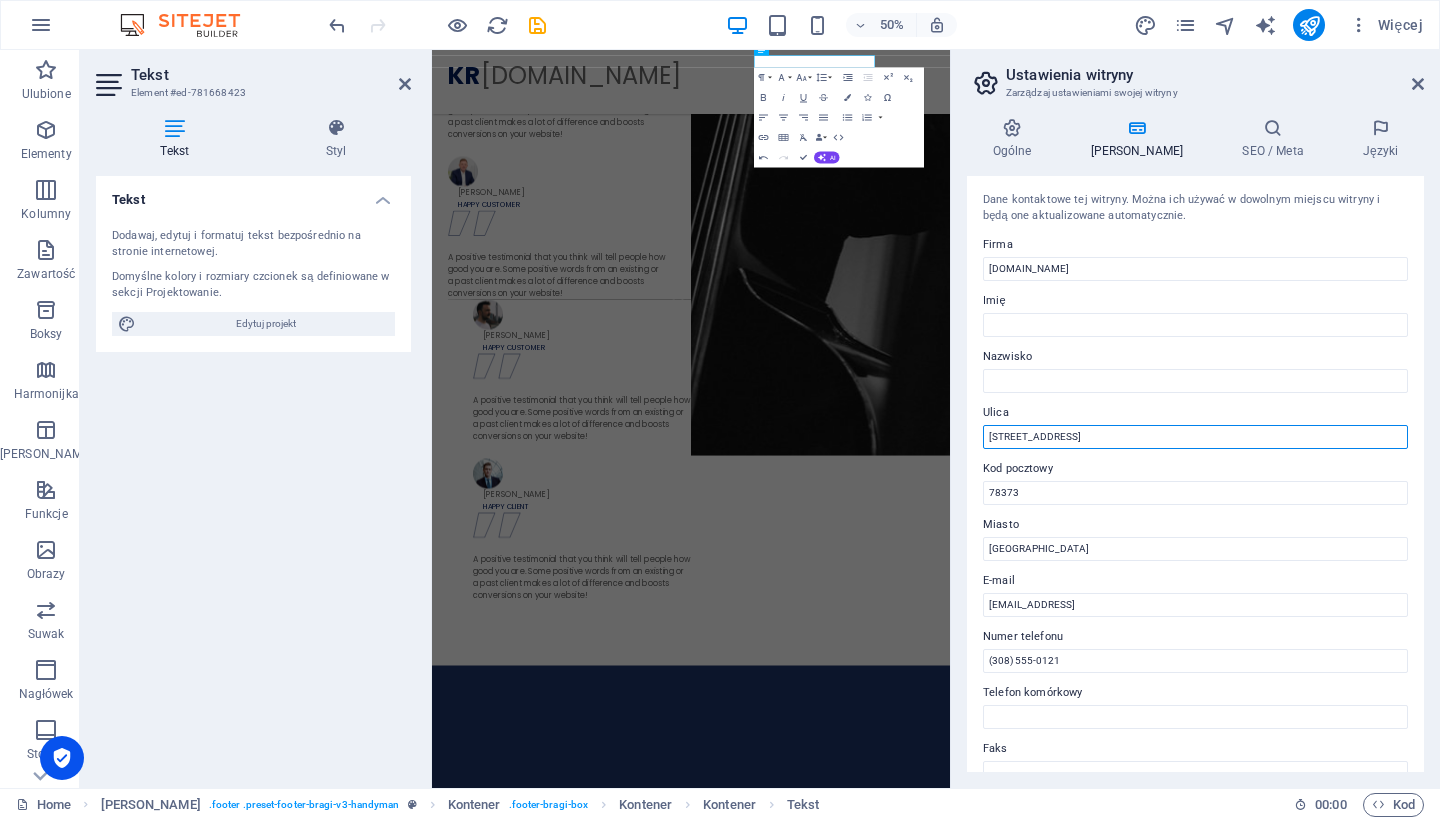 type on "[STREET_ADDRESS]" 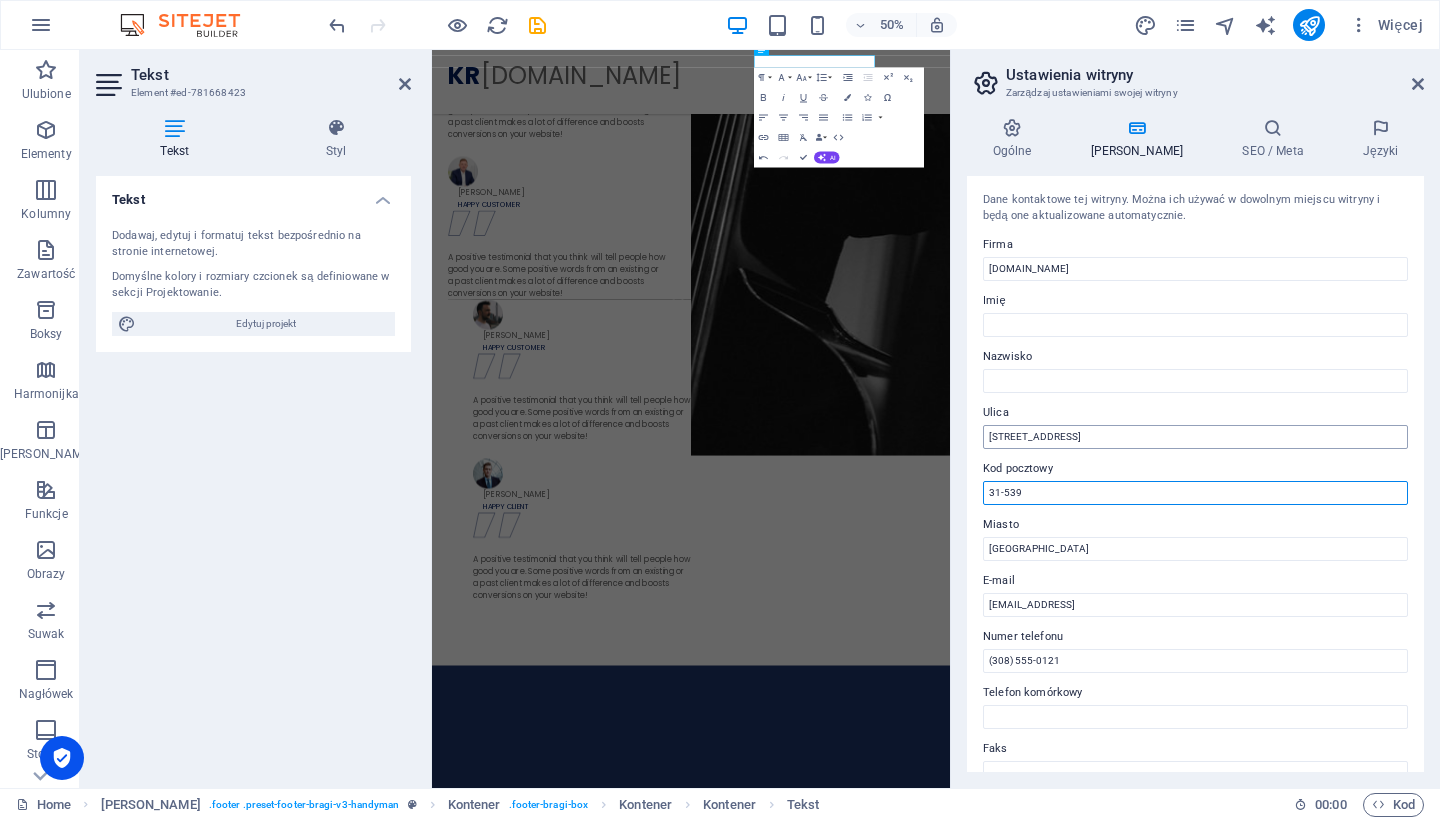 type on "31-539" 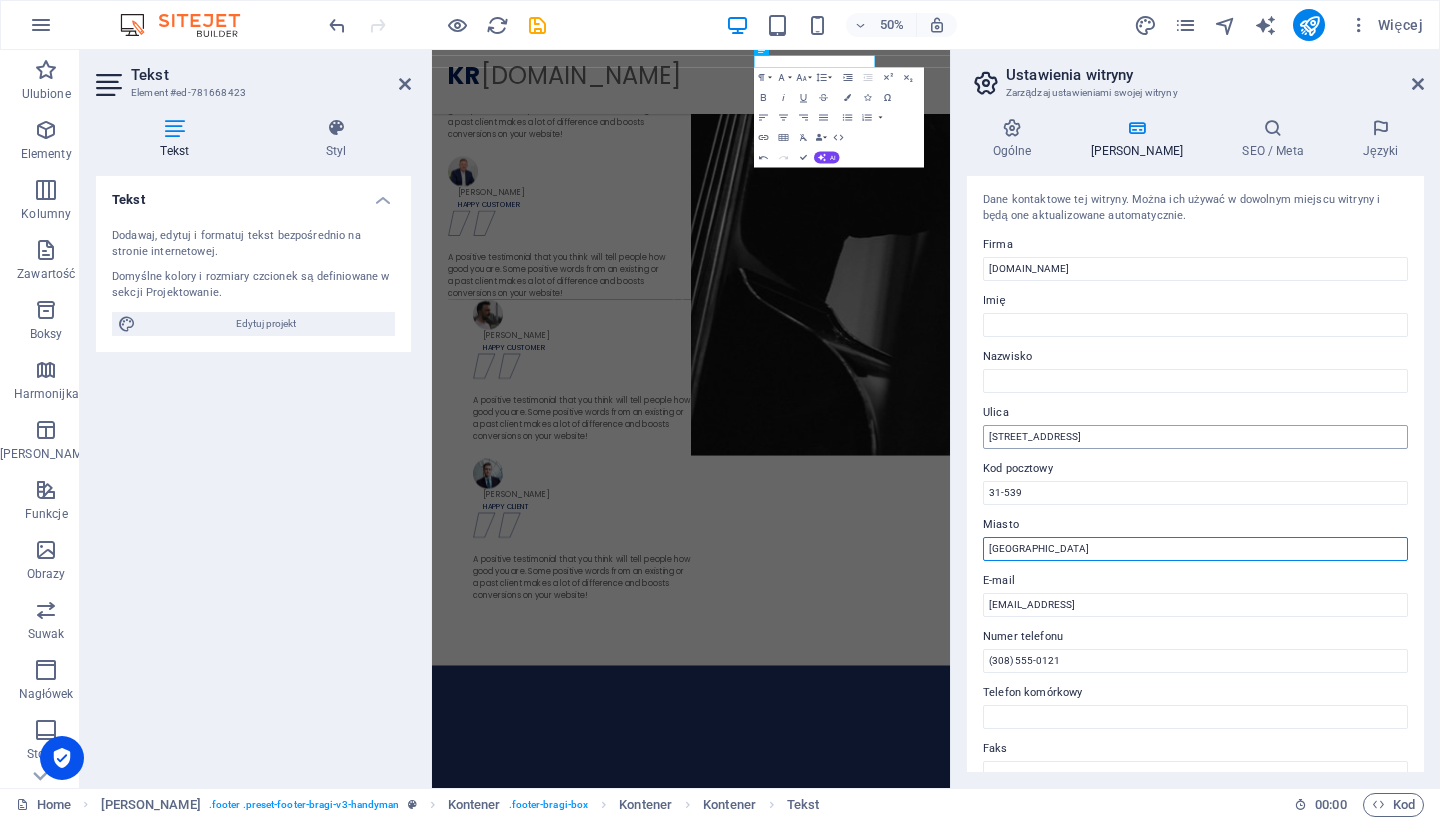 type on "[GEOGRAPHIC_DATA]" 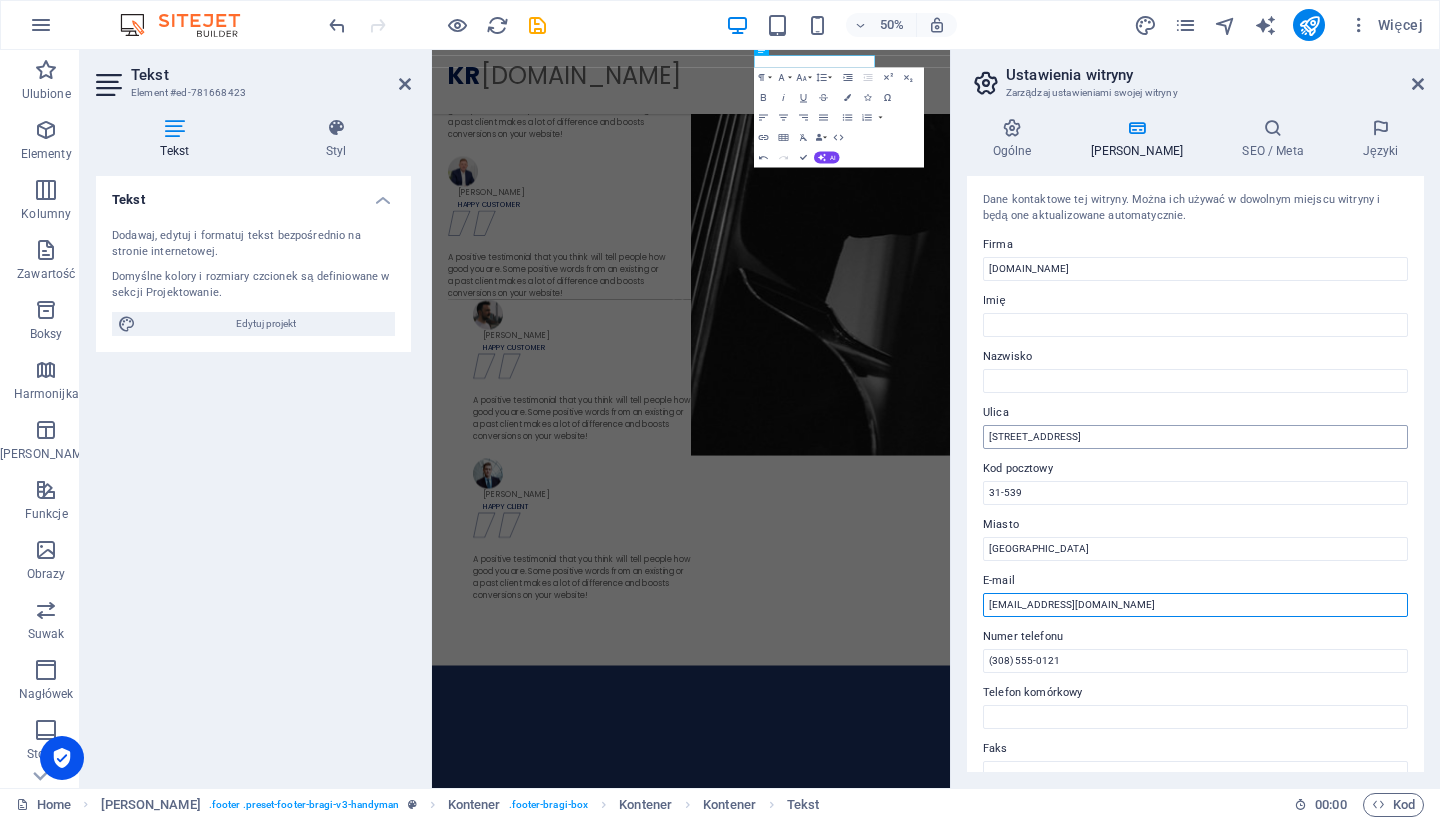 type on "[EMAIL_ADDRESS][DOMAIN_NAME]" 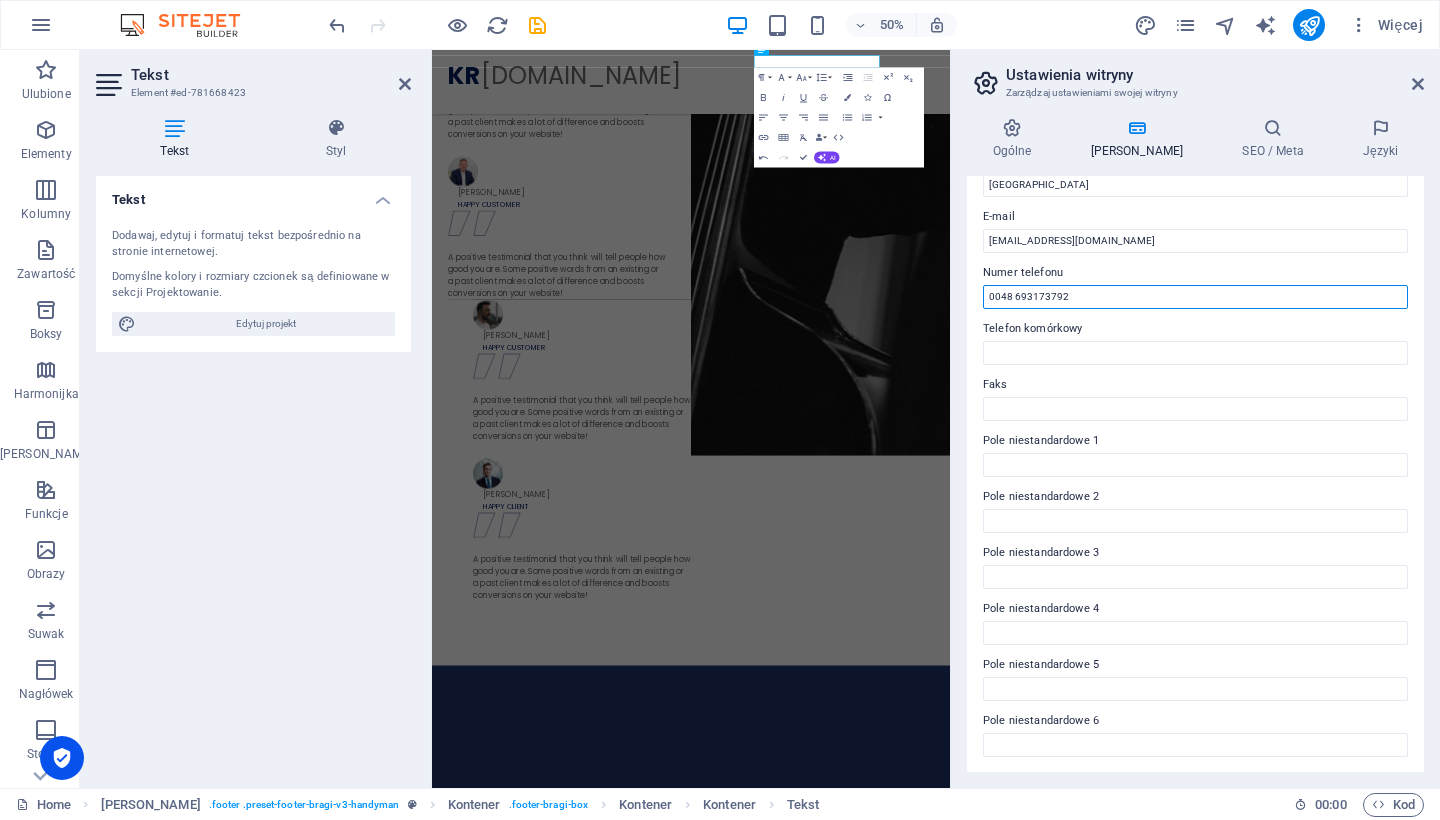 scroll, scrollTop: 363, scrollLeft: 0, axis: vertical 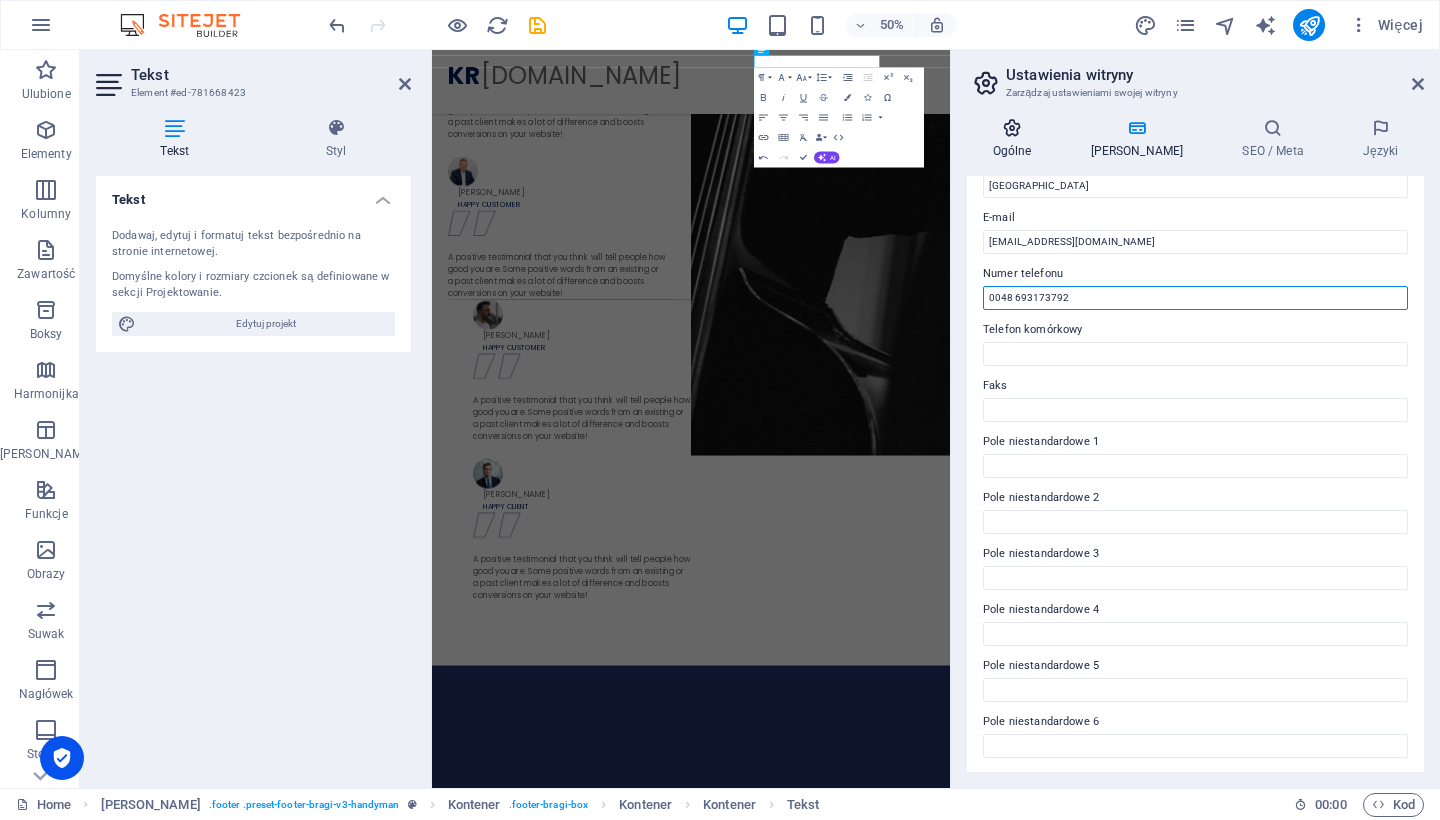 type on "0048 693173792" 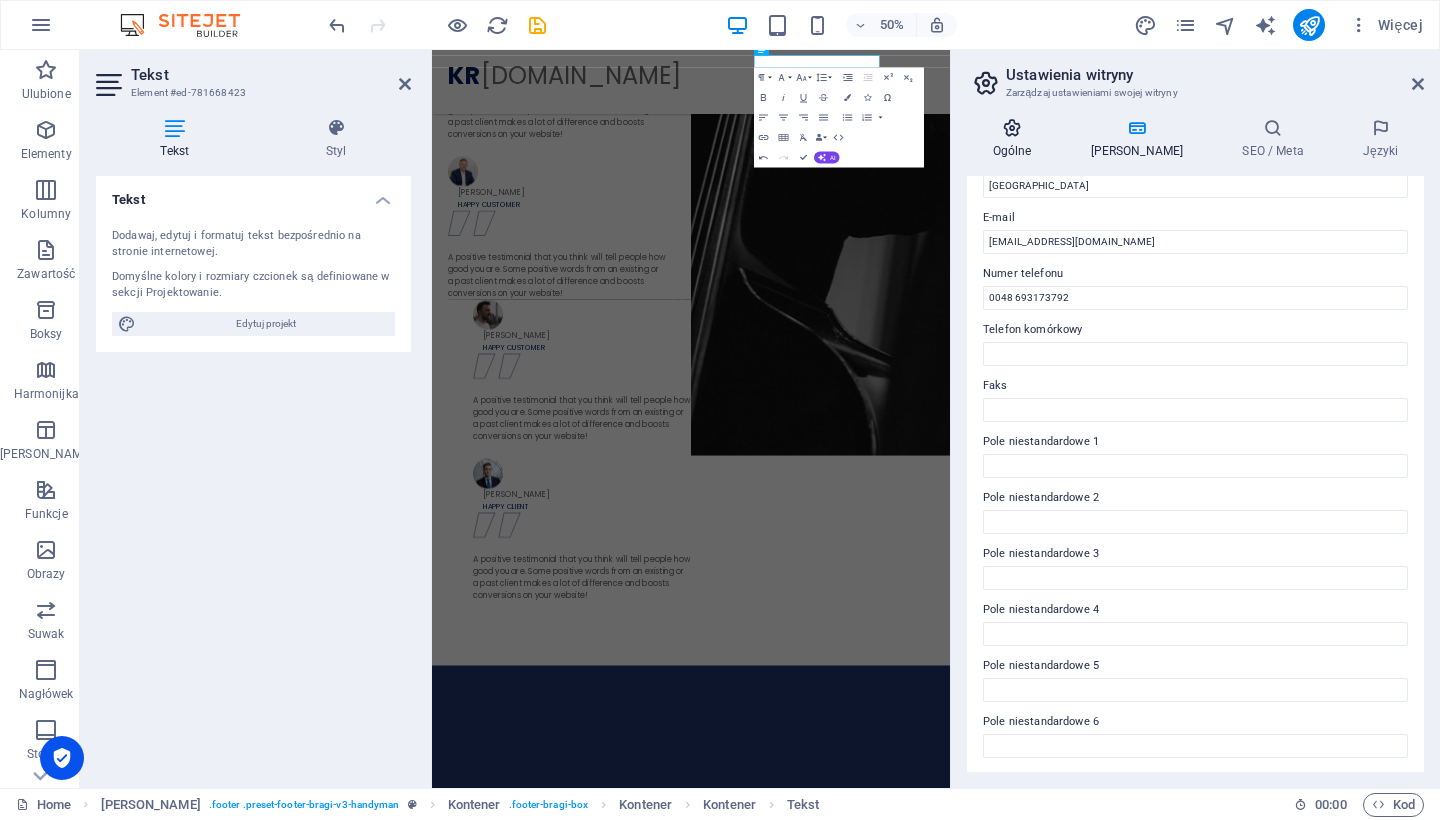 click on "Ogólne" at bounding box center [1016, 139] 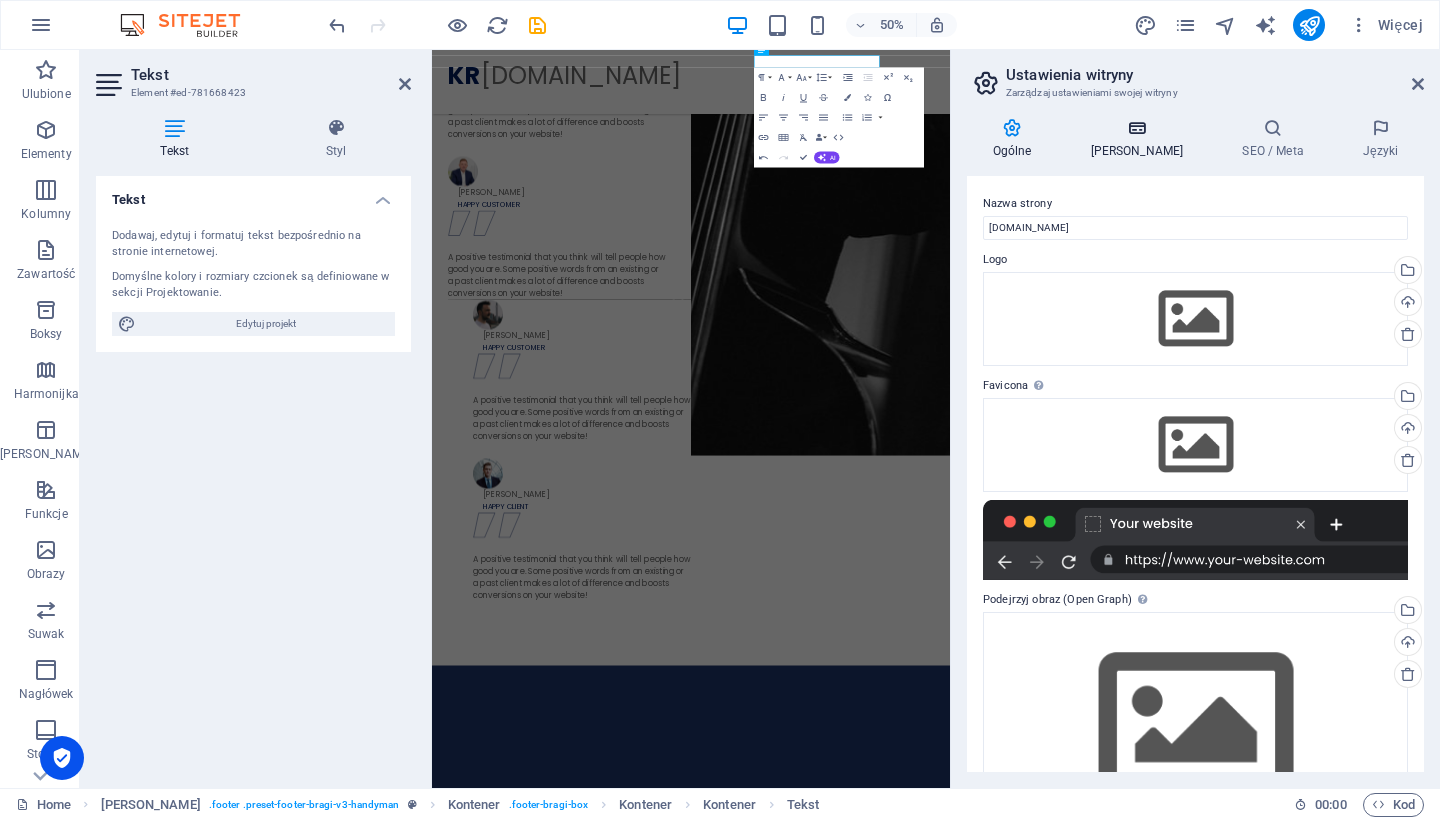 click at bounding box center (1137, 128) 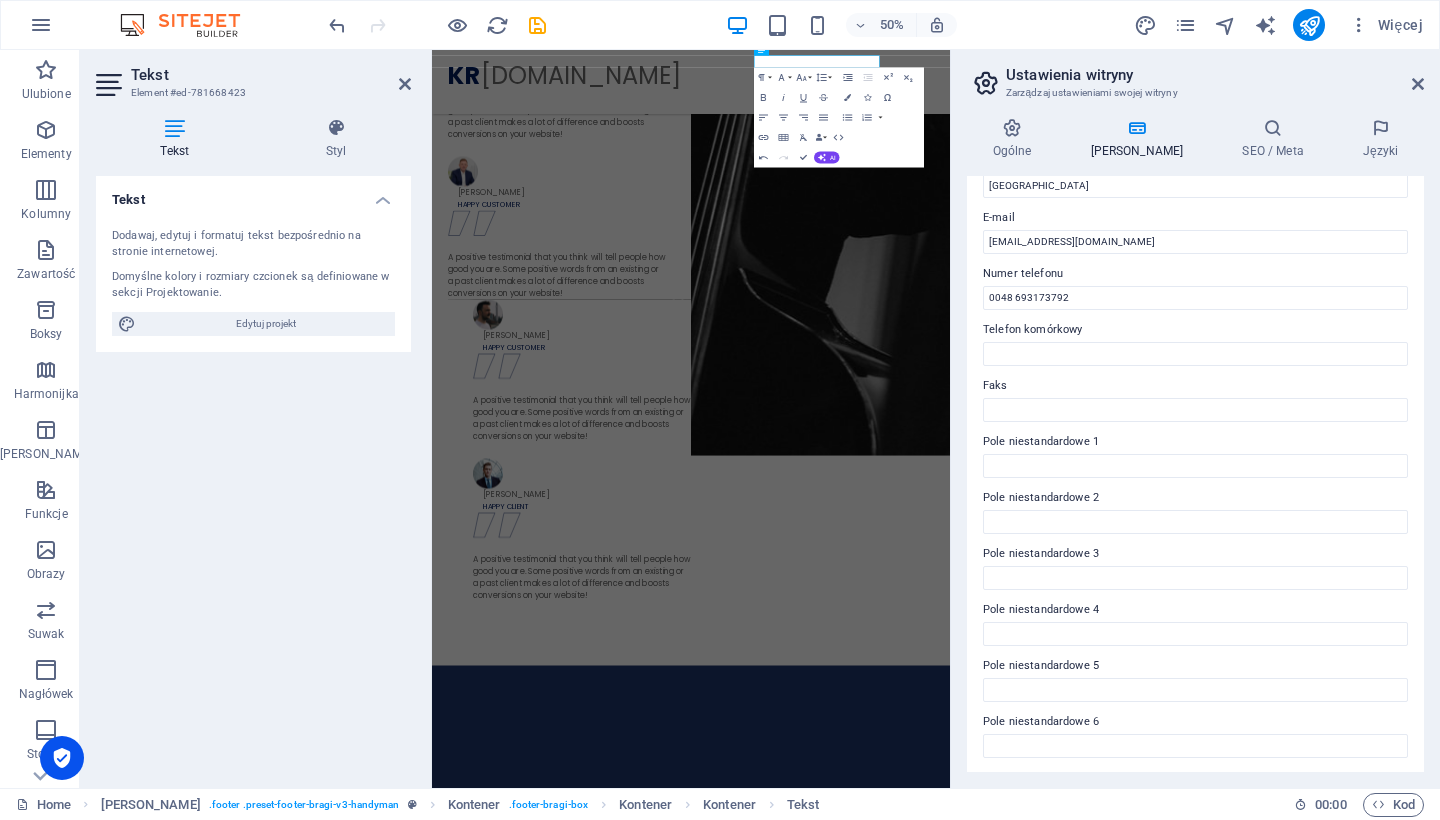 click on "Ustawienia witryny" at bounding box center (1215, 75) 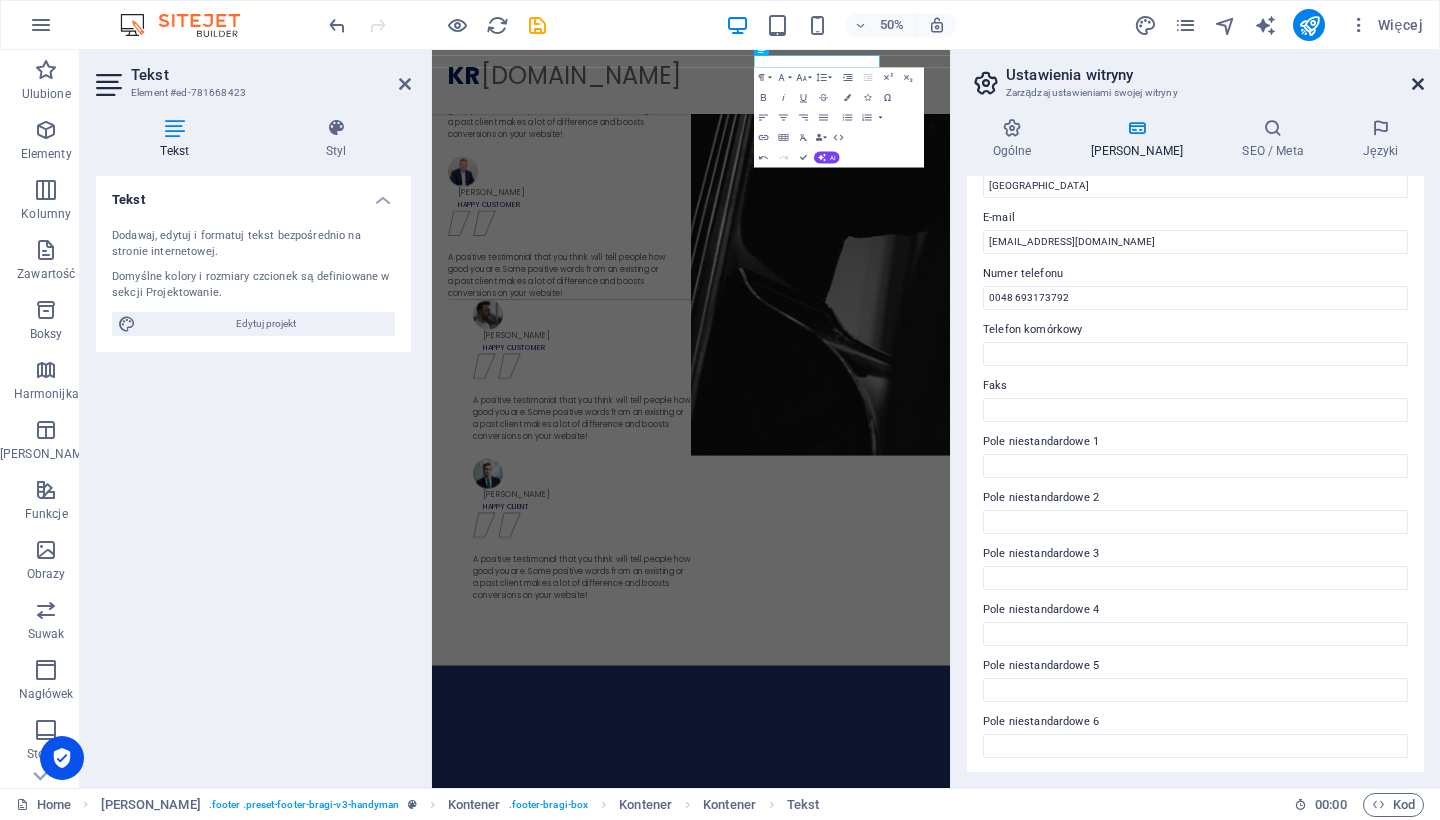 click at bounding box center [1418, 84] 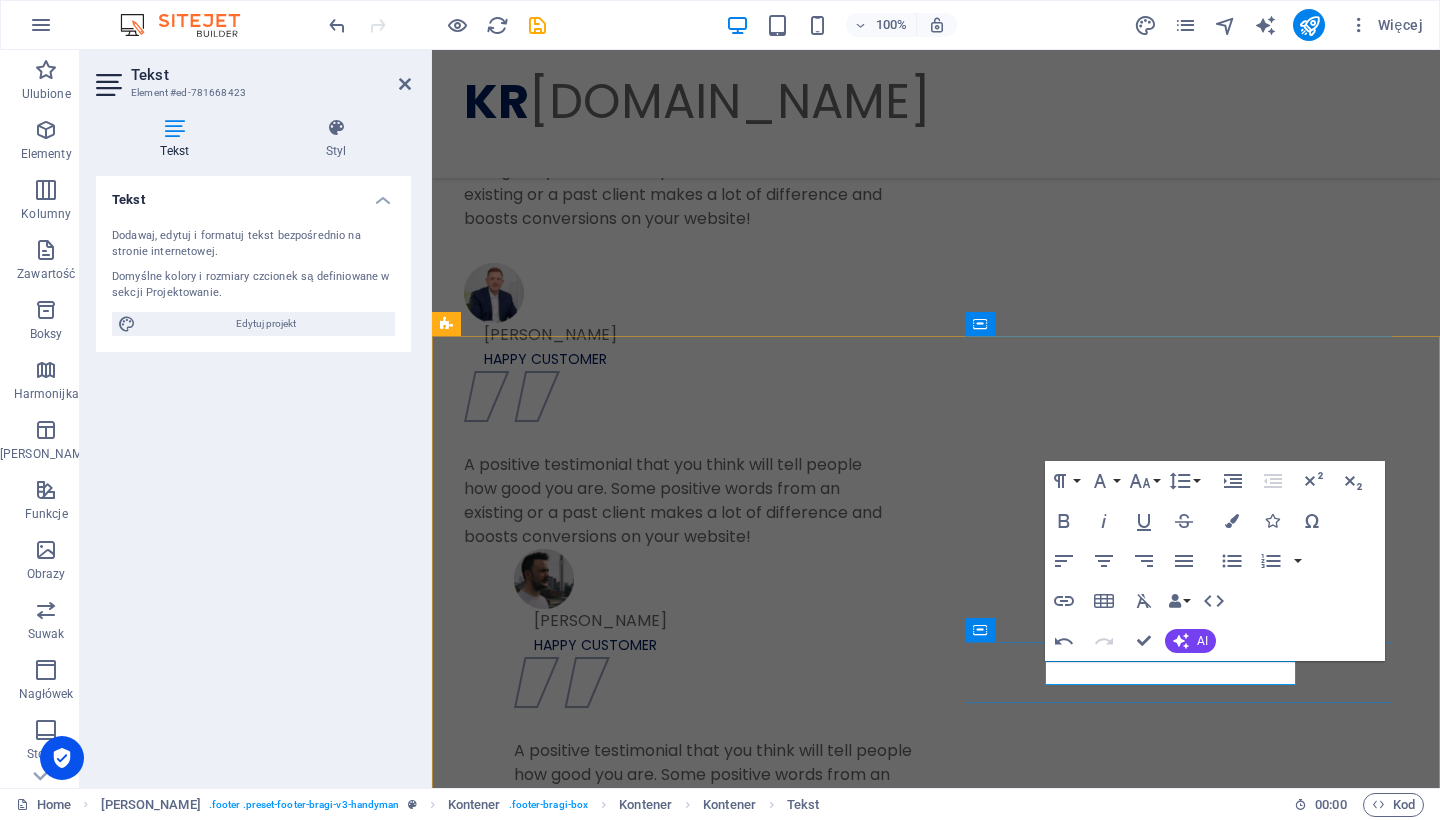 click on "0048 693173792 0048 693173792" at bounding box center [936, 2564] 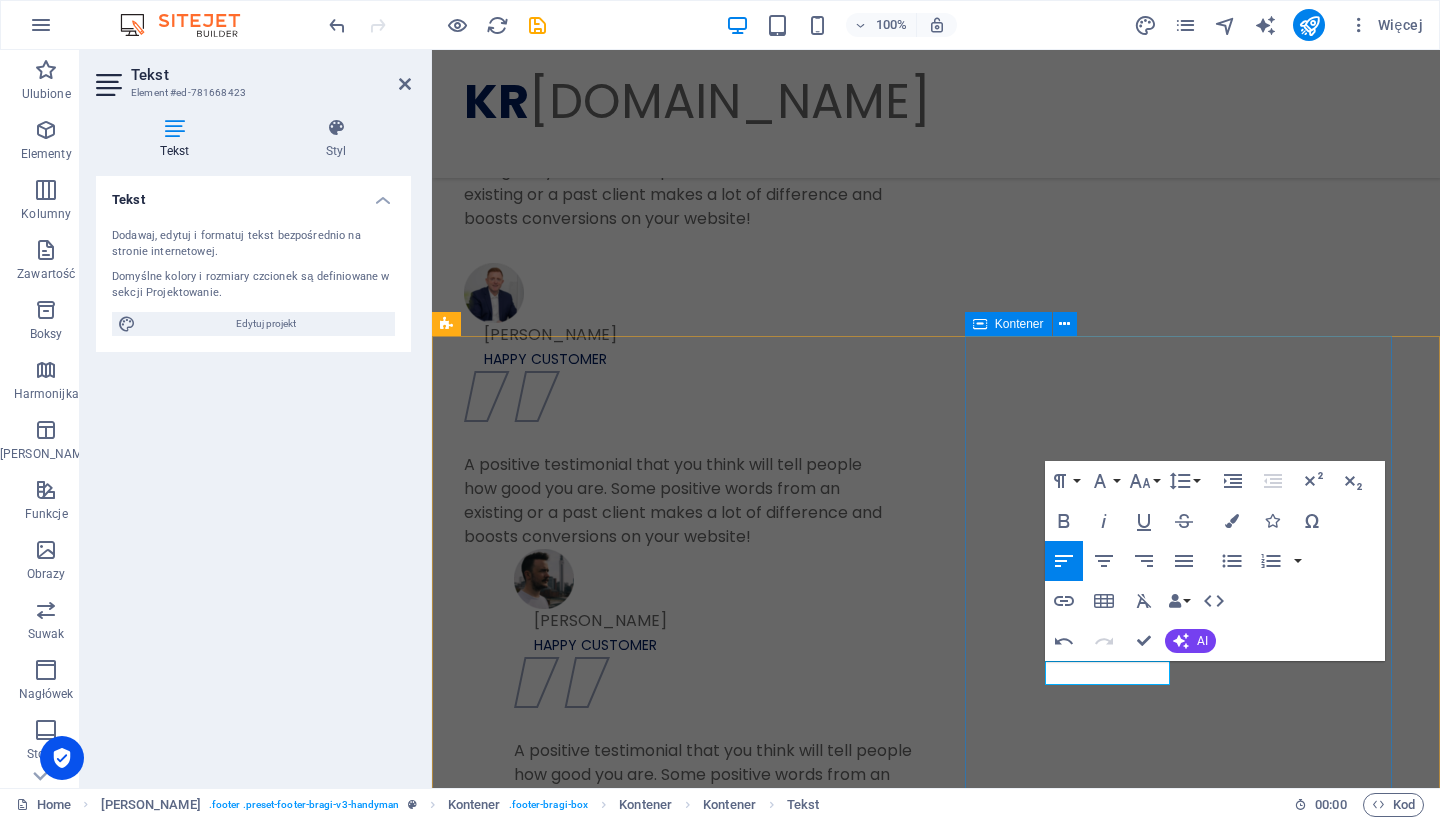 click on "Contact Us [PERSON_NAME][STREET_ADDRESS] 0048 693173792 [EMAIL_ADDRESS][DOMAIN_NAME]" at bounding box center (936, 2460) 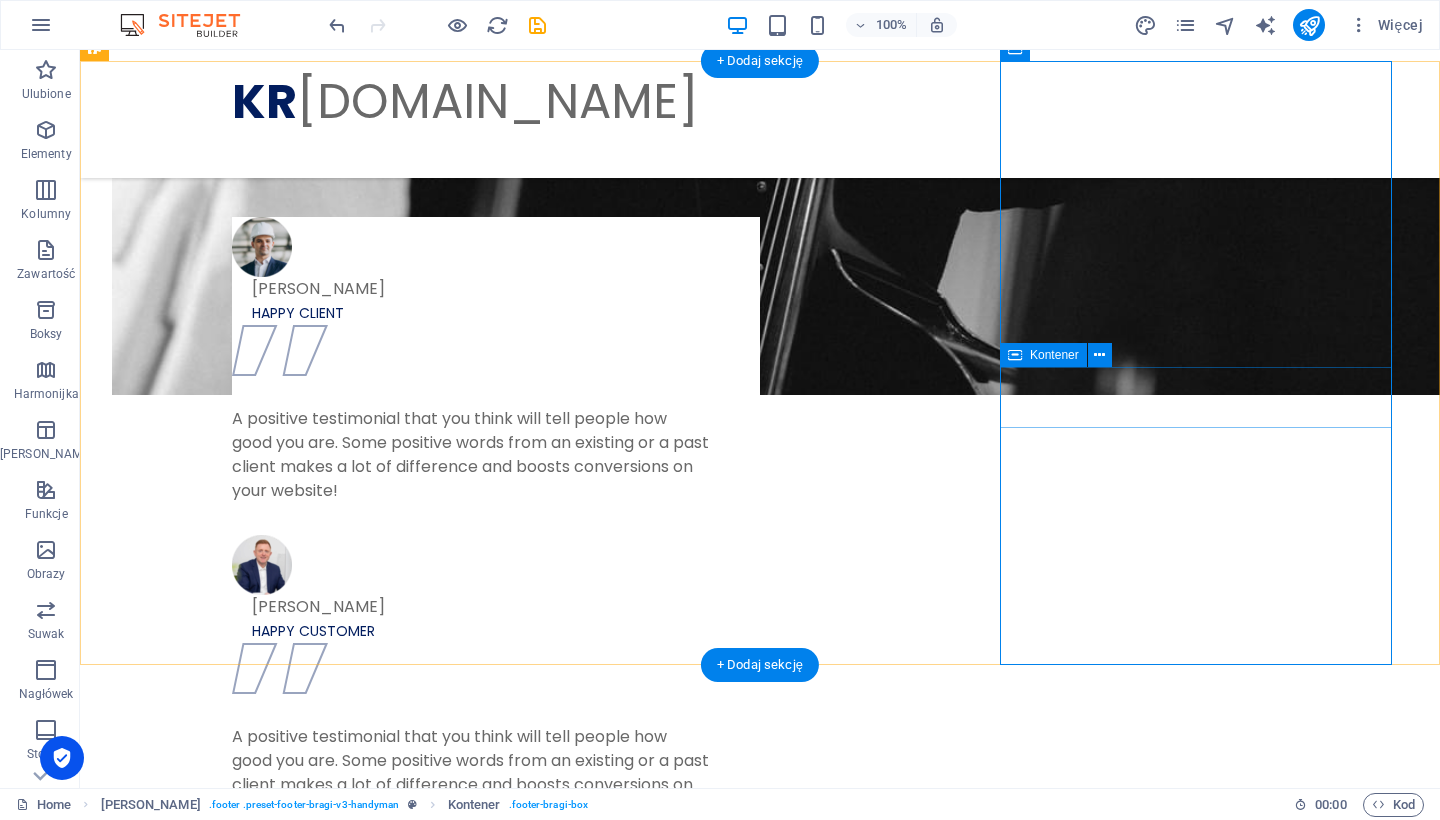 scroll, scrollTop: 2797, scrollLeft: 0, axis: vertical 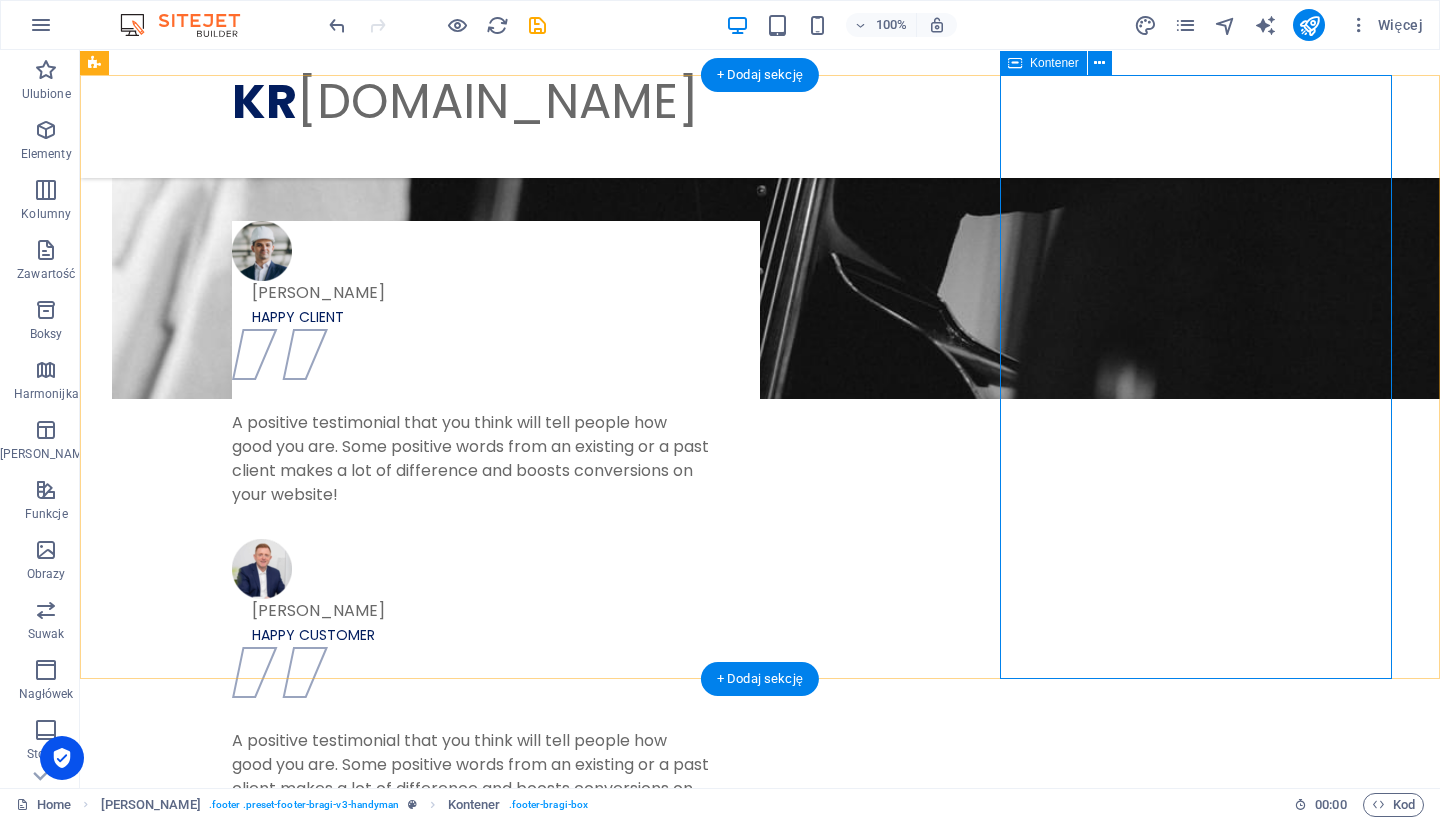 click on "Contact Us [PERSON_NAME][STREET_ADDRESS] 0048 693173792 [EMAIL_ADDRESS][DOMAIN_NAME]" at bounding box center (760, 2736) 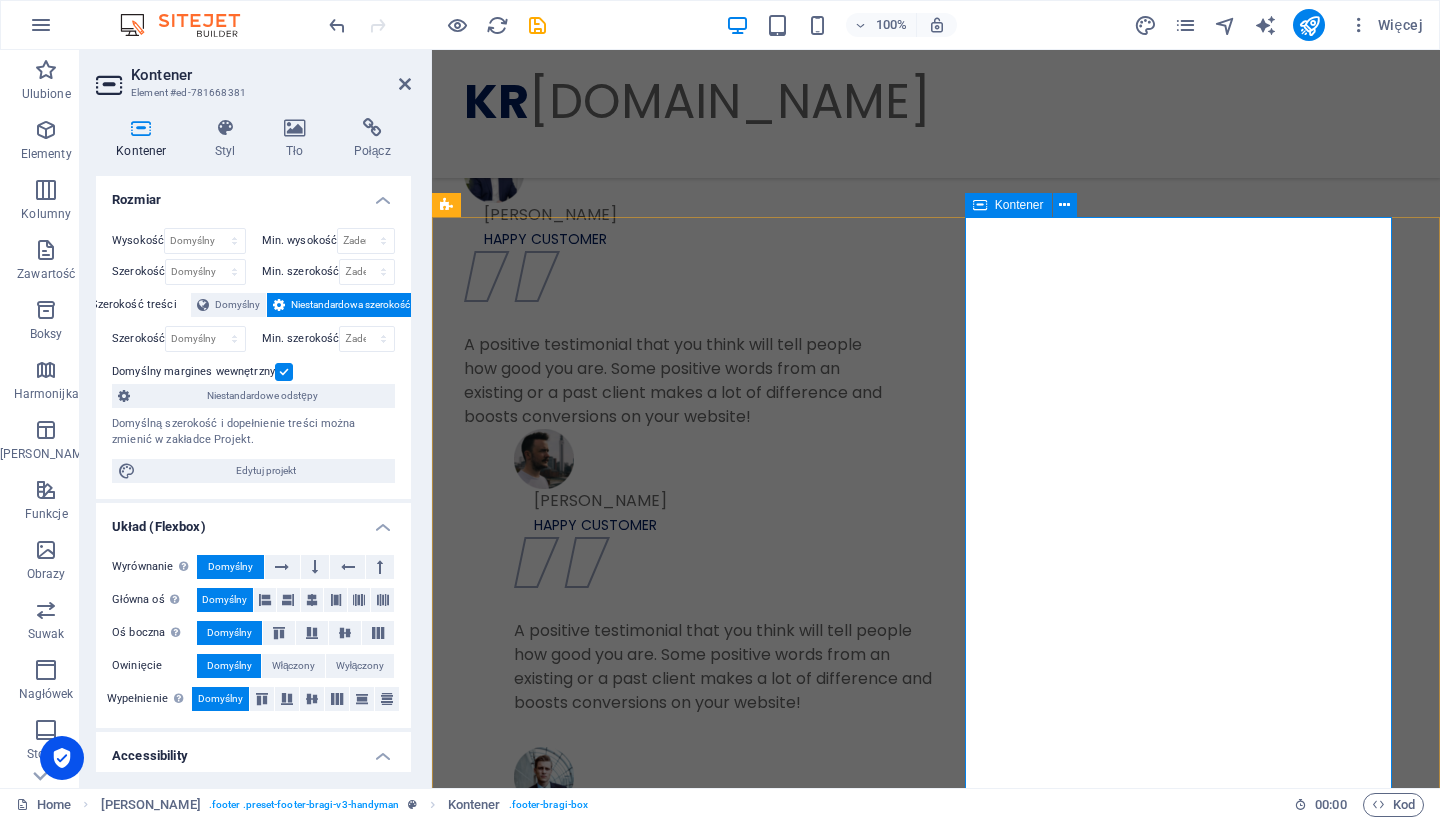 scroll, scrollTop: 3252, scrollLeft: 0, axis: vertical 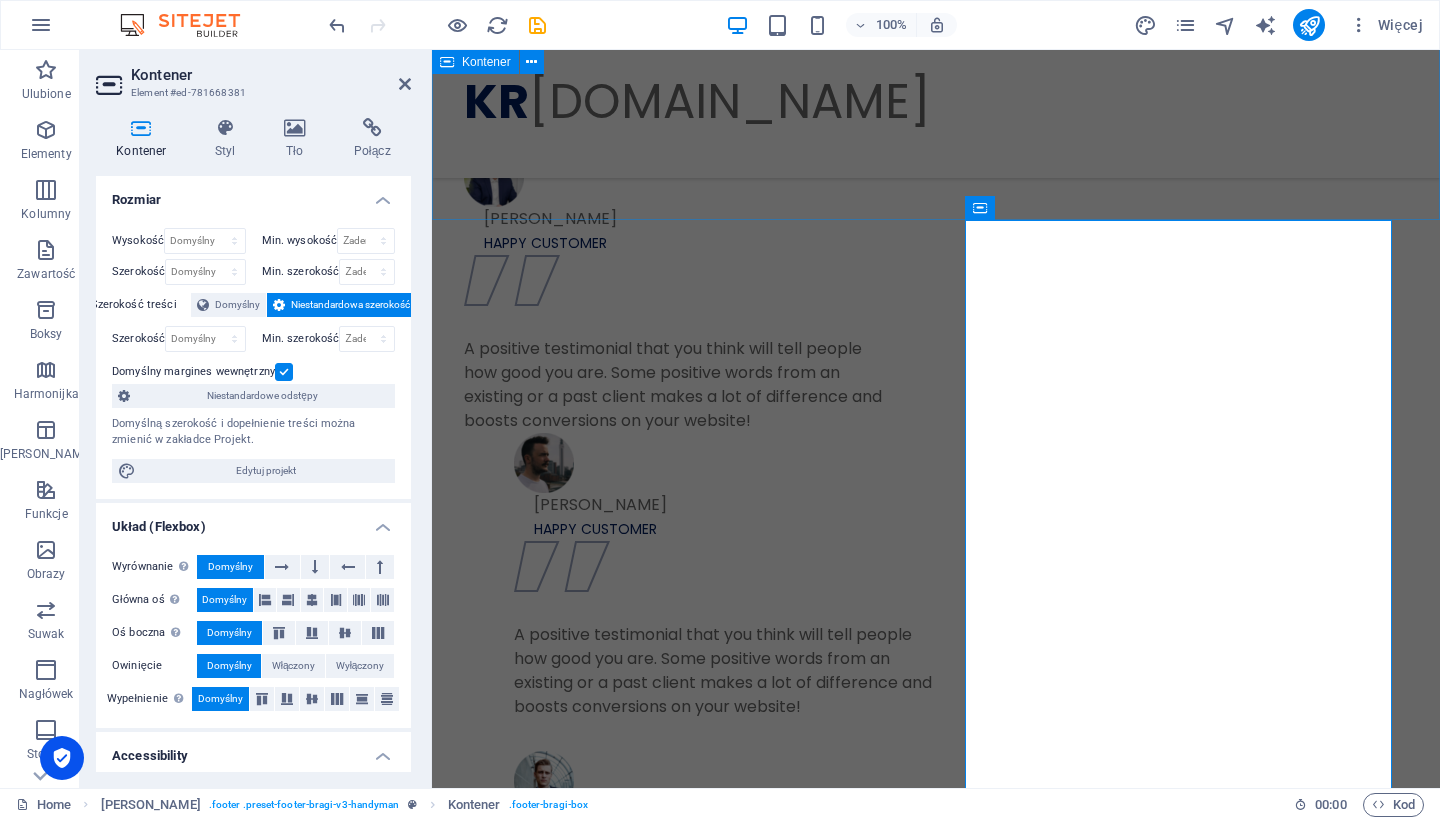 click on "References  [PERSON_NAME]  HAPPY CLIENT
A positive testimonial that you think will tell people how good you are. Some positive words from an existing or a past client makes a lot of difference and boosts conversions on your website! [PERSON_NAME] HAPPY CUSTOMER
A positive testimonial that you think will tell people how good you are. Some positive words from an existing or a past client makes a lot of difference and boosts conversions on your website! [PERSON_NAME] HAPPY CUSTOMER
A positive testimonial that you think will tell people how good you are. Some positive words from an existing or a past client makes a lot of difference and boosts conversions on your website! [PERSON_NAME] HAPPY CLIENT
A positive testimonial that you think will tell people how good you are. Some positive words from an existing or a past client makes a lot of difference and boosts conversions on your website!" at bounding box center [936, 378] 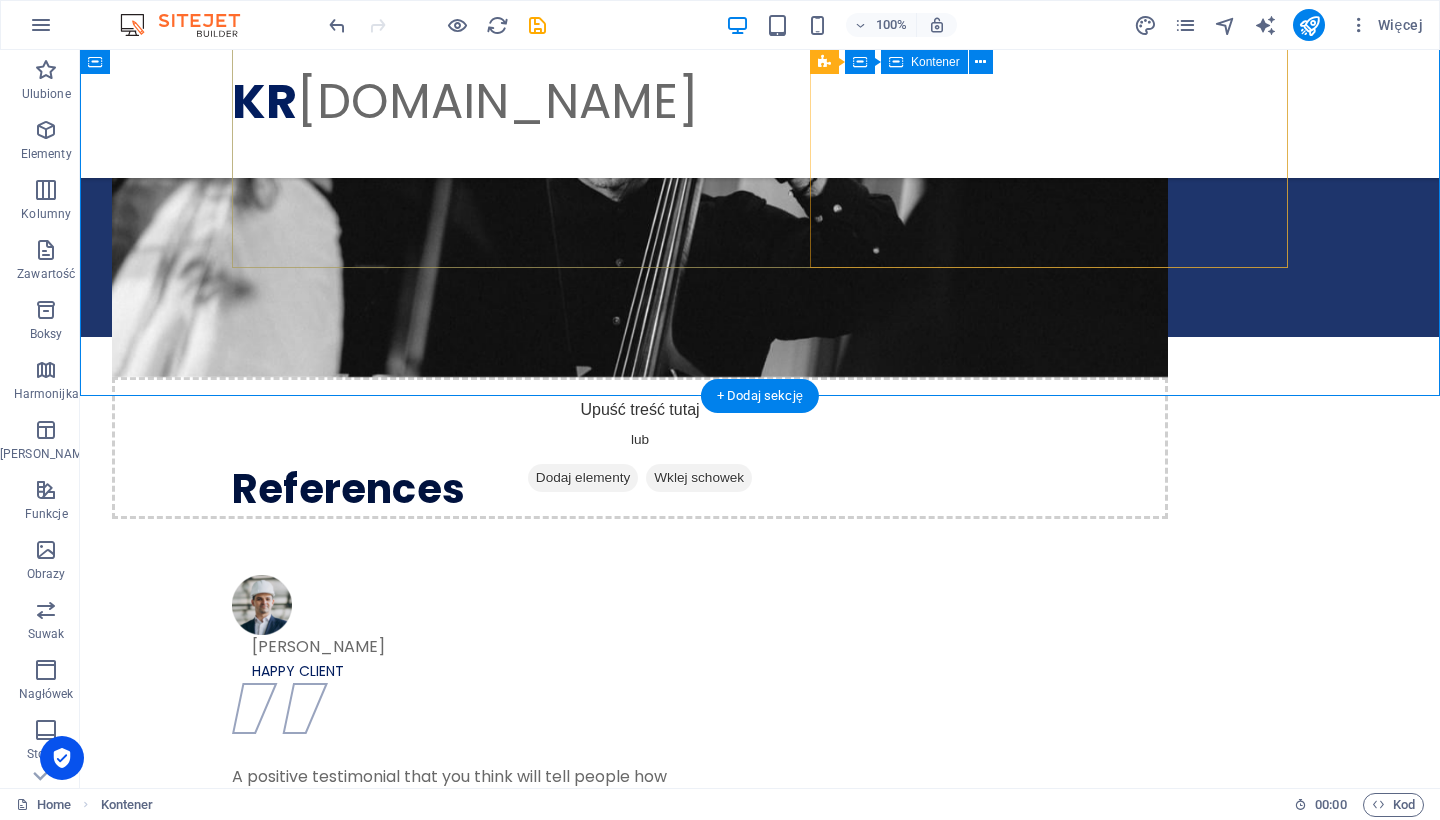 scroll, scrollTop: 2477, scrollLeft: 0, axis: vertical 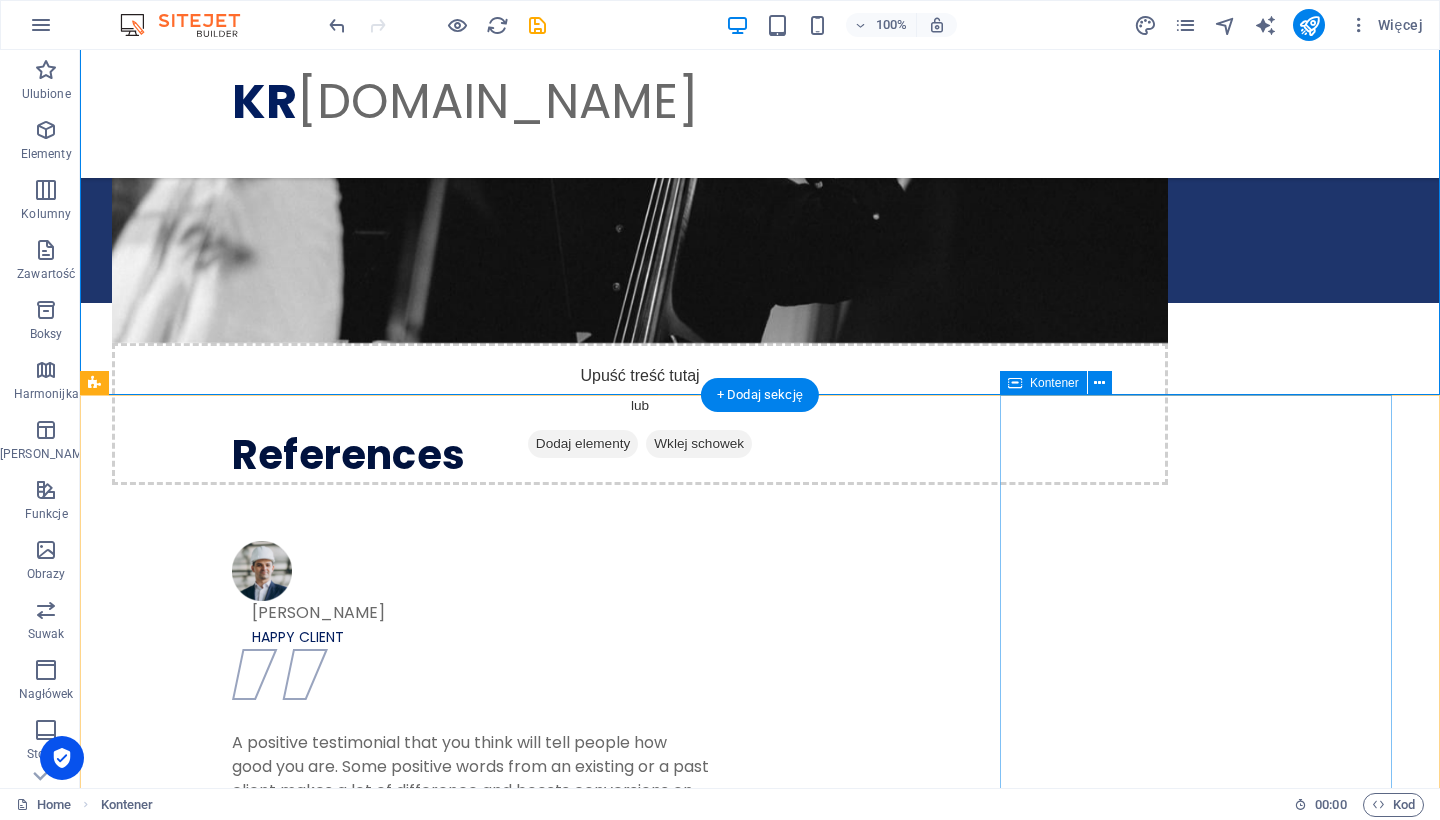click on "Contact Us [PERSON_NAME][STREET_ADDRESS] 0048 693173792 [EMAIL_ADDRESS][DOMAIN_NAME]" at bounding box center (760, 3056) 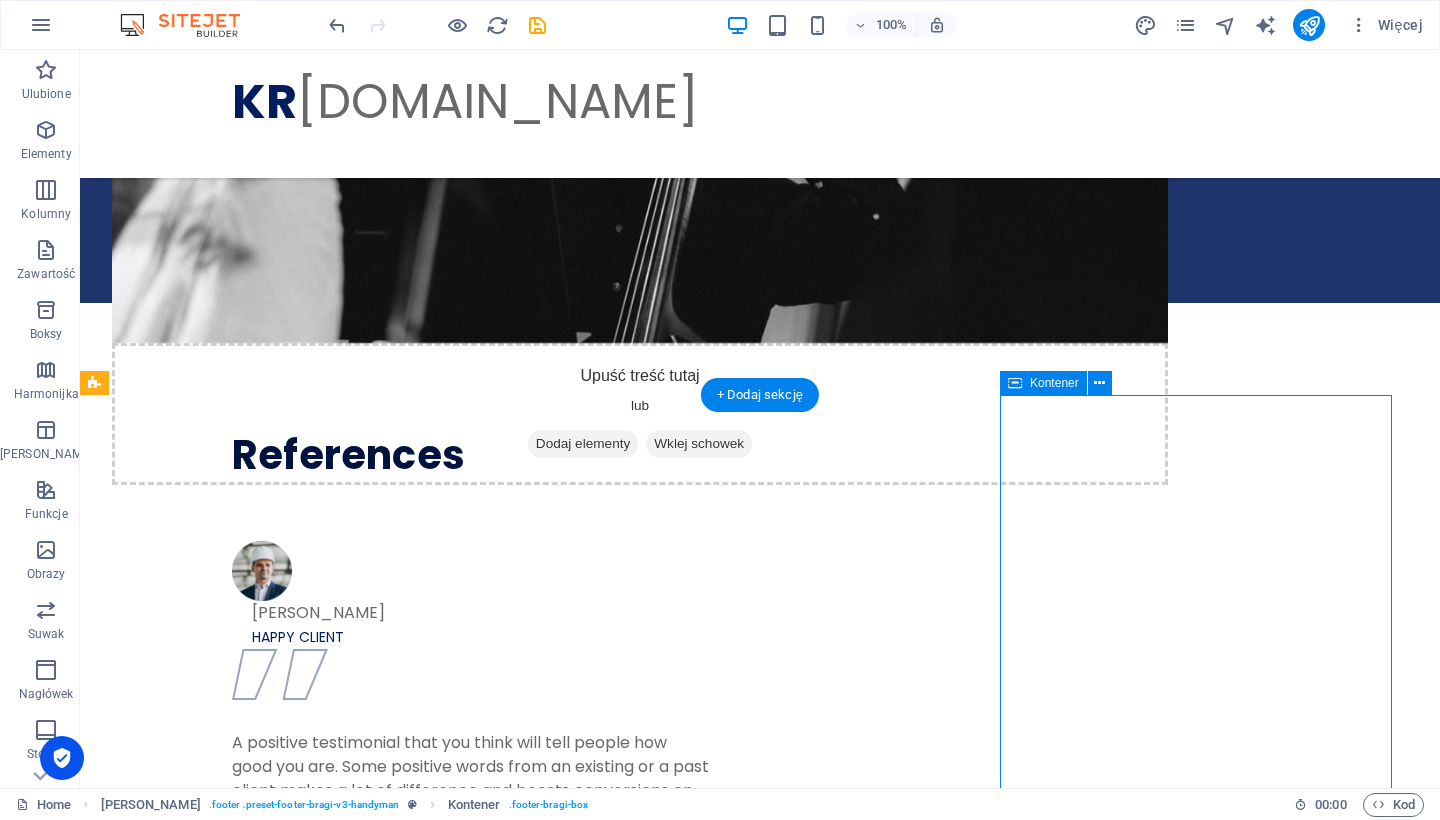 click on "Contact Us [PERSON_NAME][STREET_ADDRESS] 0048 693173792 [EMAIL_ADDRESS][DOMAIN_NAME]" at bounding box center [760, 3056] 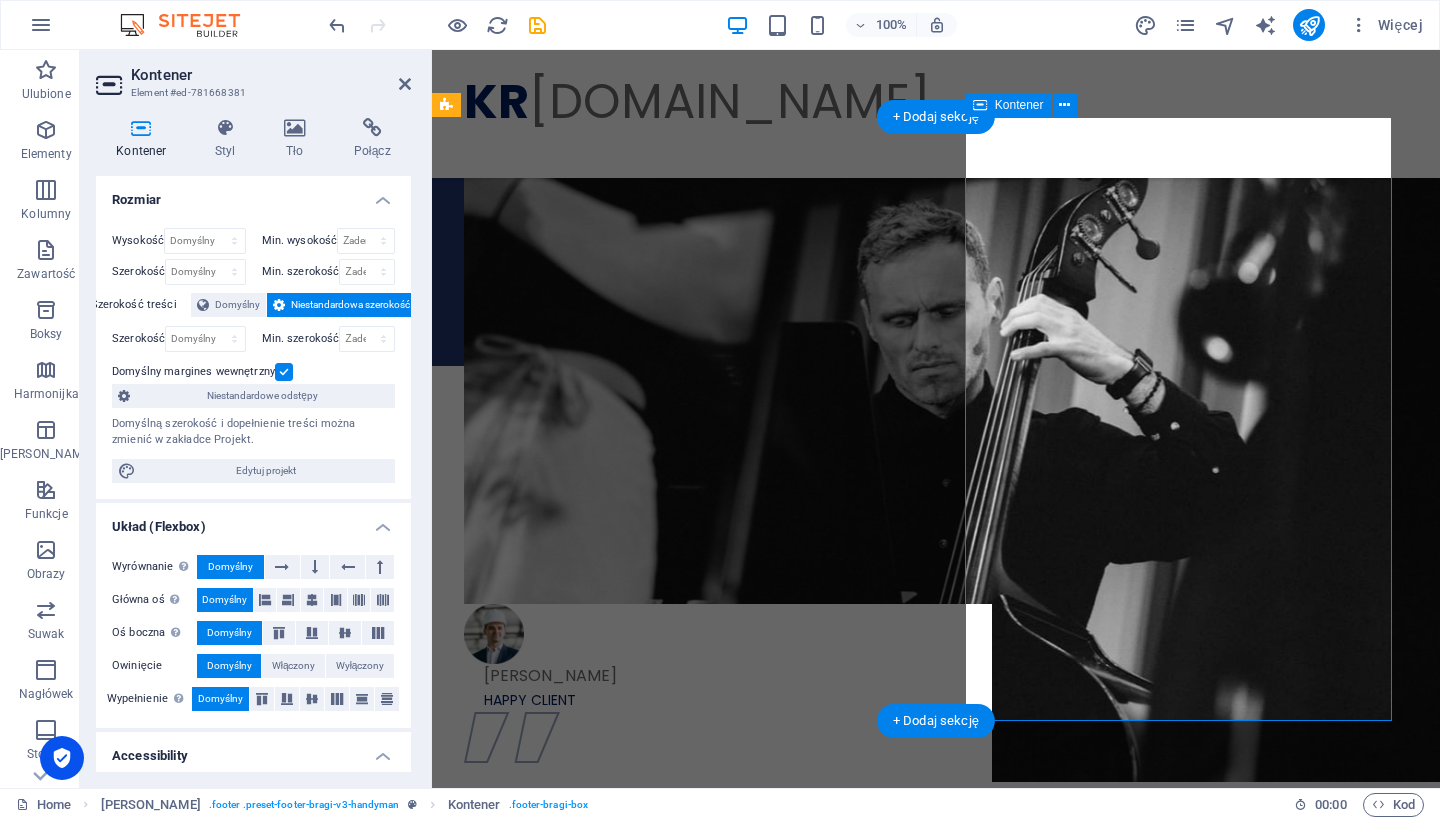 scroll, scrollTop: 3355, scrollLeft: 0, axis: vertical 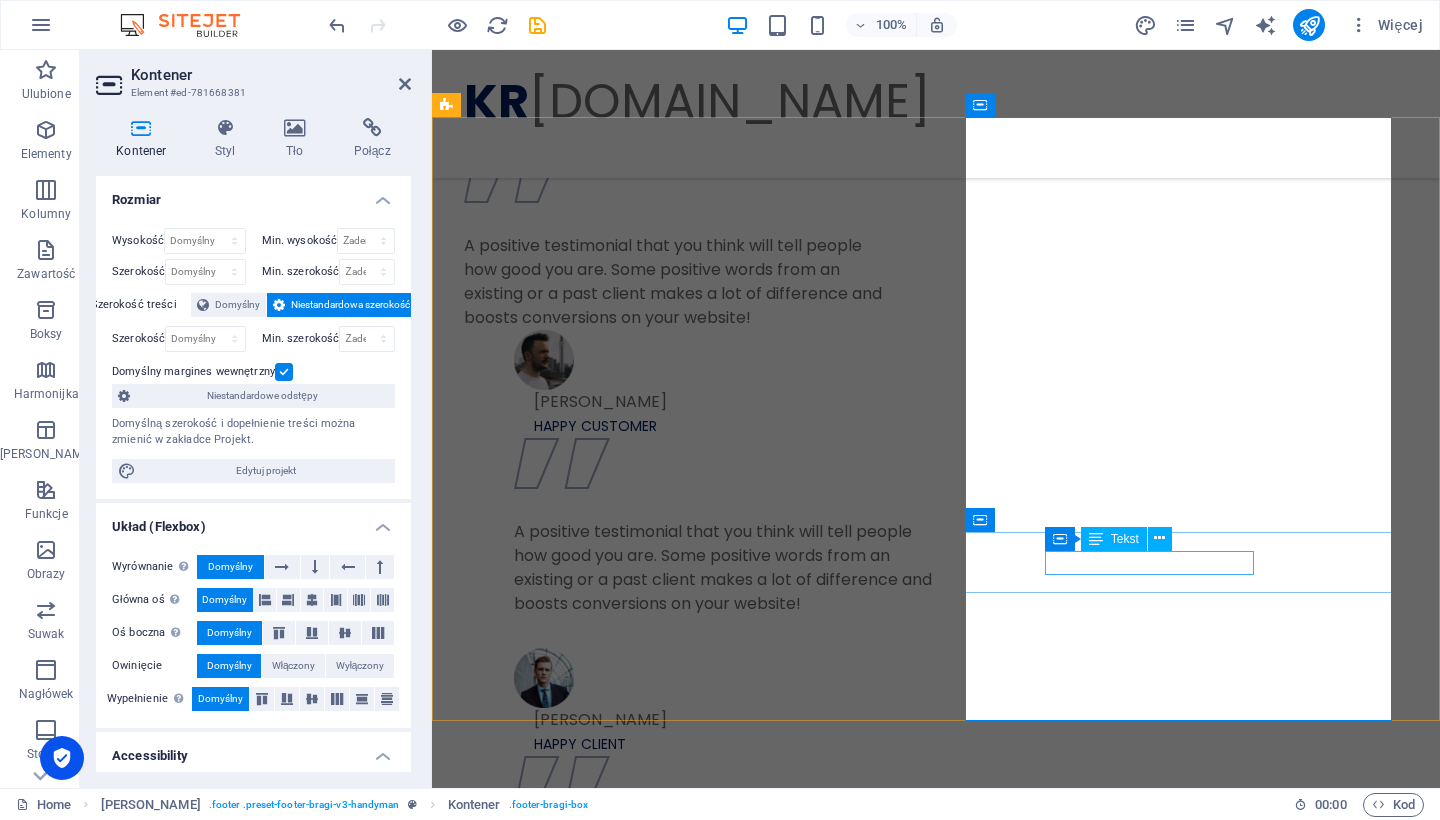click on "[EMAIL_ADDRESS][DOMAIN_NAME]" at bounding box center (936, 2535) 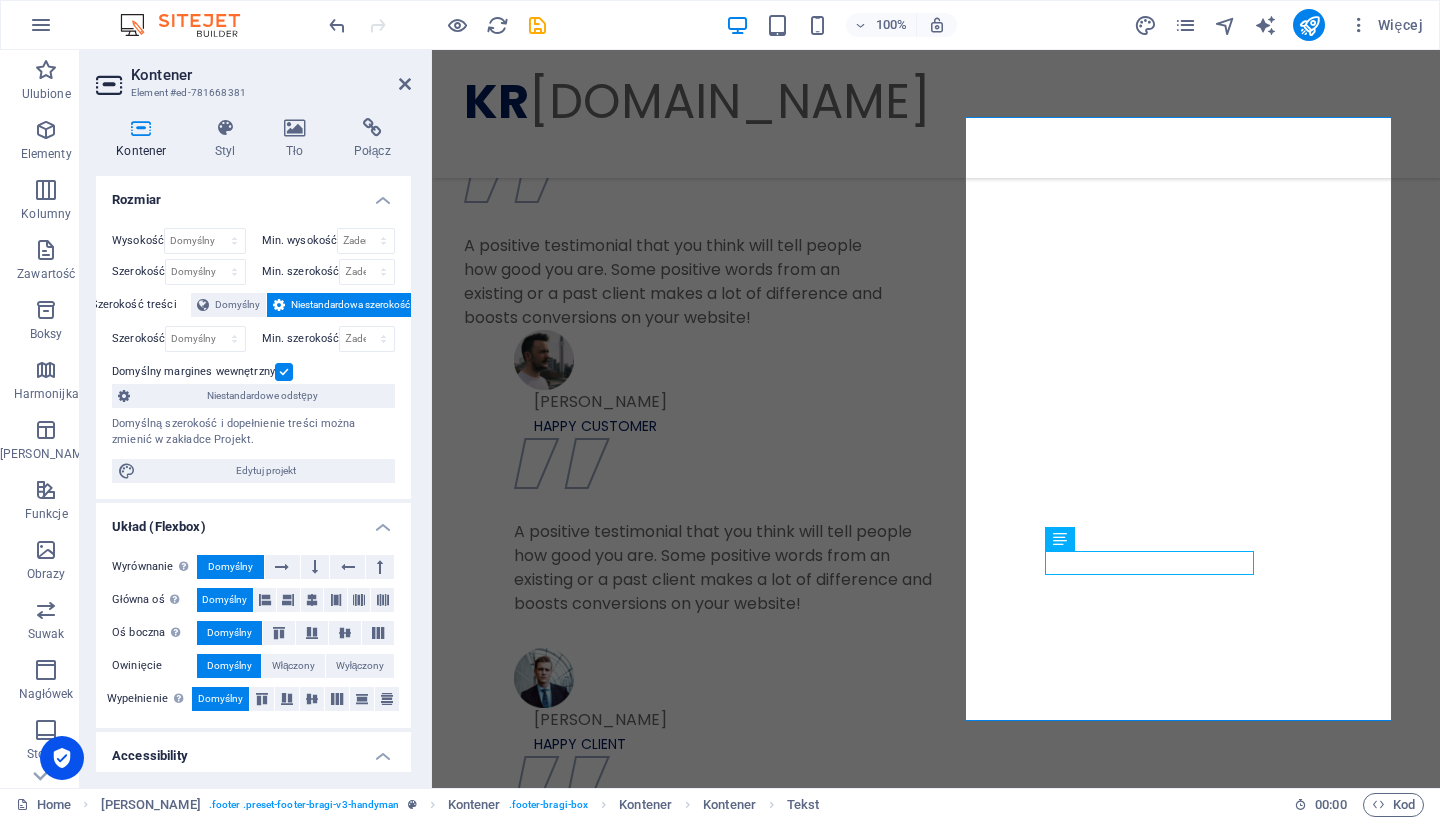 click on "[EMAIL_ADDRESS][DOMAIN_NAME]" at bounding box center [936, 2535] 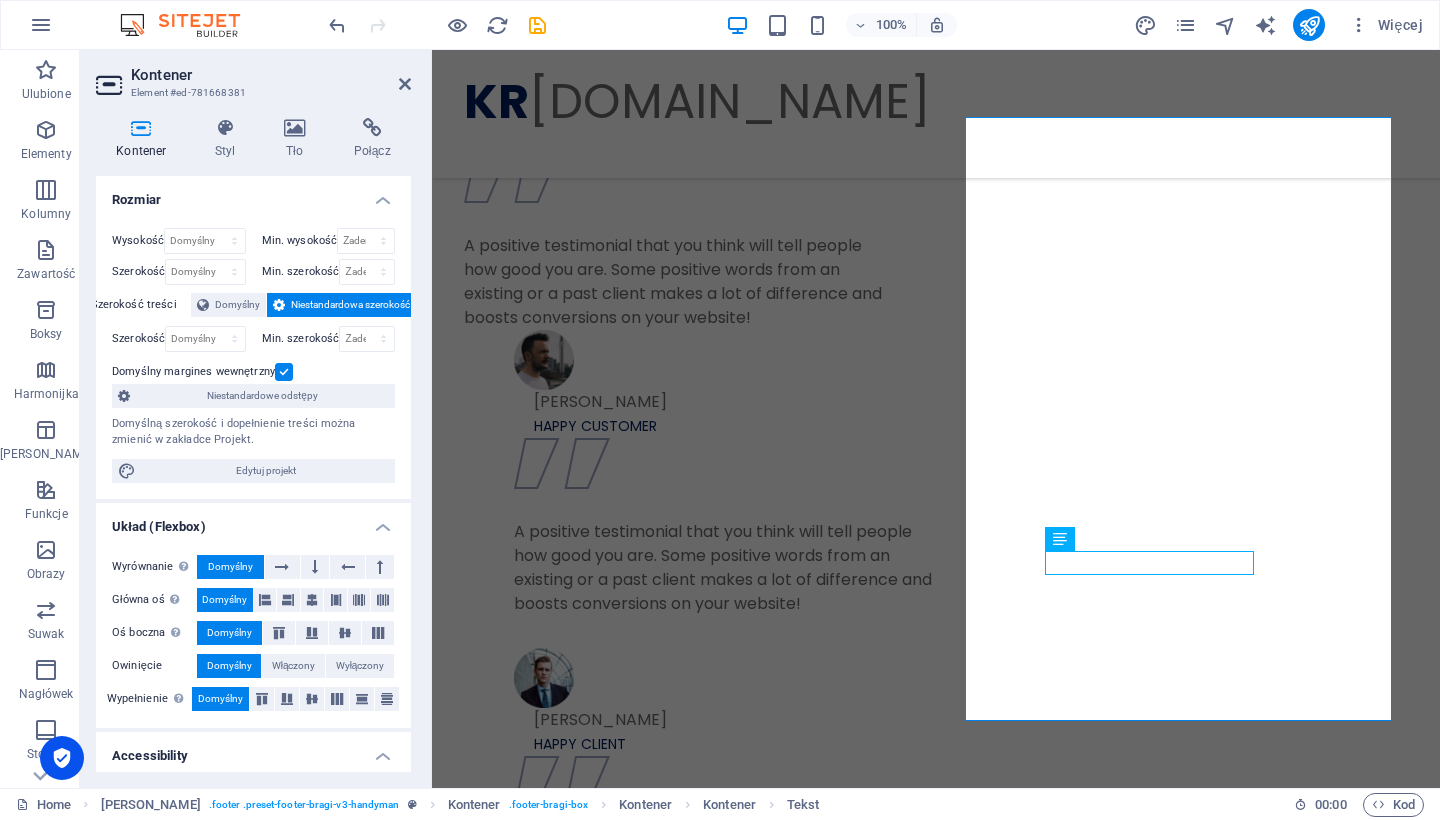 click on "[EMAIL_ADDRESS][DOMAIN_NAME]" at bounding box center (936, 2535) 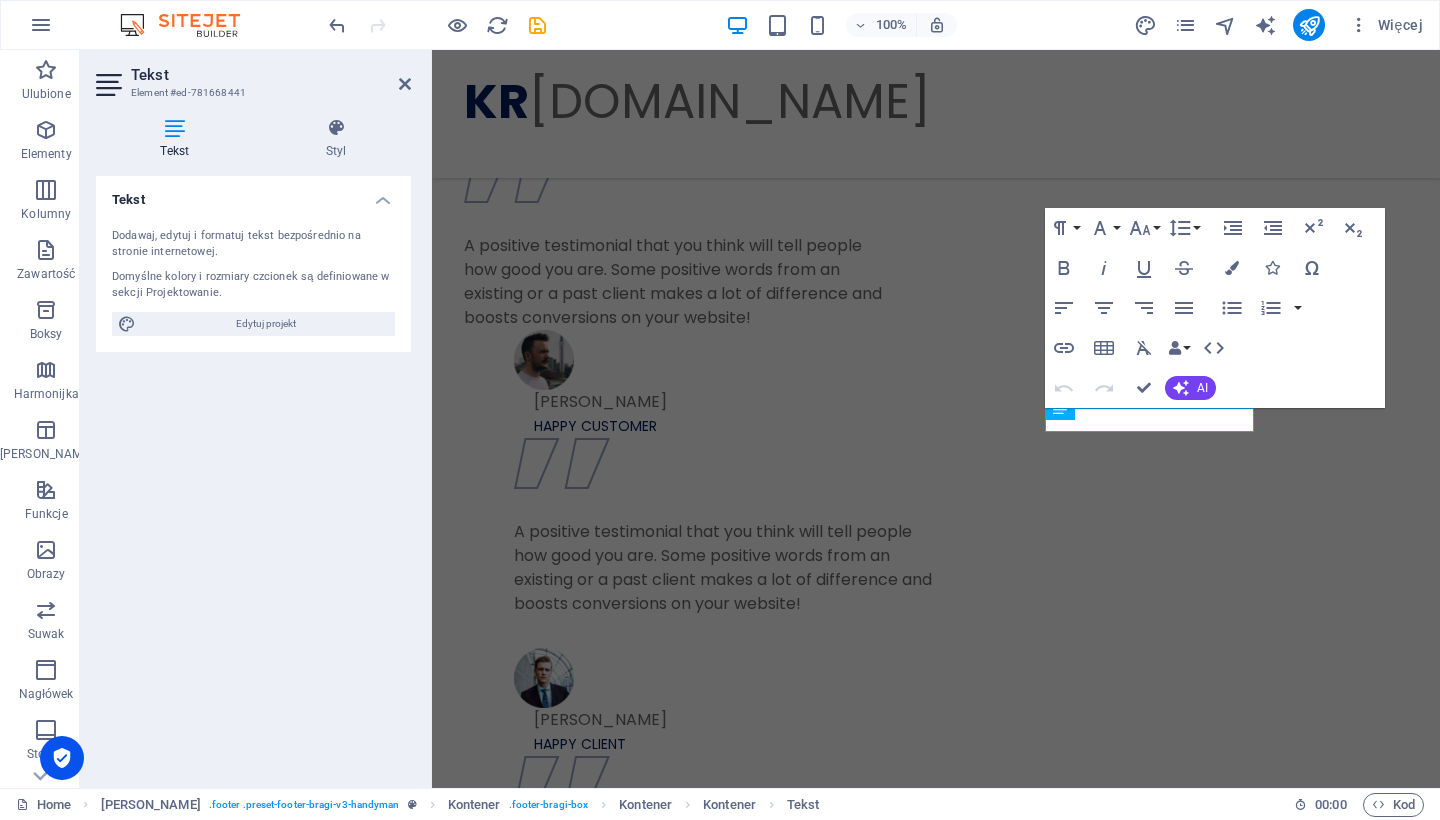 scroll, scrollTop: 3498, scrollLeft: 0, axis: vertical 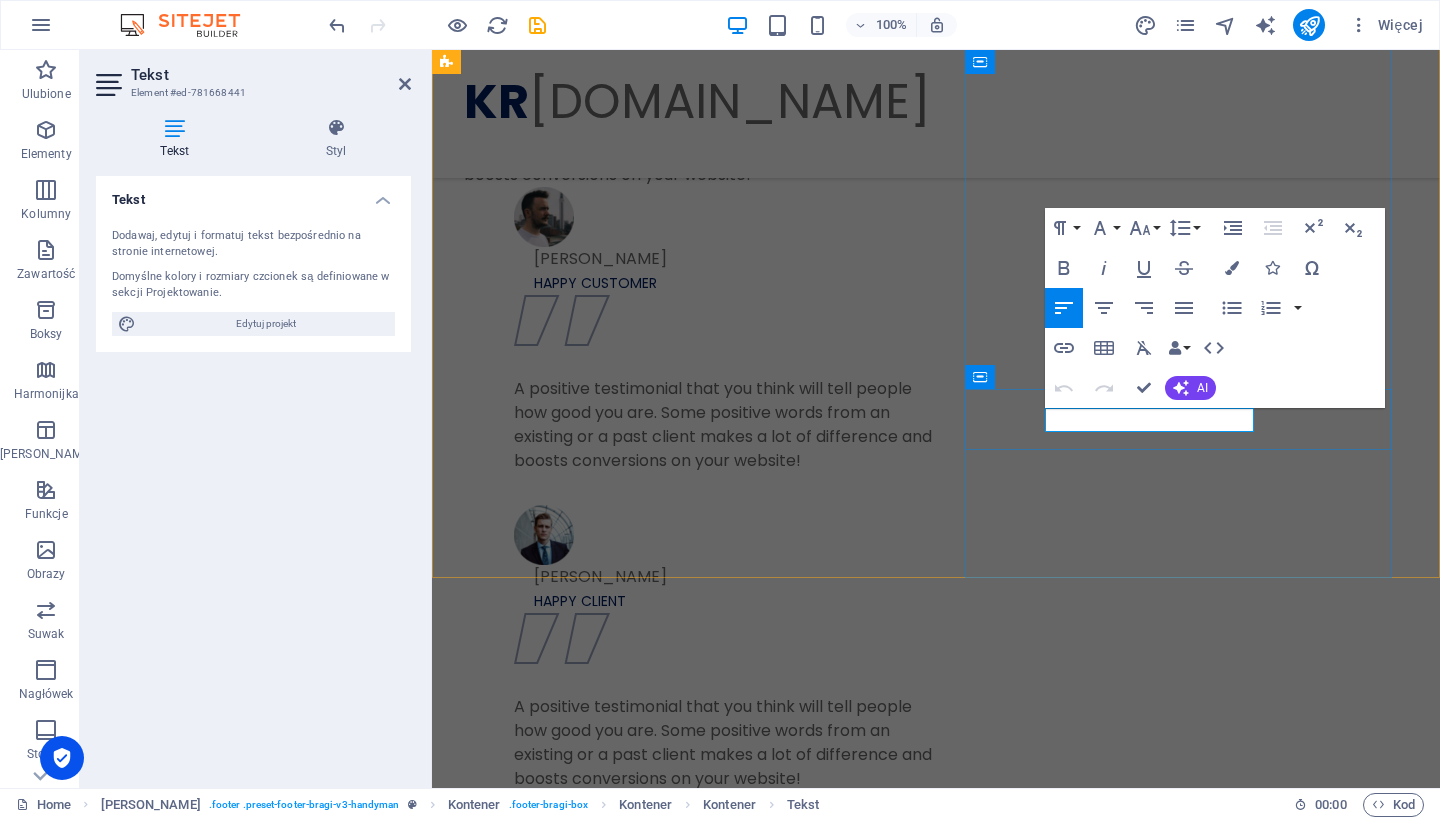 click on "[EMAIL_ADDRESS][DOMAIN_NAME]" at bounding box center (619, 2391) 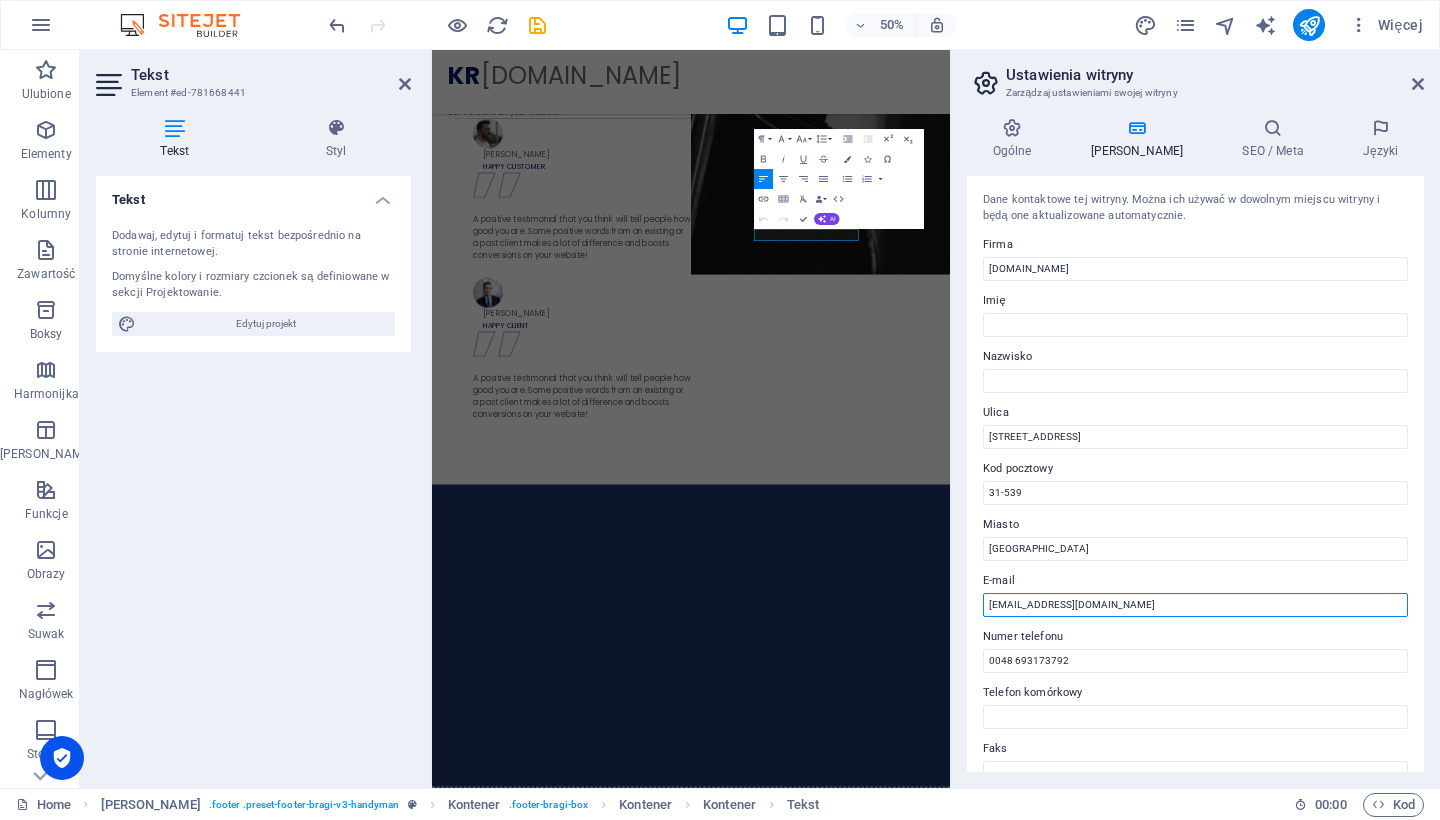click on "[EMAIL_ADDRESS][DOMAIN_NAME]" at bounding box center [1195, 605] 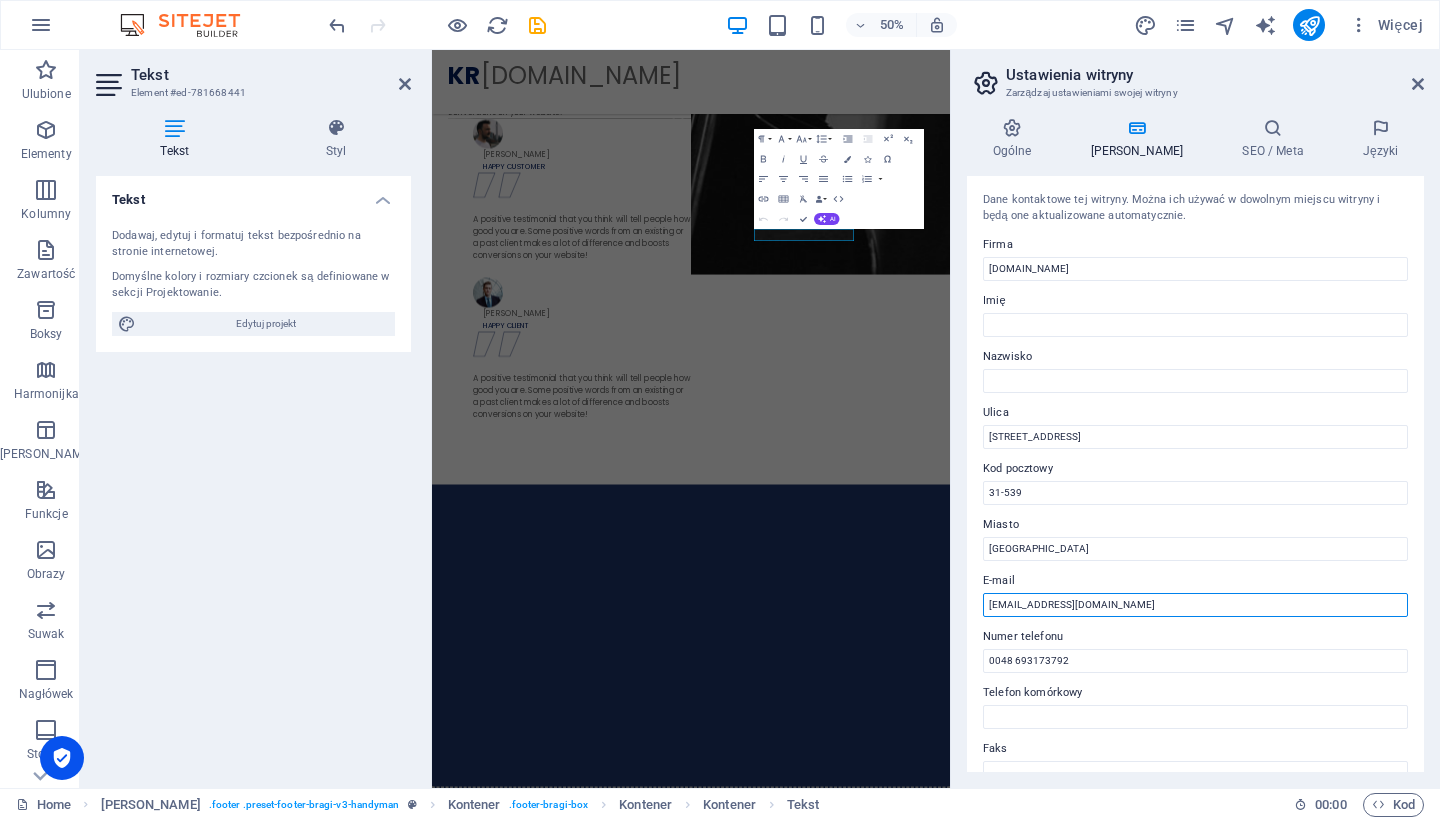 type on "[EMAIL_ADDRESS][DOMAIN_NAME]" 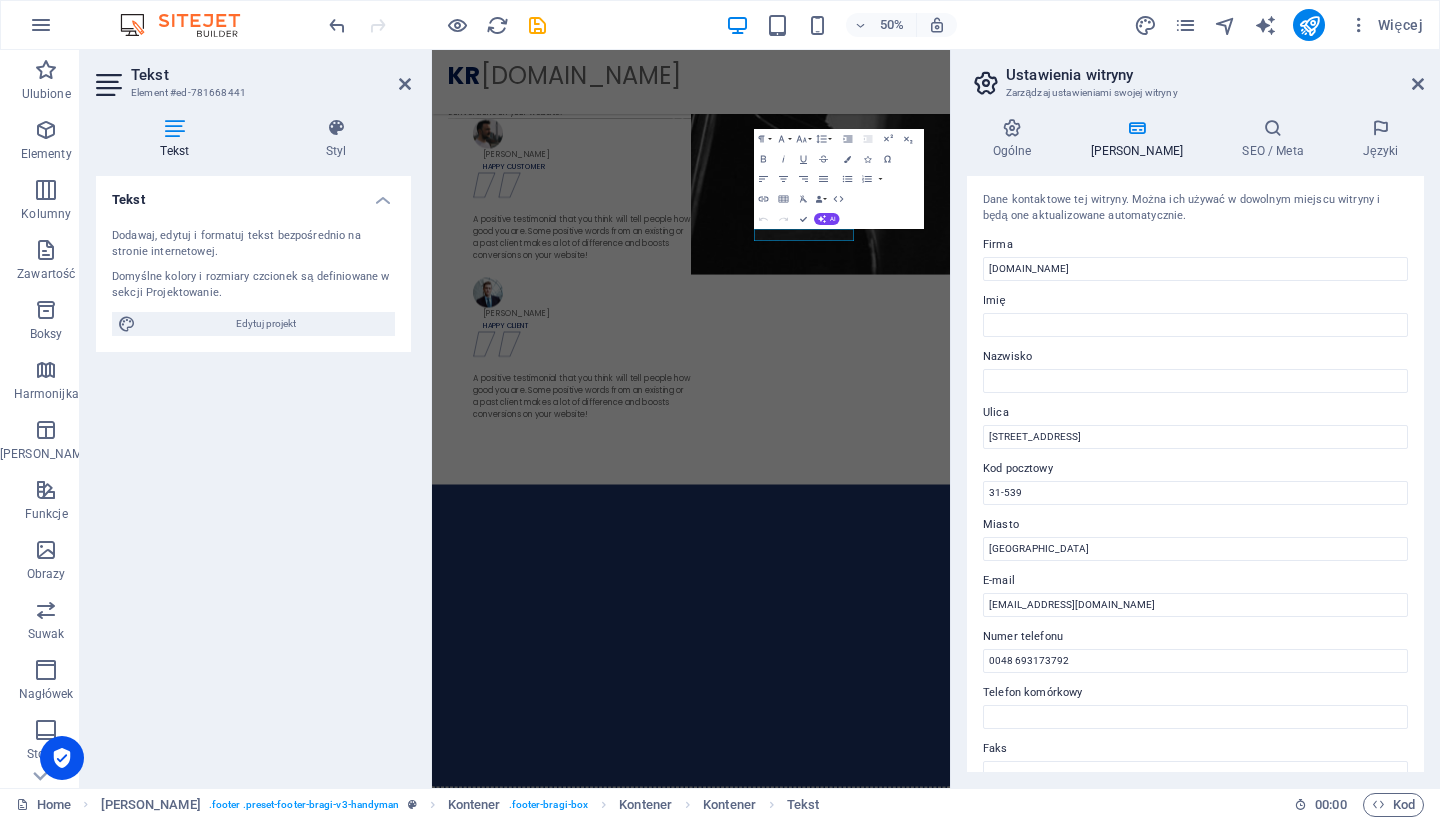 click on "Dane kontaktowe tej witryny. Można ich używać w dowolnym miejscu witryny i będą one aktualizowane automatycznie. Firma [DOMAIN_NAME] Imię Nazwisko [STREET_ADDRESS] E-mail [EMAIL_ADDRESS][DOMAIN_NAME] Numer telefonu [PHONE_NUMBER] Telefon komórkowy Faks Pole niestandardowe 1 Pole niestandardowe 2 Pole niestandardowe 3 Pole niestandardowe 4 Pole niestandardowe 5 Pole niestandardowe 6" at bounding box center [1195, 474] 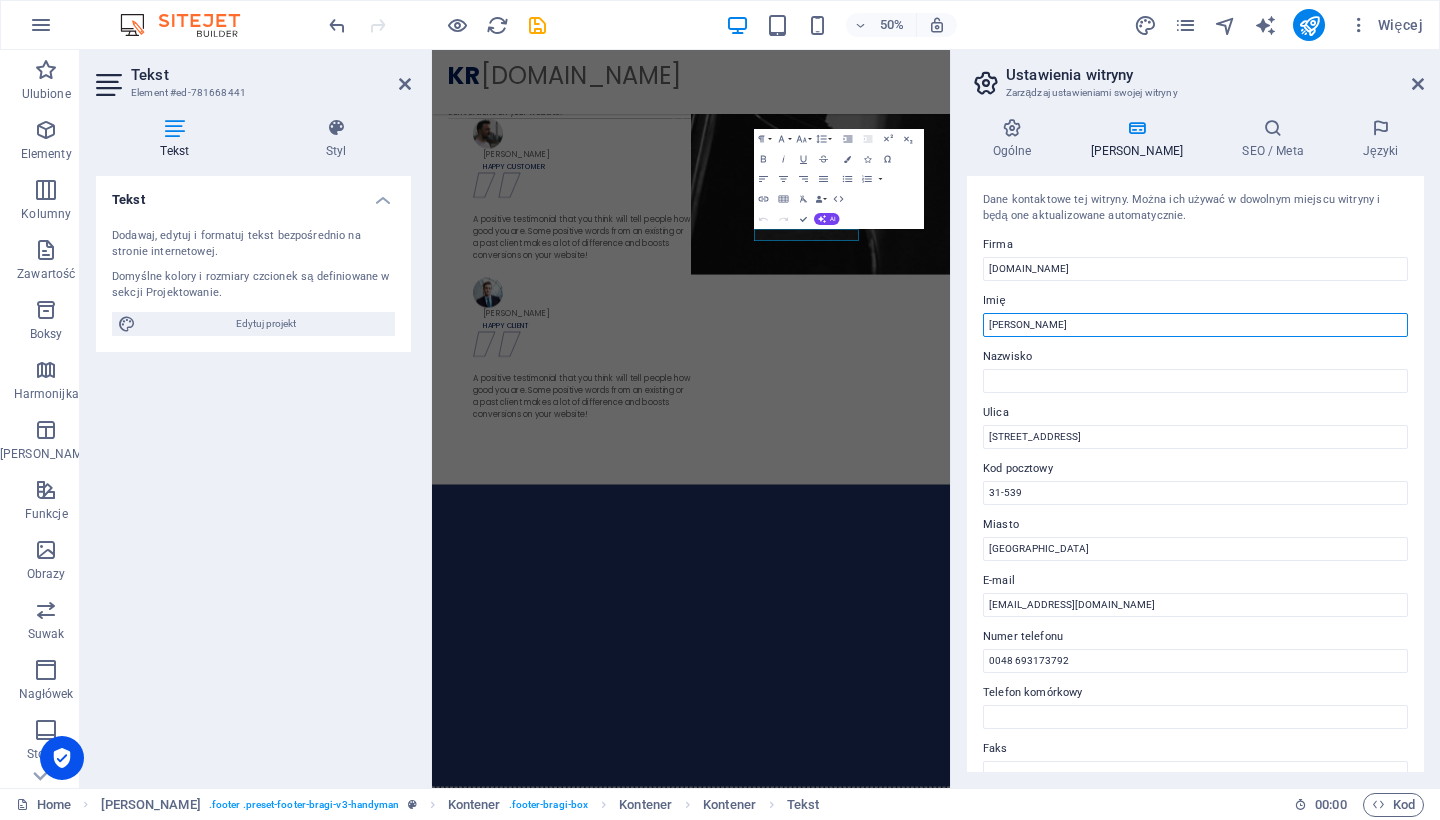 type on "[PERSON_NAME]" 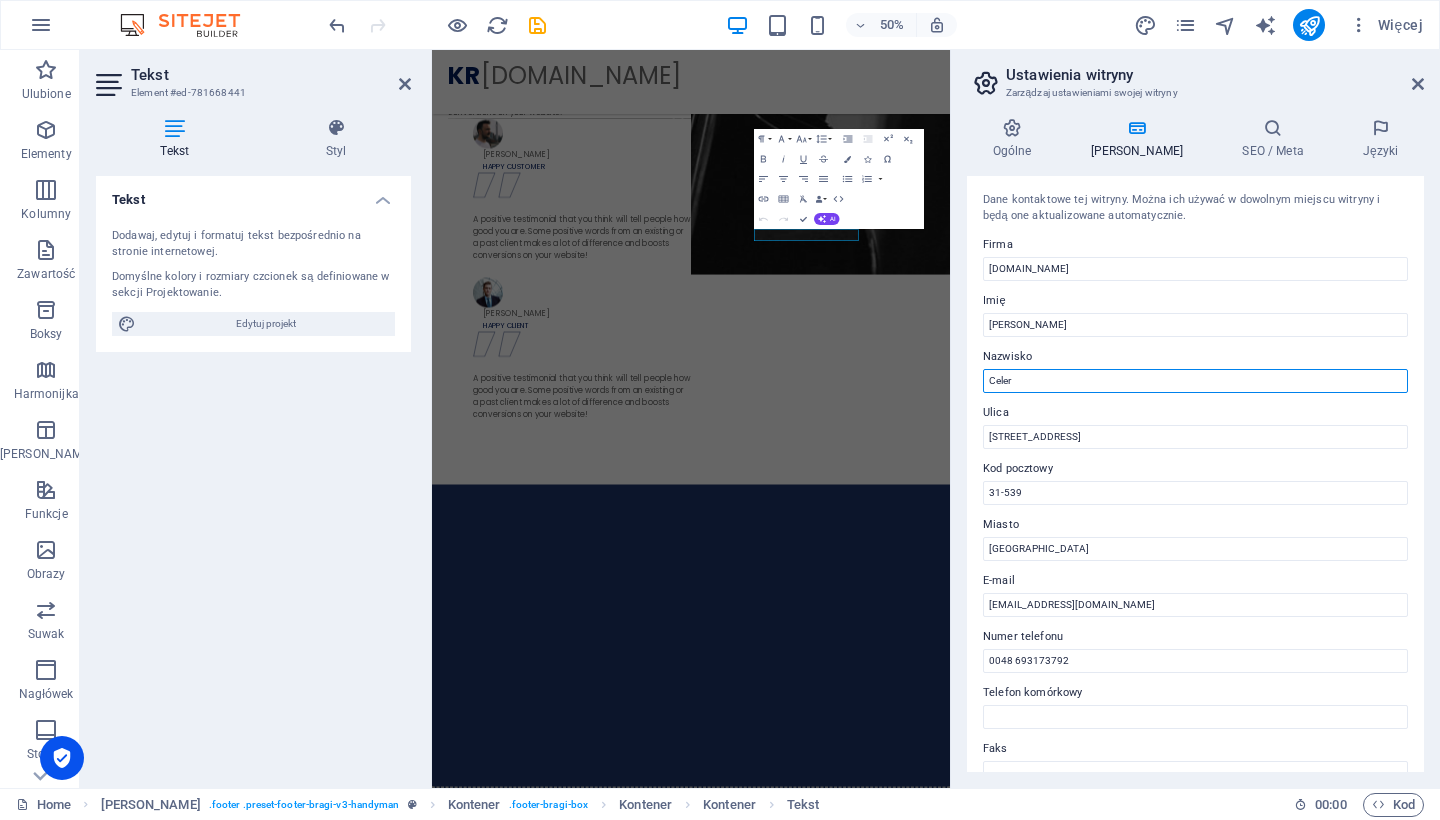 type on "Celer" 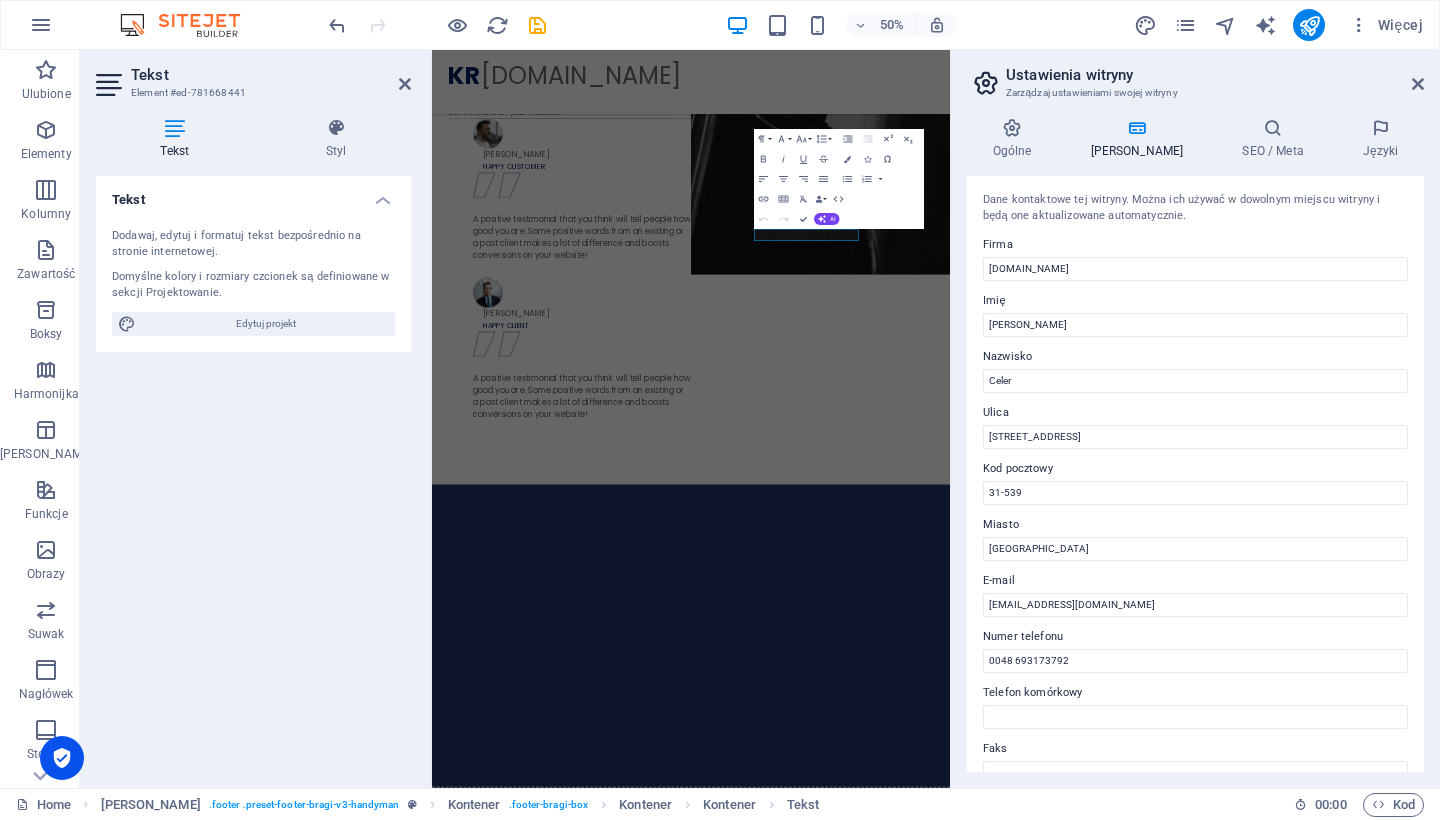click on "Ogólne  Dane  SEO / Meta  Języki Nazwa strony [DOMAIN_NAME] Logo Przeciągnij pliki tutaj, kliknij, aby wybrać pliki lub wybierz pliki z Plików lub naszych bezpłatnych zdjęć i filmów Wybierz pliki z menedżera plików, zdjęć stockowych lub prześlij plik(i) Wgraj Favicona Ustaw tutaj faviconę swojej witryny. Favicona to mała ikona wyświetlana w zakładce przeglądarki obok tytułu Twojej witryny. Pomaga odwiedzającym zidentyfikować Twoją witrynę. Przeciągnij pliki tutaj, kliknij, aby wybrać pliki lub wybierz pliki z Plików lub naszych bezpłatnych zdjęć i filmów Wybierz pliki z menedżera plików, zdjęć stockowych lub prześlij plik(i) Wgraj Podejrzyj obraz (Open Graph) Obraz ten będzie wyświetlany, gdy witryna zostanie udostępniona w sieciach społecznościowych Przeciągnij pliki tutaj, kliknij, aby wybrać pliki lub wybierz pliki z Plików lub naszych bezpłatnych zdjęć i filmów Wybierz pliki z menedżera plików, zdjęć stockowych lub prześlij plik(i) Wgraj Firma Imię" at bounding box center [1195, 445] 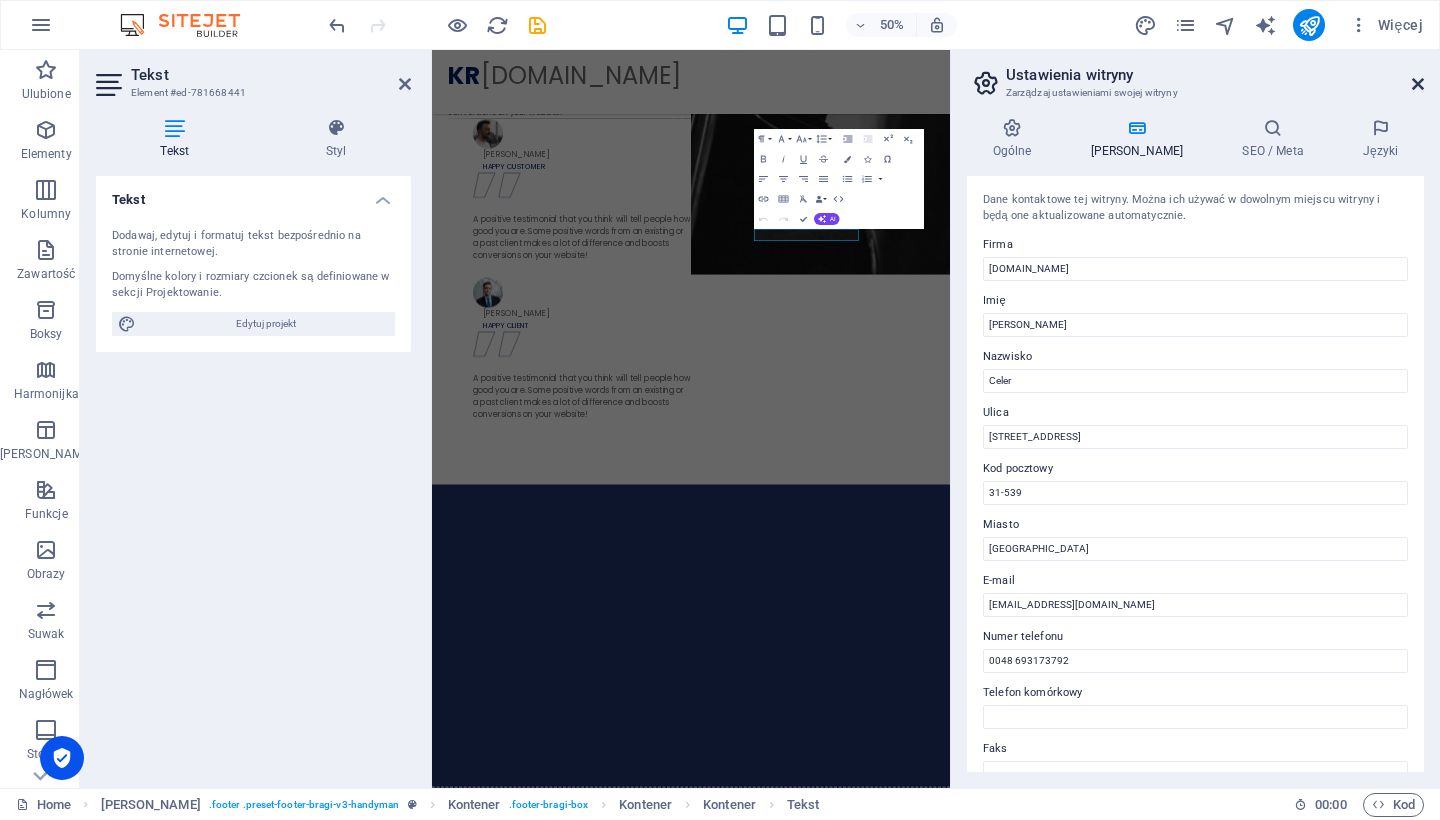 drag, startPoint x: 1418, startPoint y: 82, endPoint x: 961, endPoint y: 139, distance: 460.541 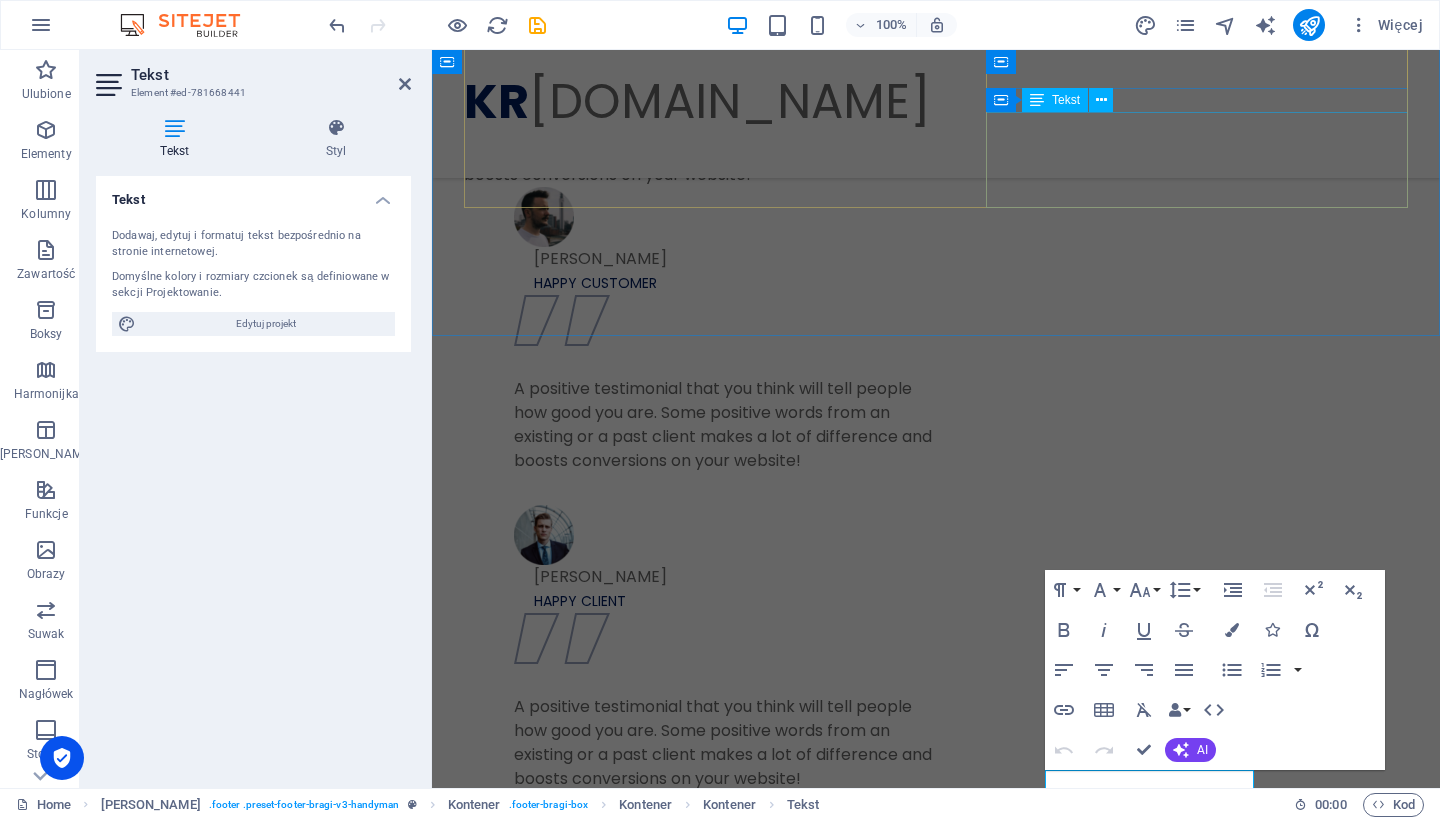 scroll, scrollTop: 3136, scrollLeft: 0, axis: vertical 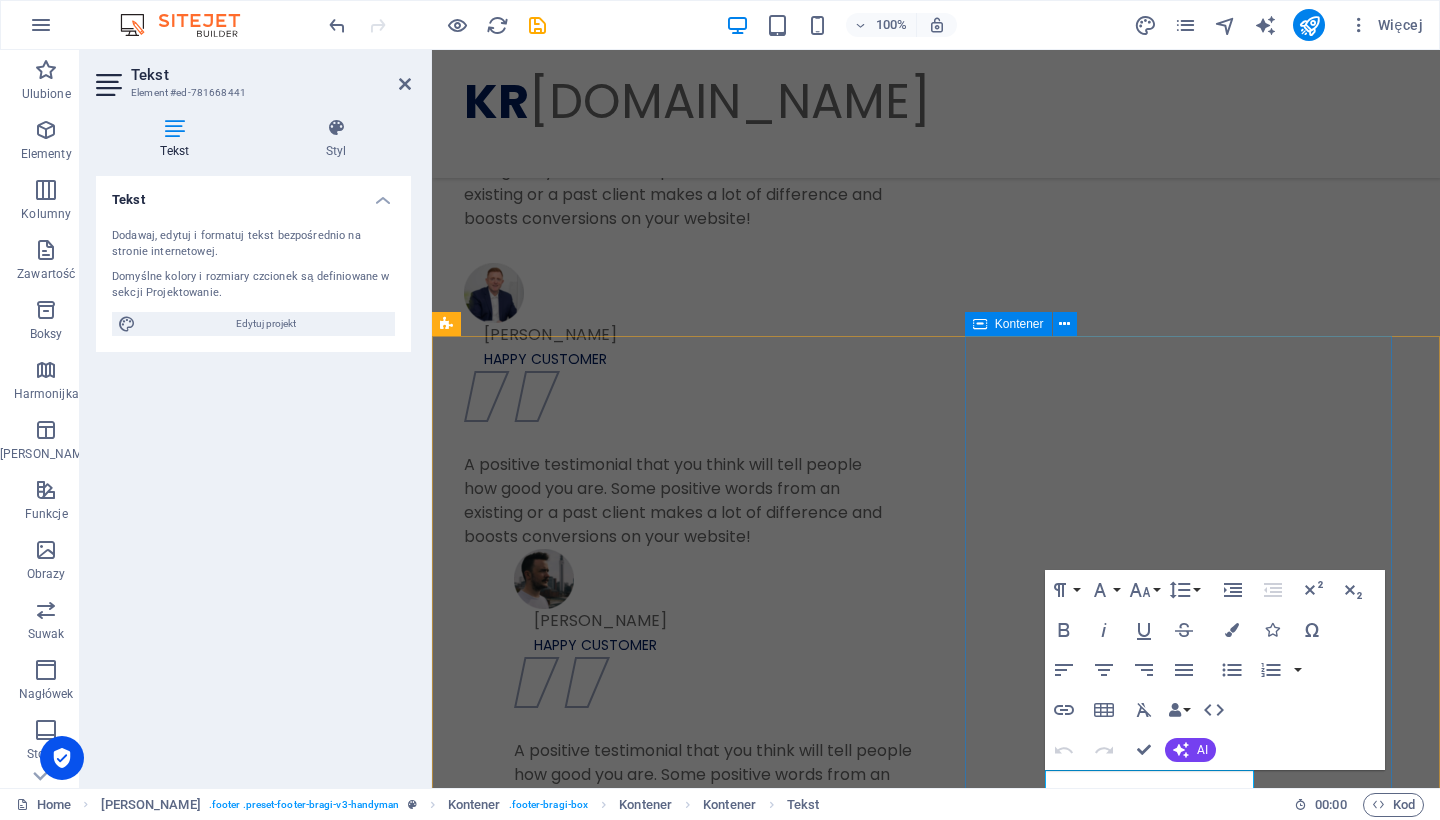 click on "Contact Us Stanisława [STREET_ADDRESS] 0048 693173792 [EMAIL_ADDRESS][DOMAIN_NAME]" at bounding box center (936, 2460) 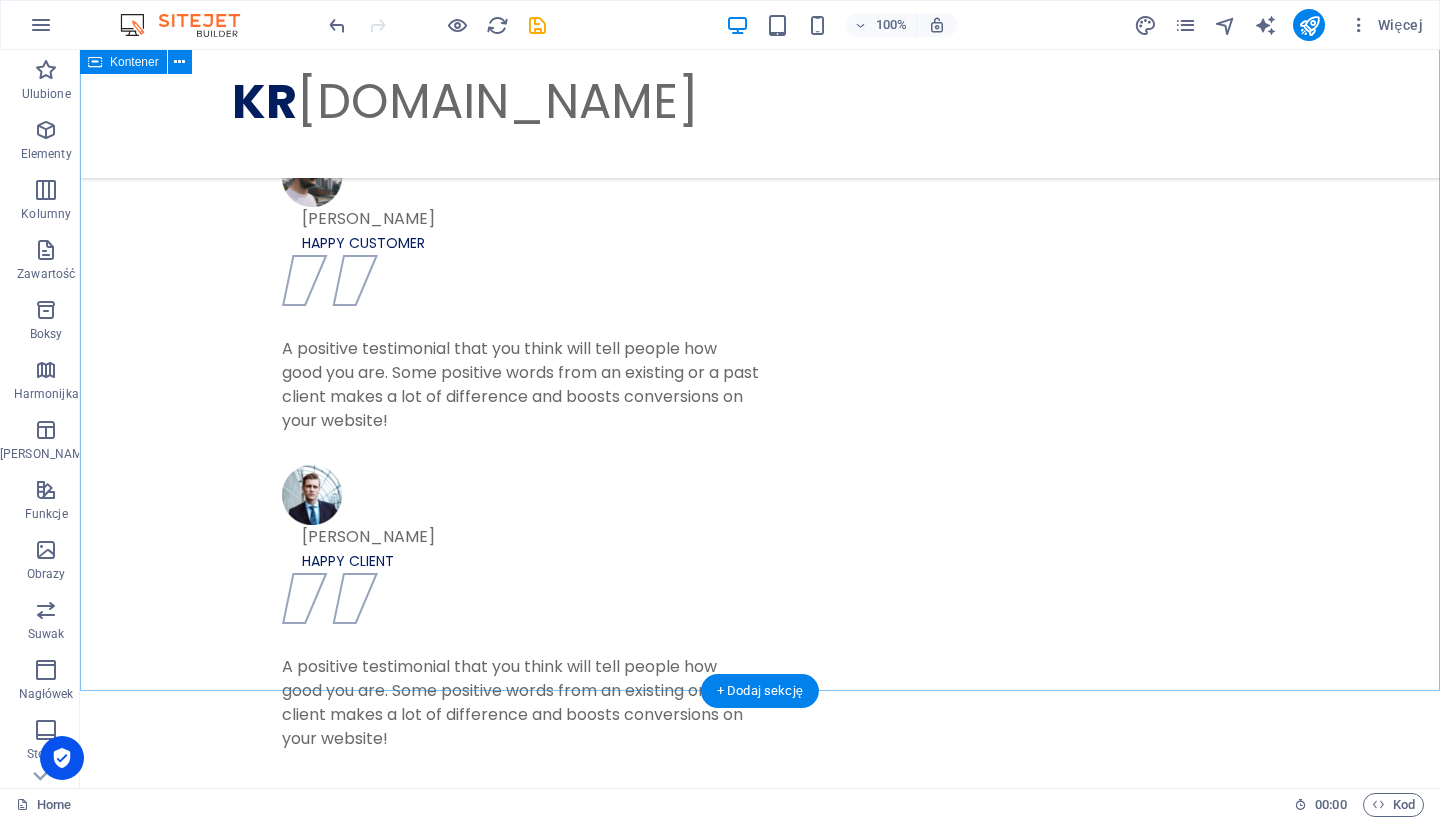 scroll, scrollTop: 3467, scrollLeft: 0, axis: vertical 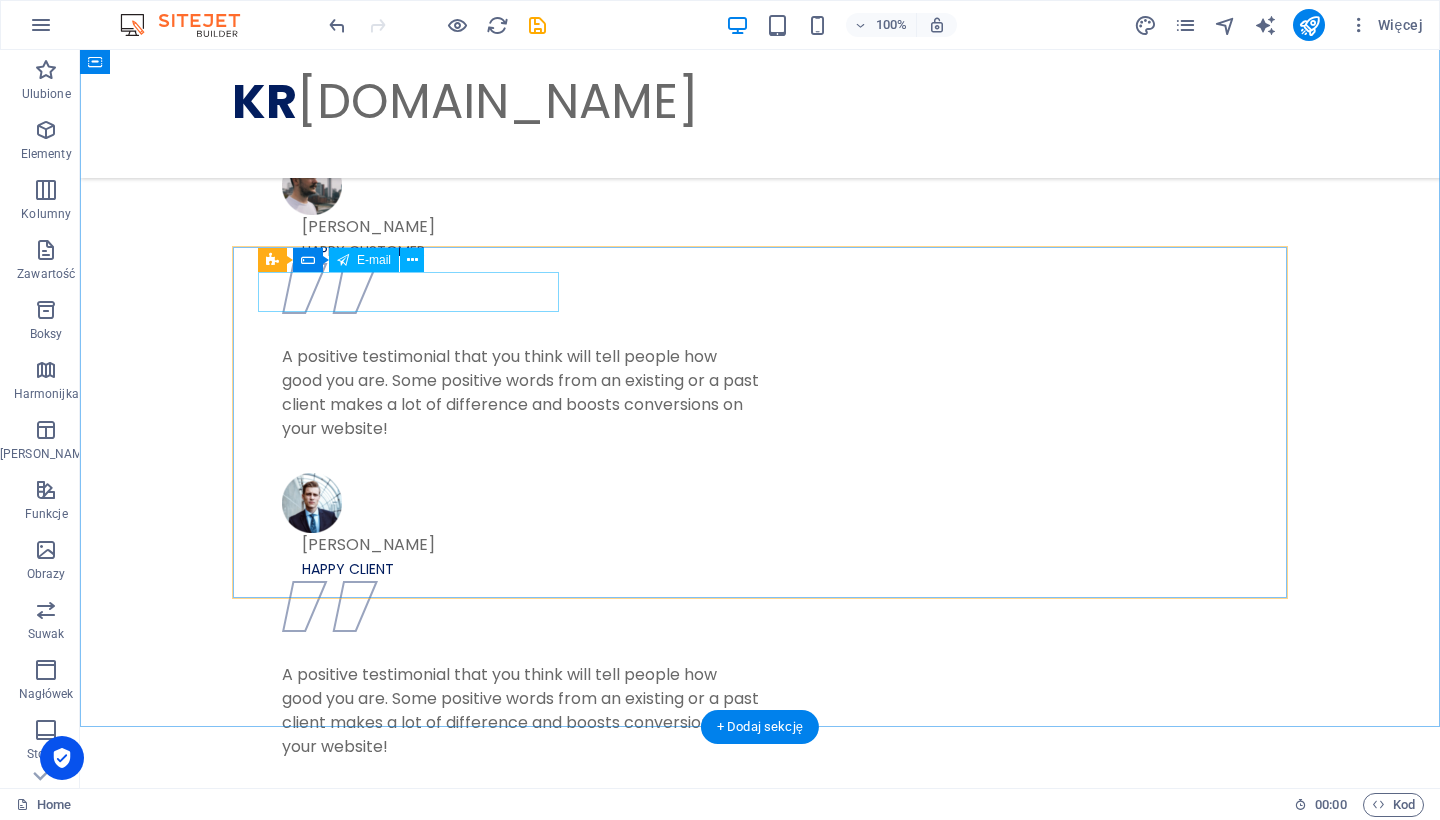 click at bounding box center [496, 2786] 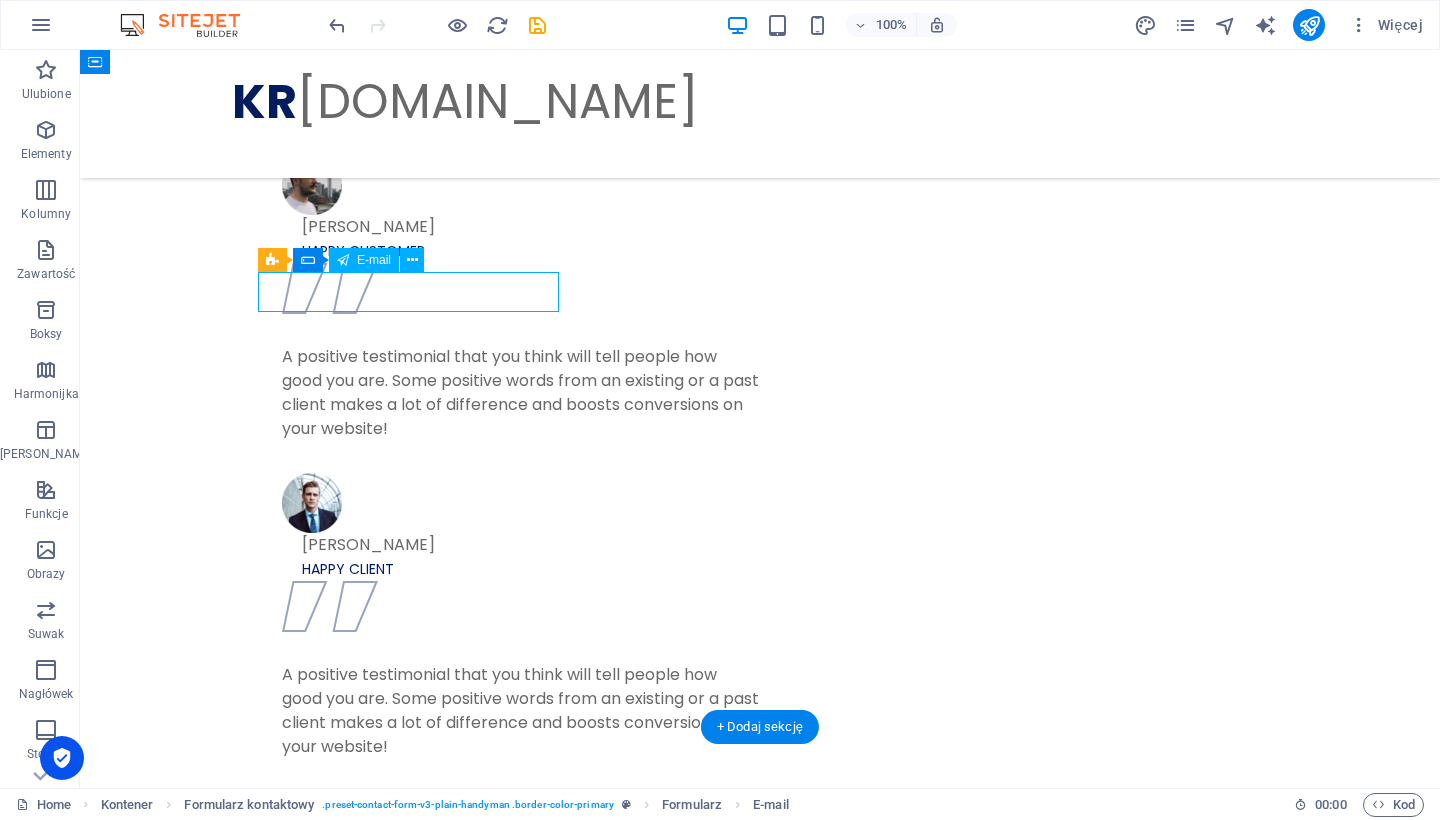 click at bounding box center [496, 2786] 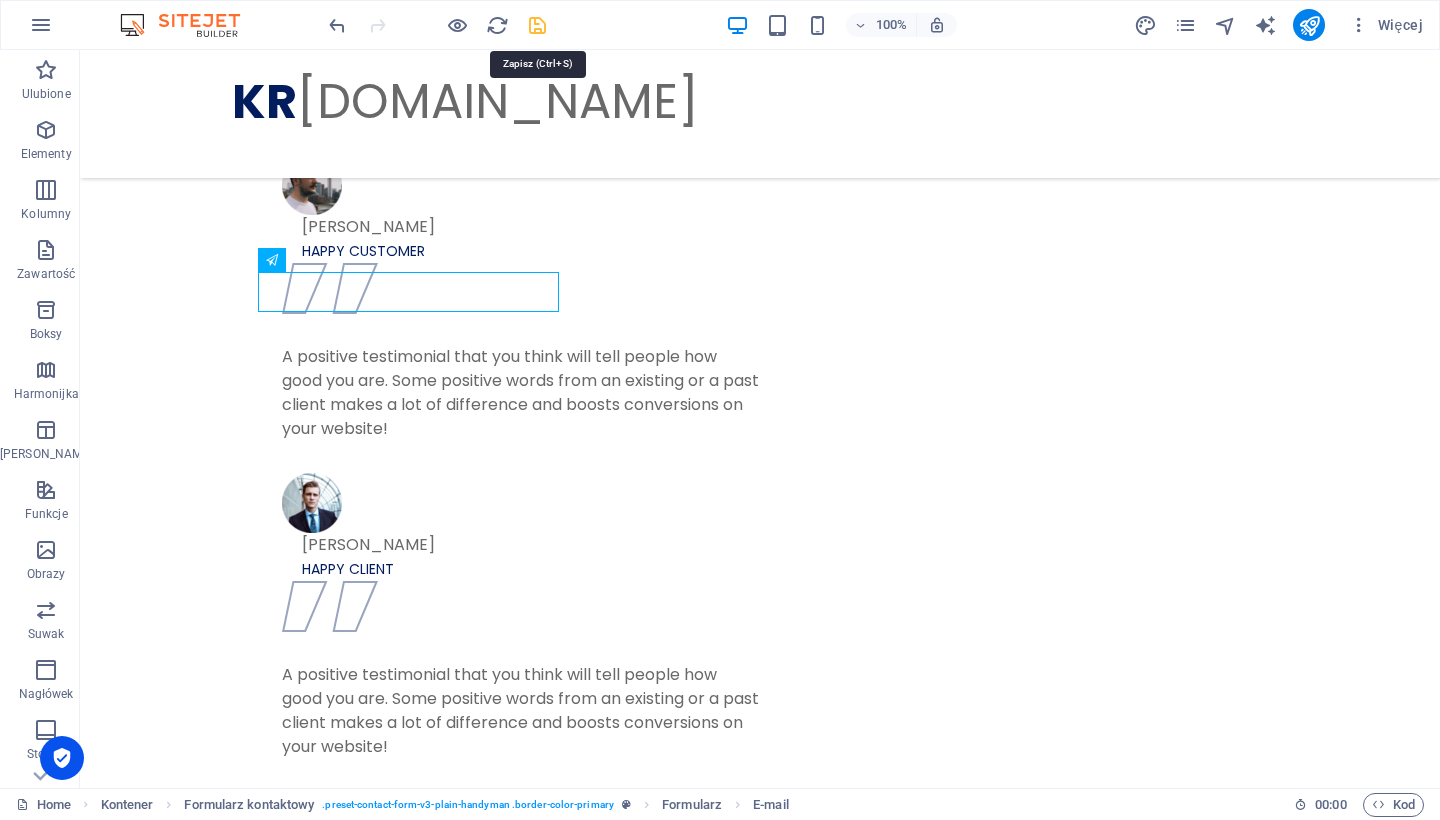 click at bounding box center [537, 25] 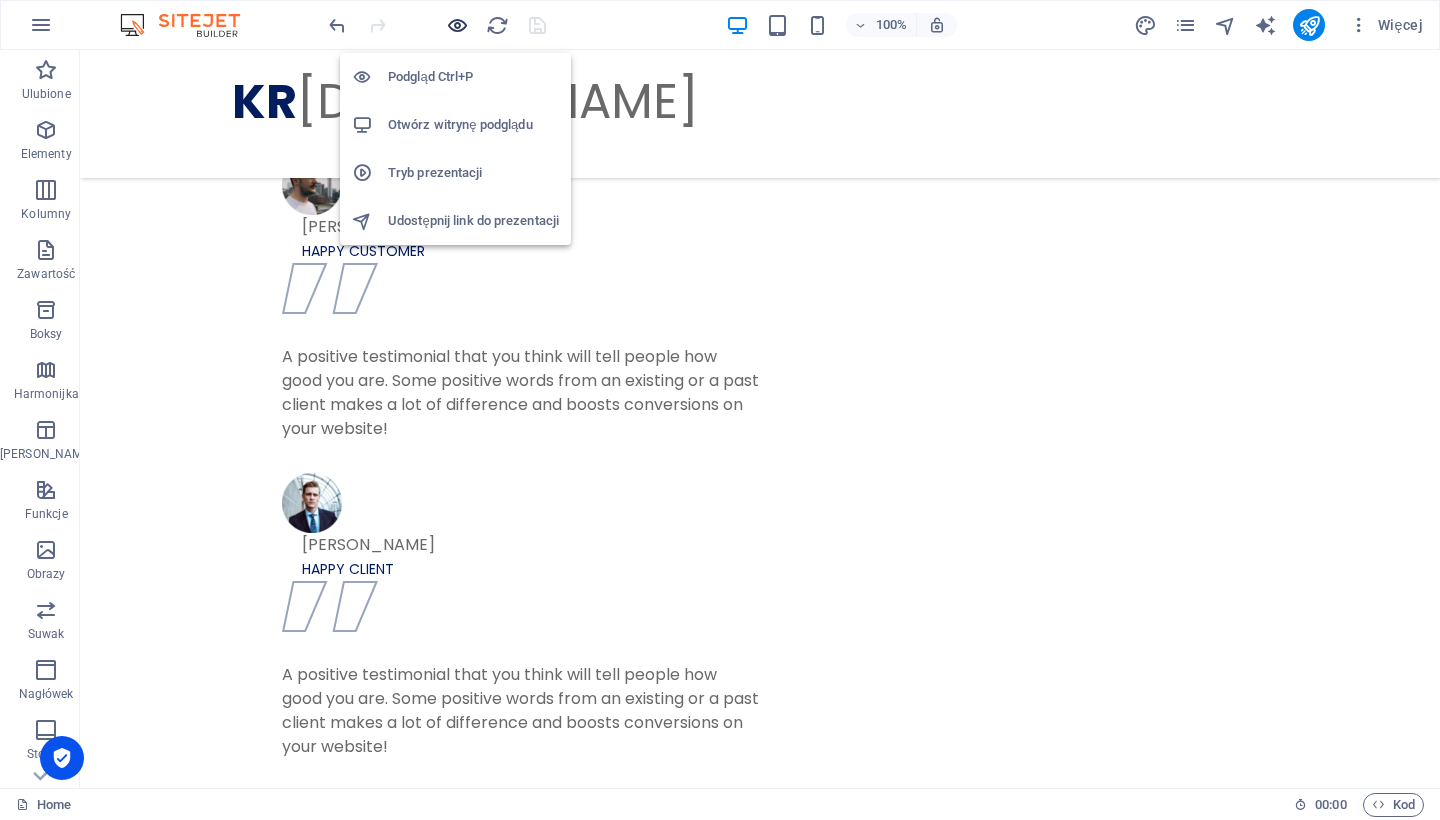 click at bounding box center (457, 25) 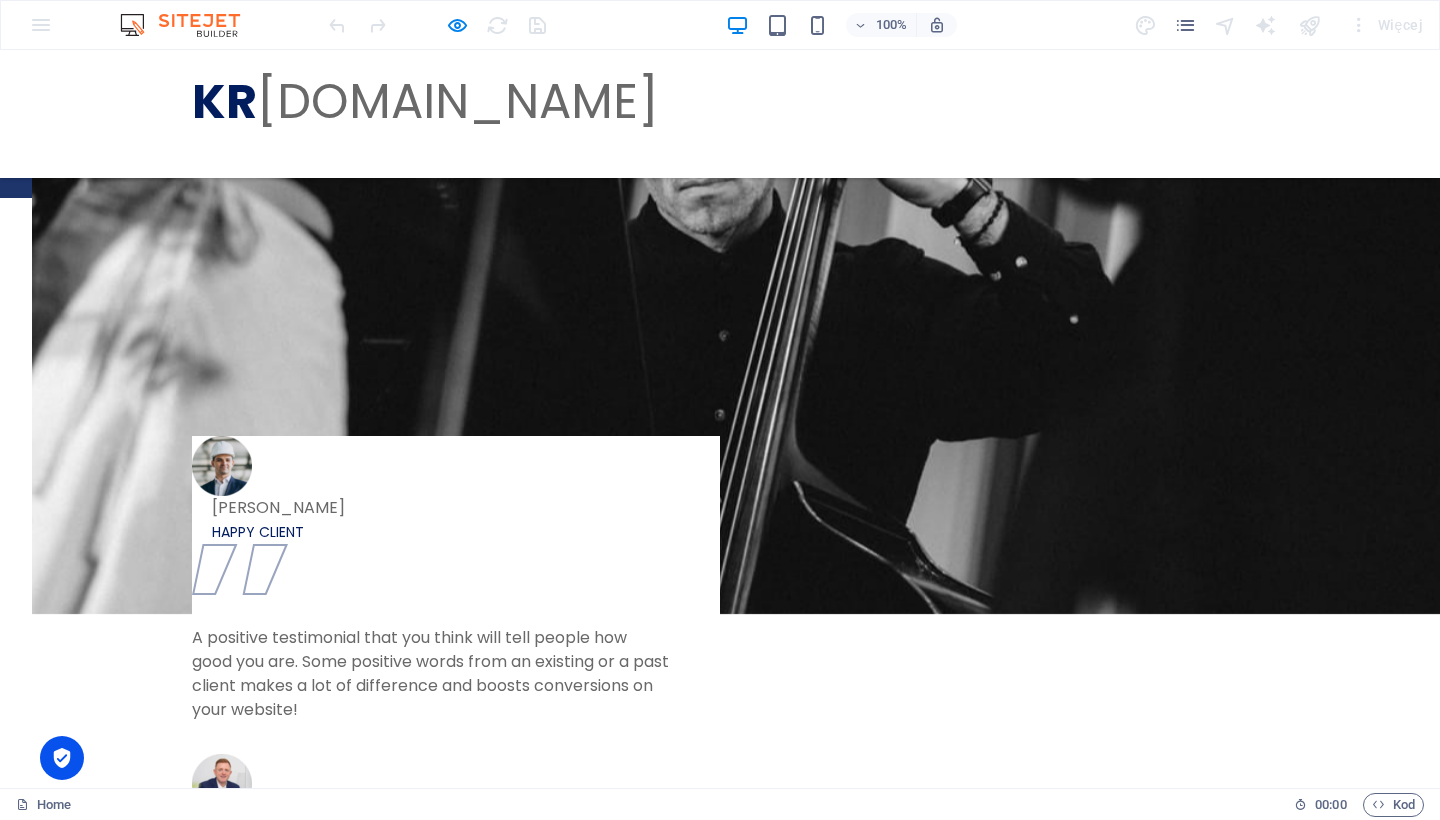 scroll, scrollTop: 2580, scrollLeft: 0, axis: vertical 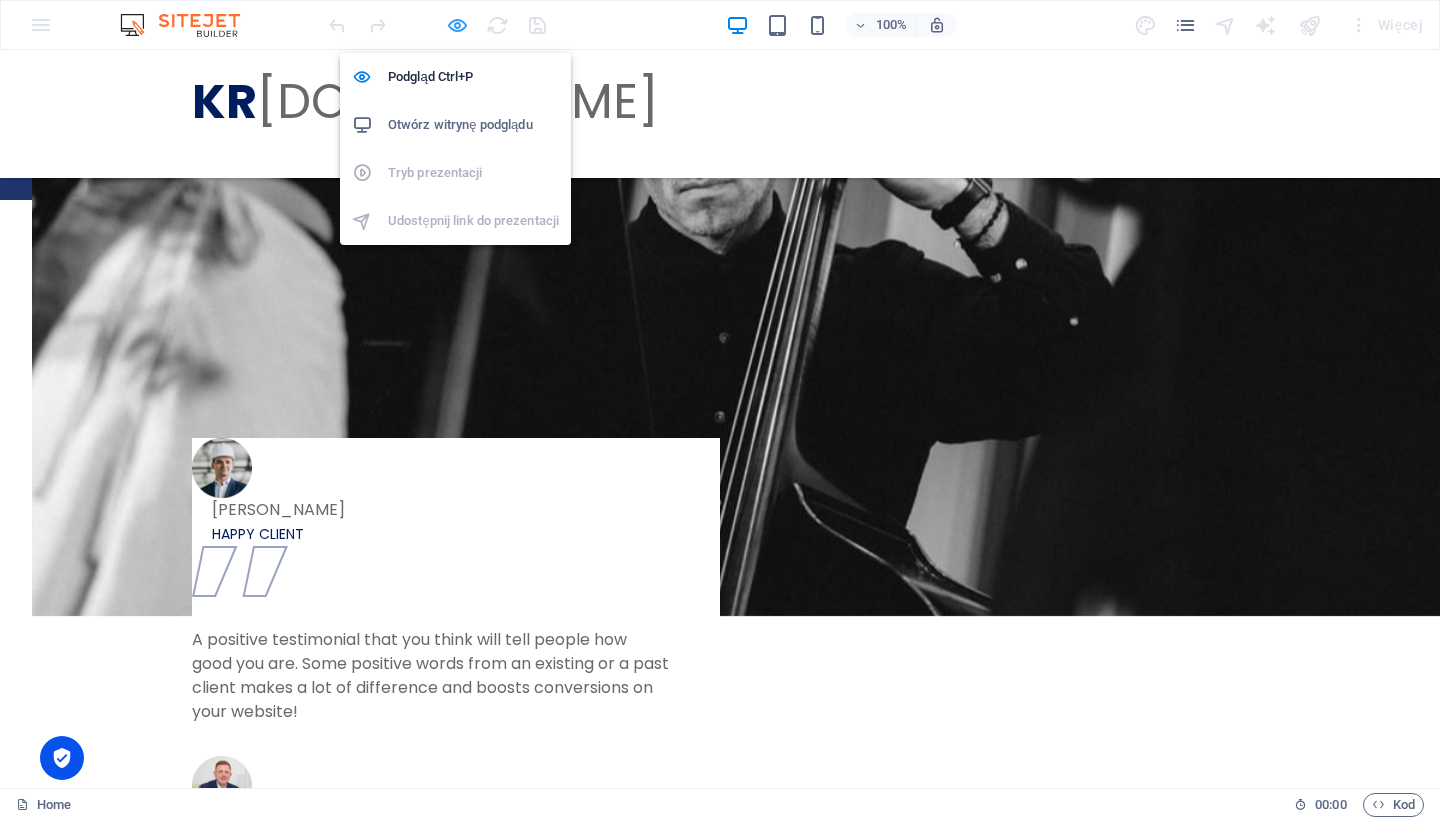 click at bounding box center [457, 25] 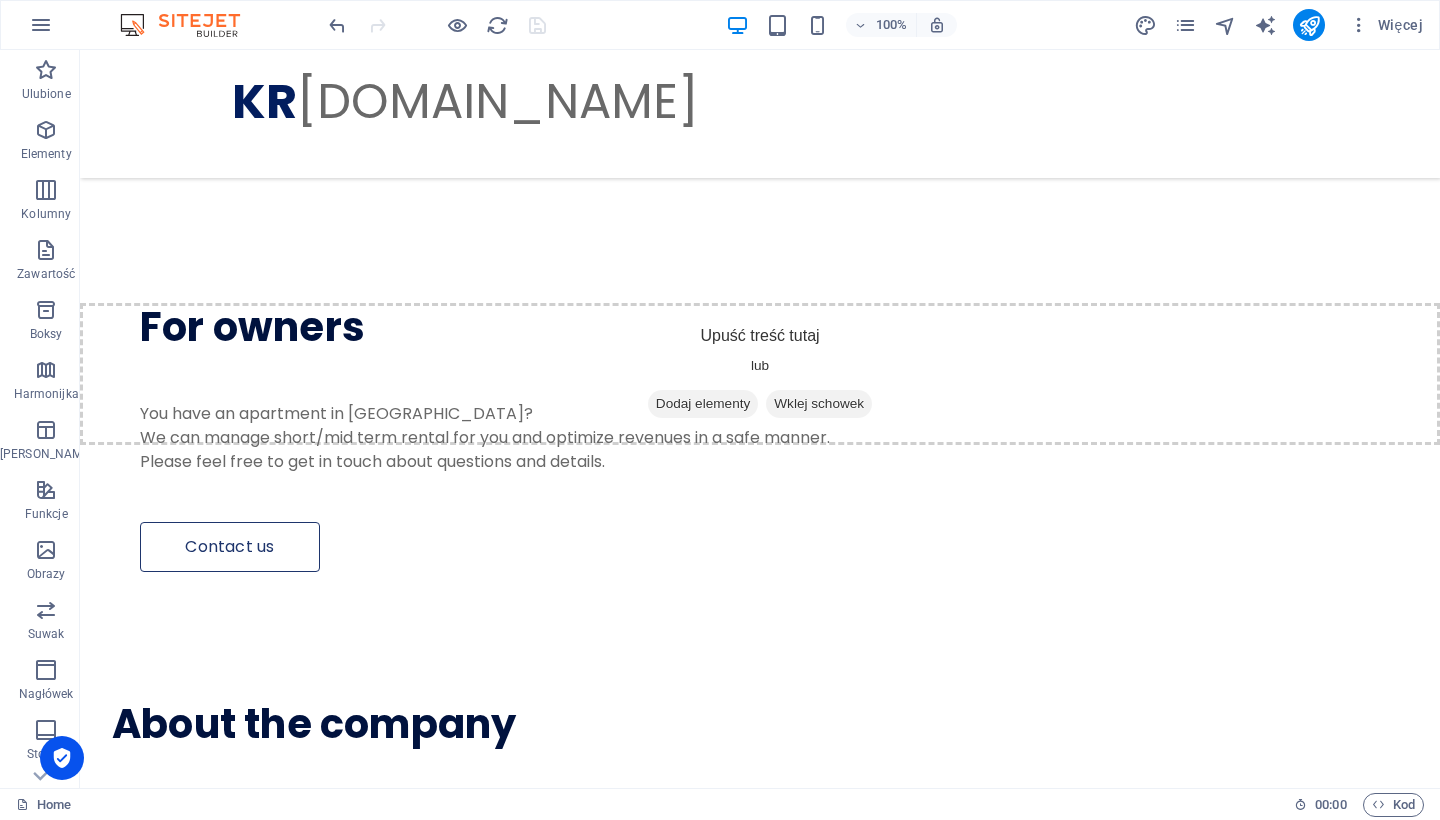 scroll, scrollTop: 1388, scrollLeft: 0, axis: vertical 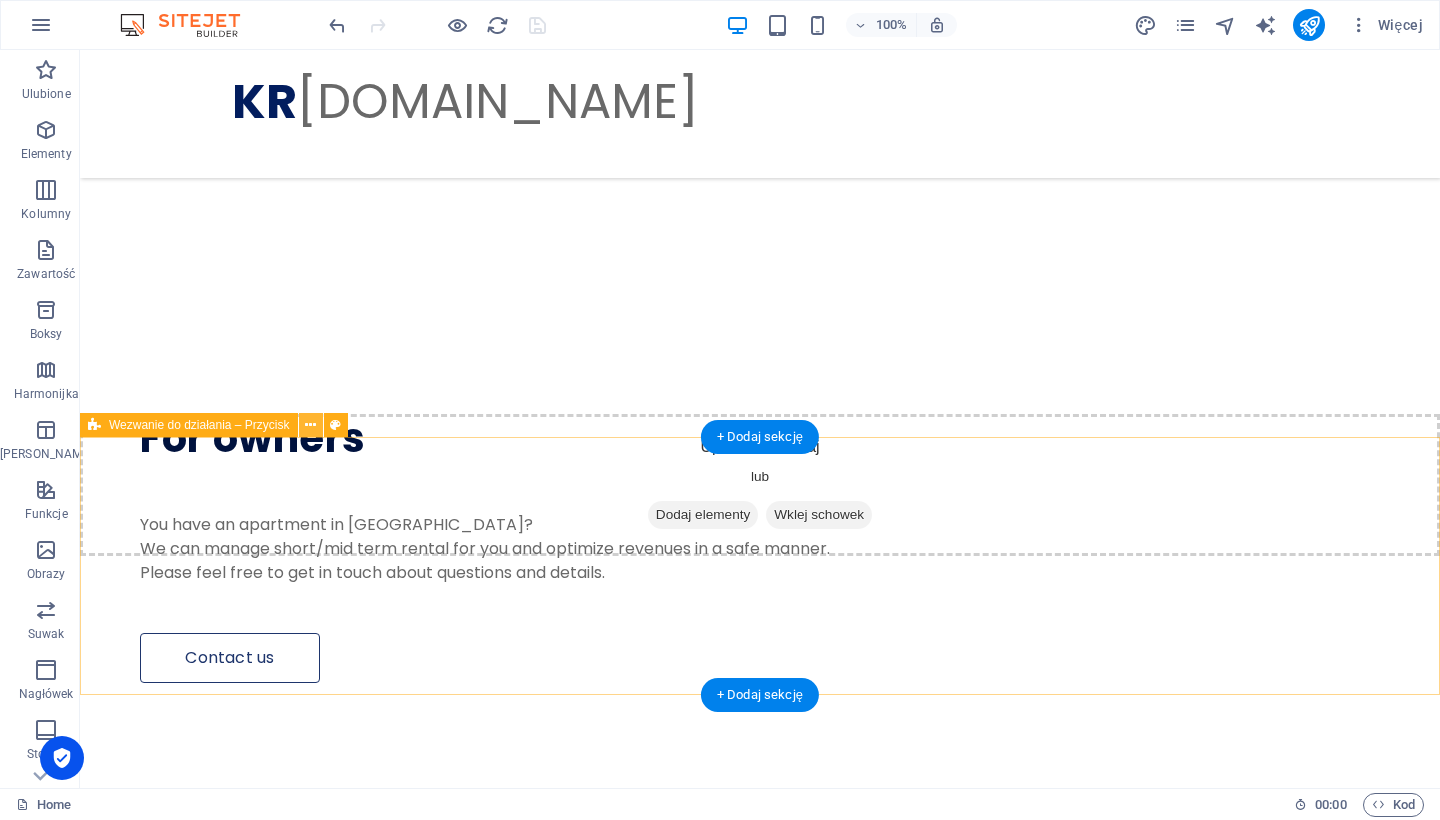 click at bounding box center [310, 425] 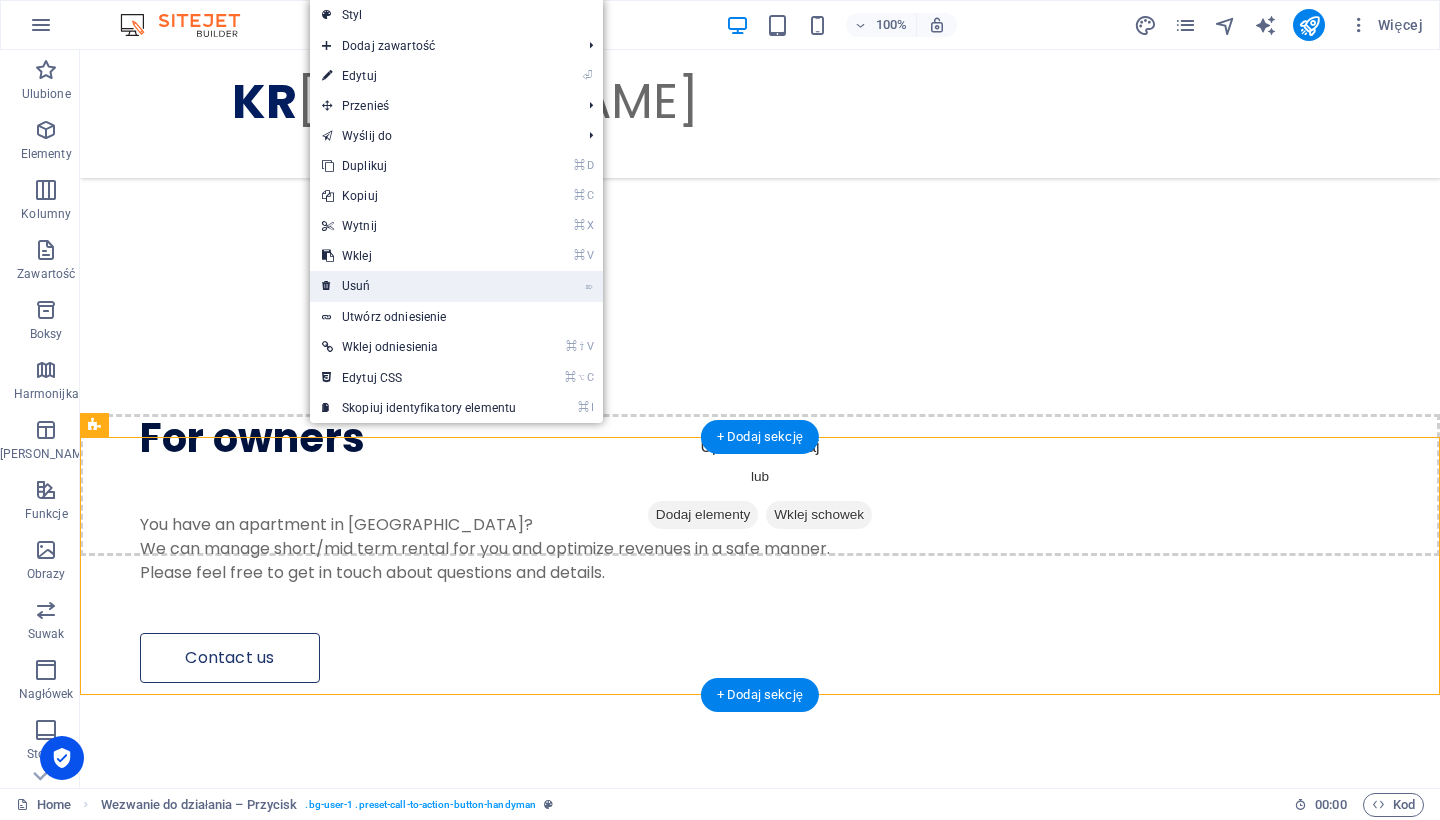 click on "⌦  Usuń" at bounding box center (419, 286) 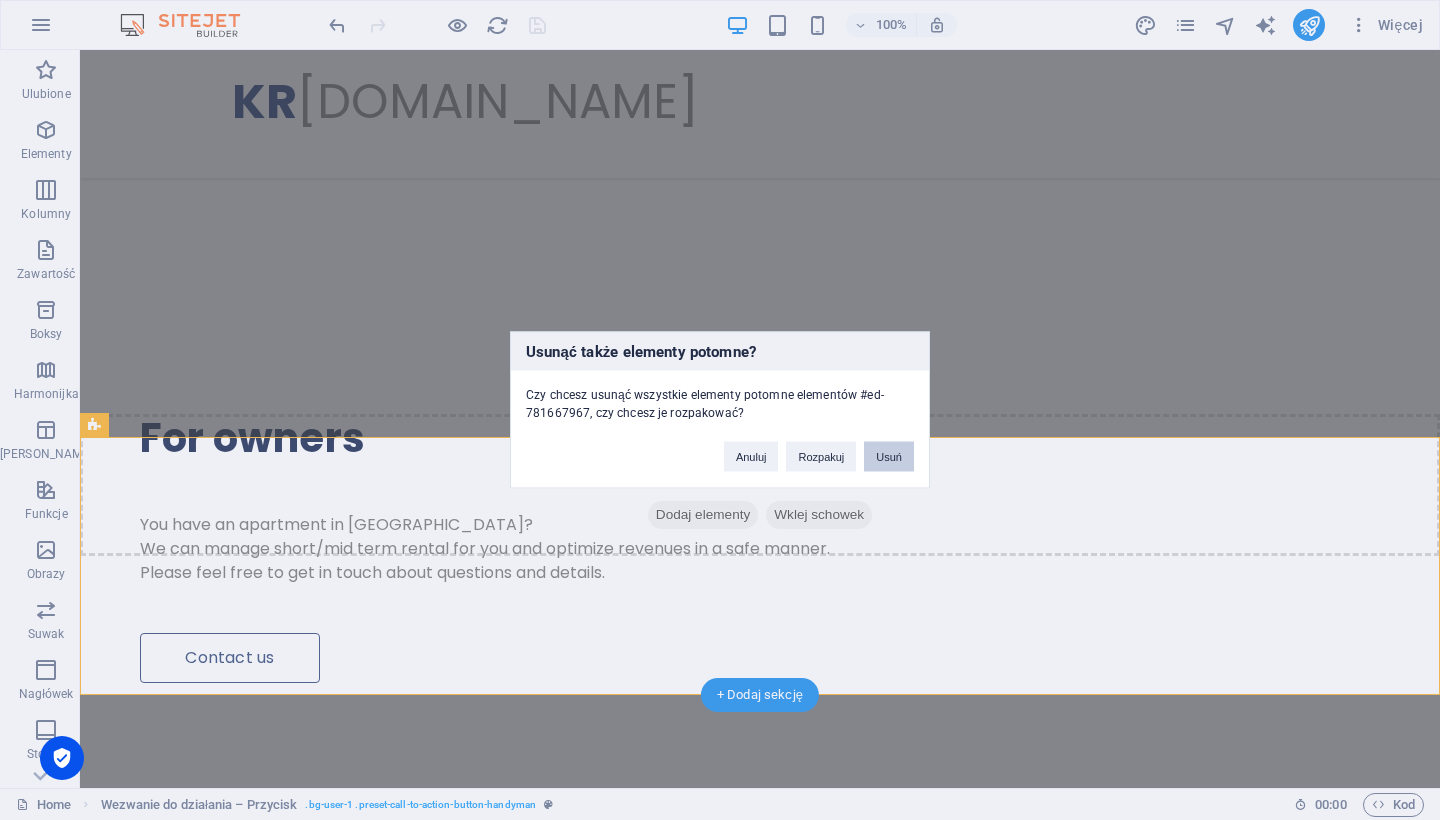 click on "Usuń" at bounding box center [889, 457] 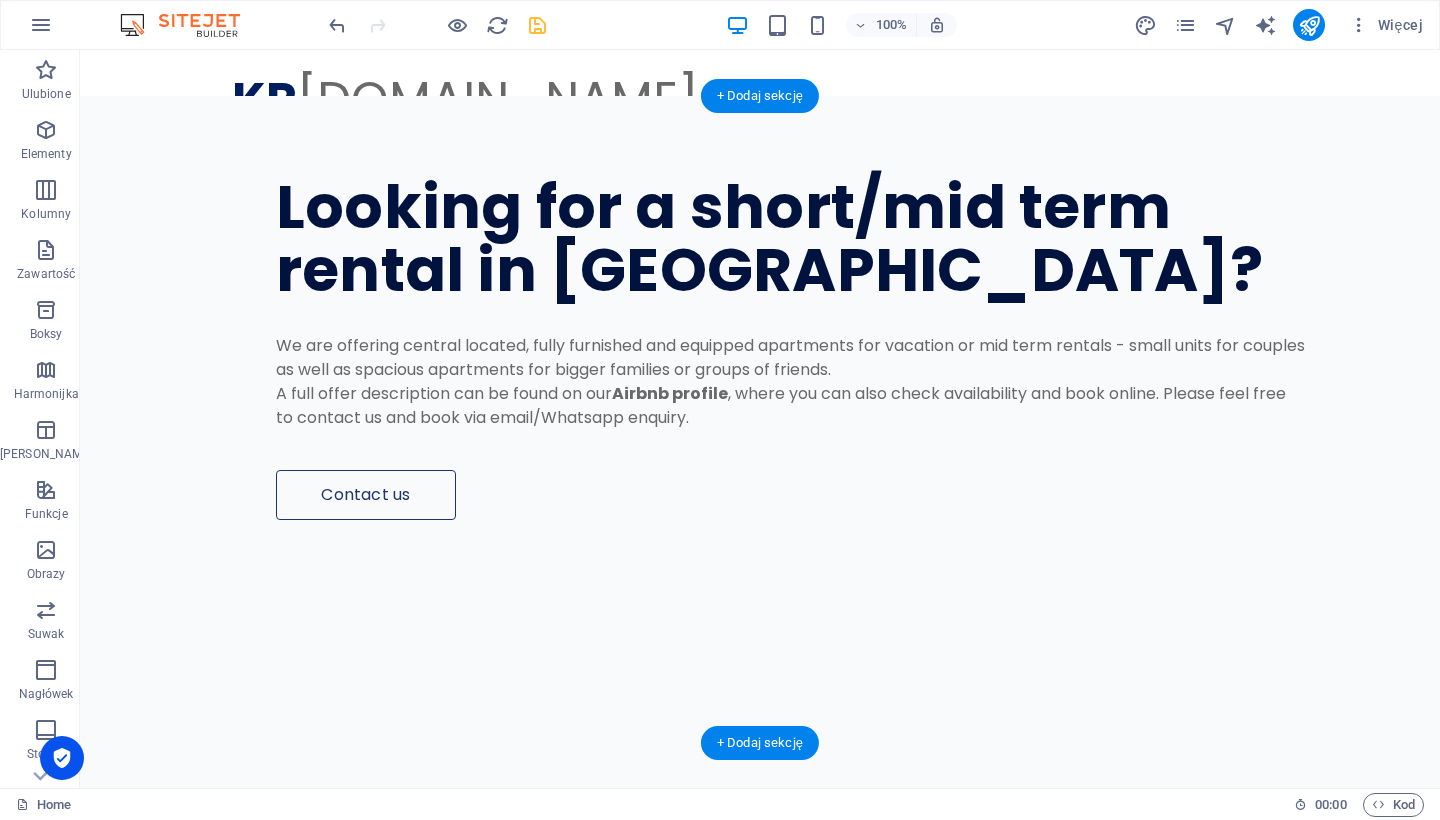 scroll, scrollTop: 0, scrollLeft: 0, axis: both 